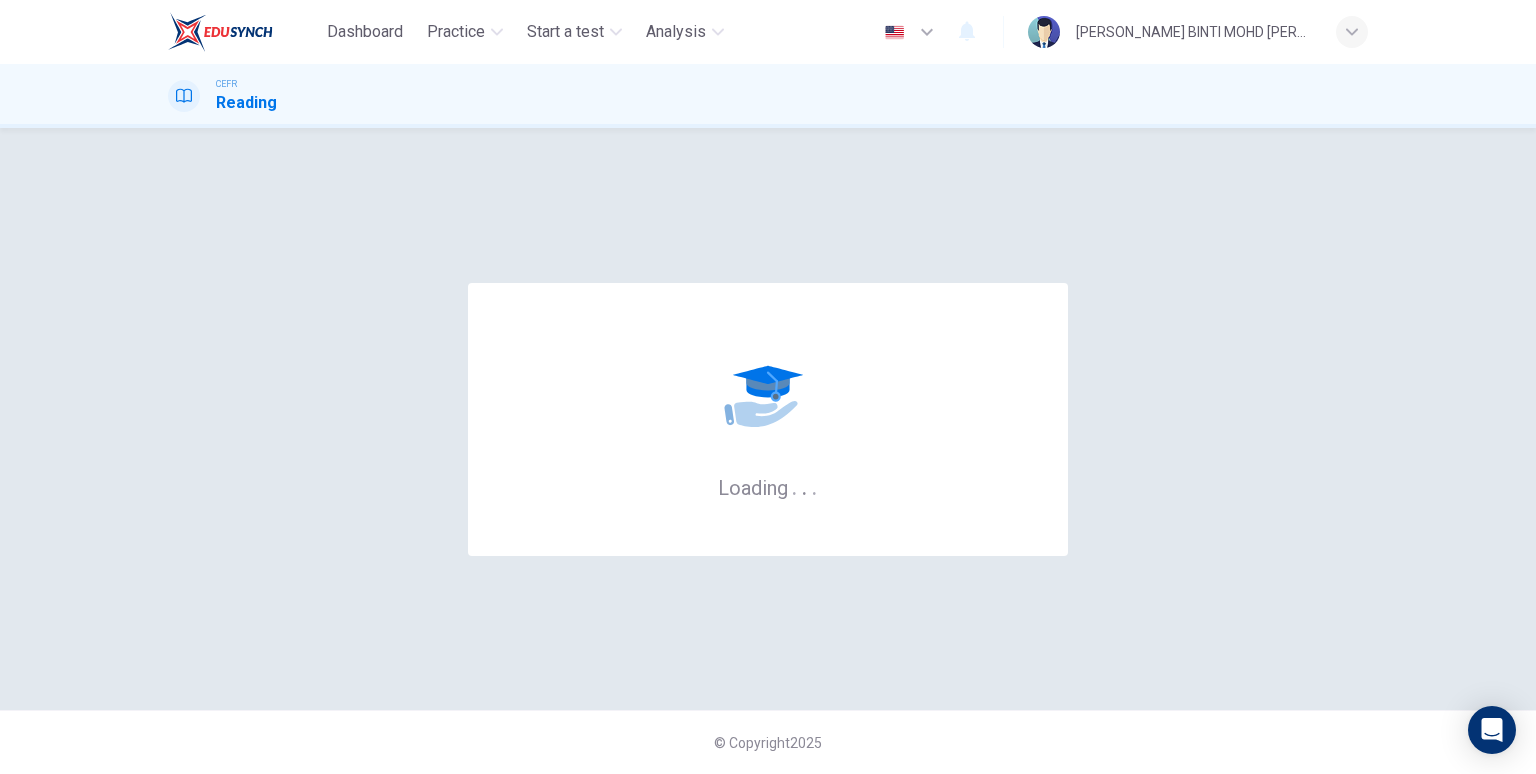 scroll, scrollTop: 0, scrollLeft: 0, axis: both 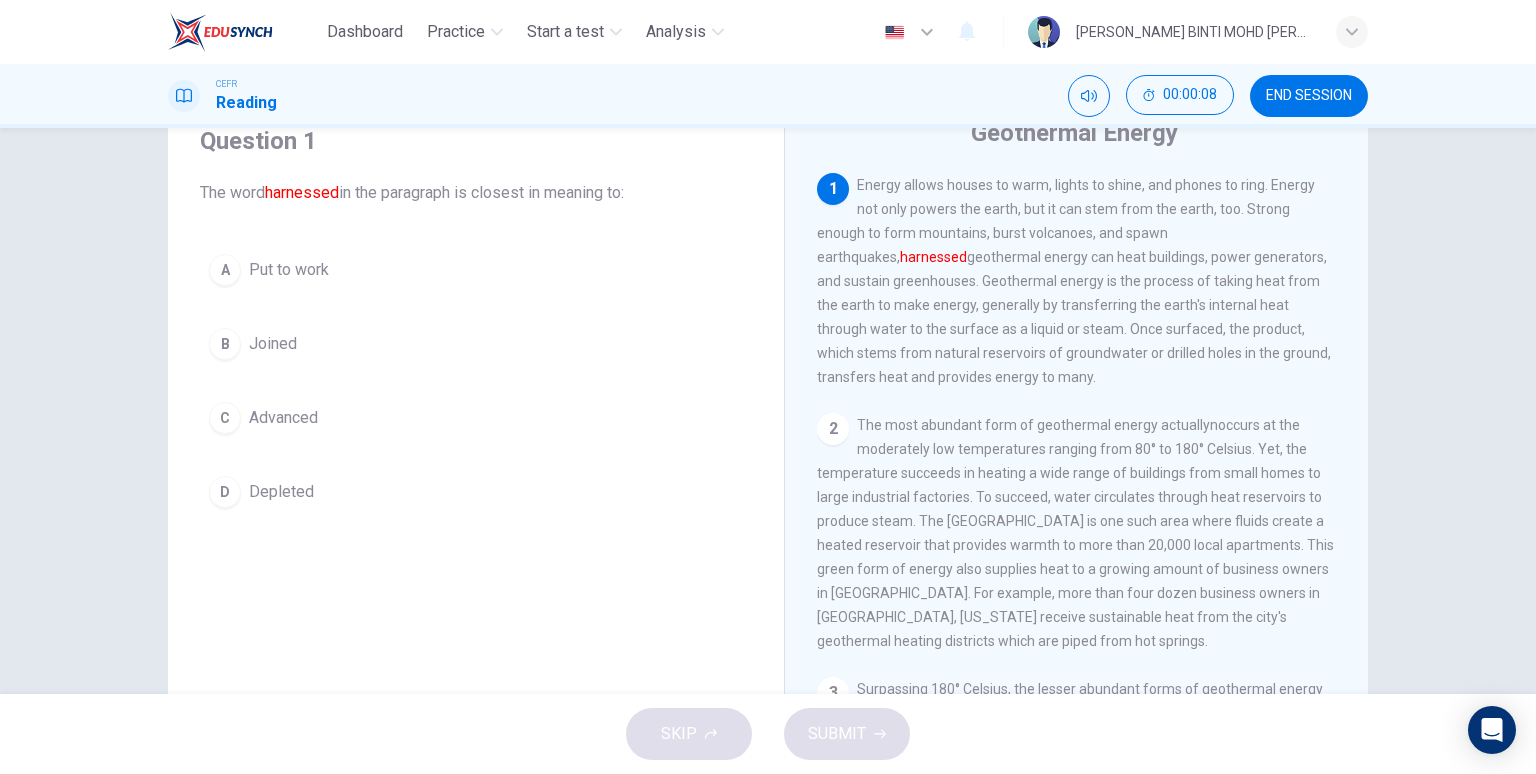 click on "A Put to work B Joined C Advanced D Depleted" at bounding box center [476, 381] 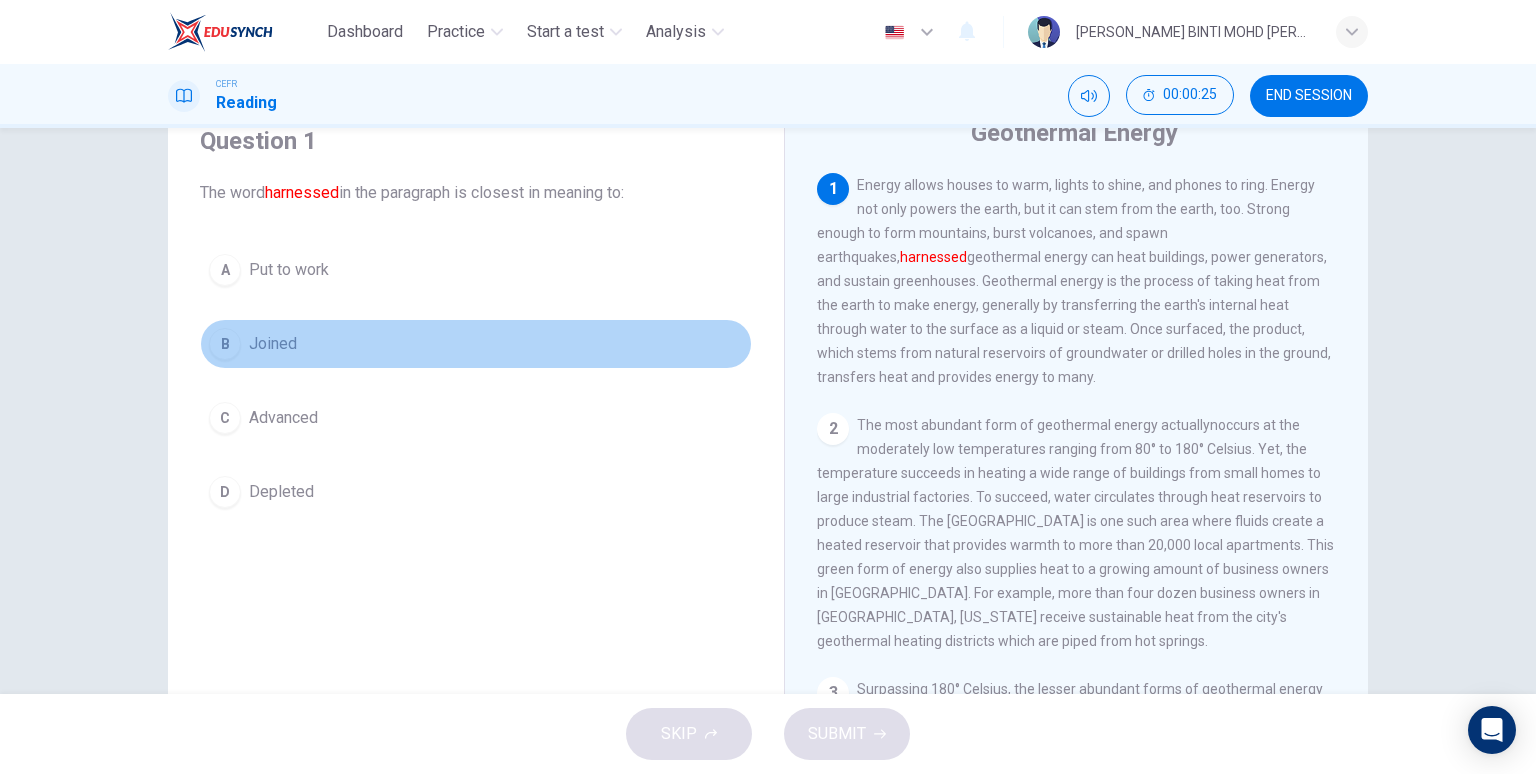 click on "B" at bounding box center [225, 344] 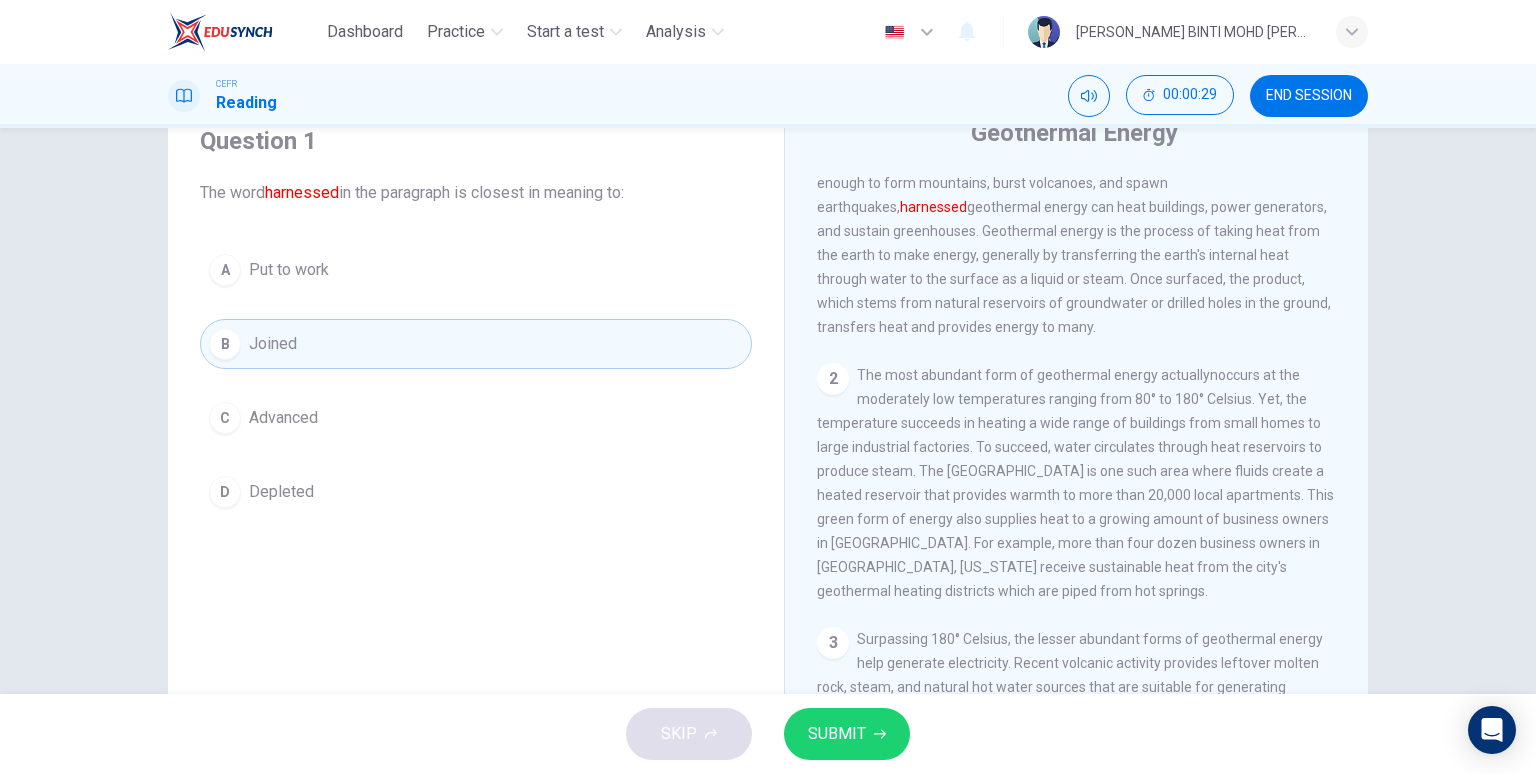 scroll, scrollTop: 0, scrollLeft: 0, axis: both 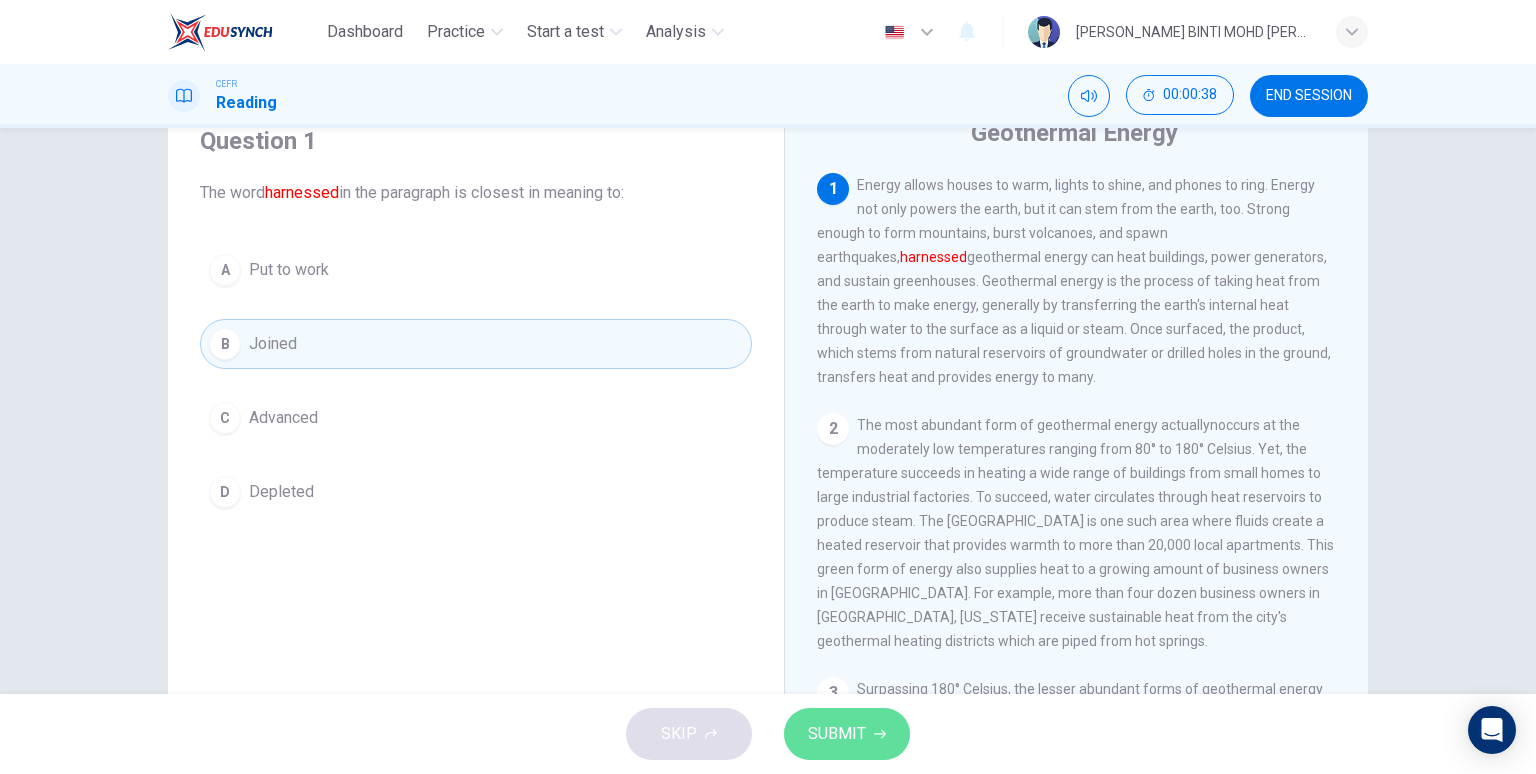 click on "SUBMIT" at bounding box center (837, 734) 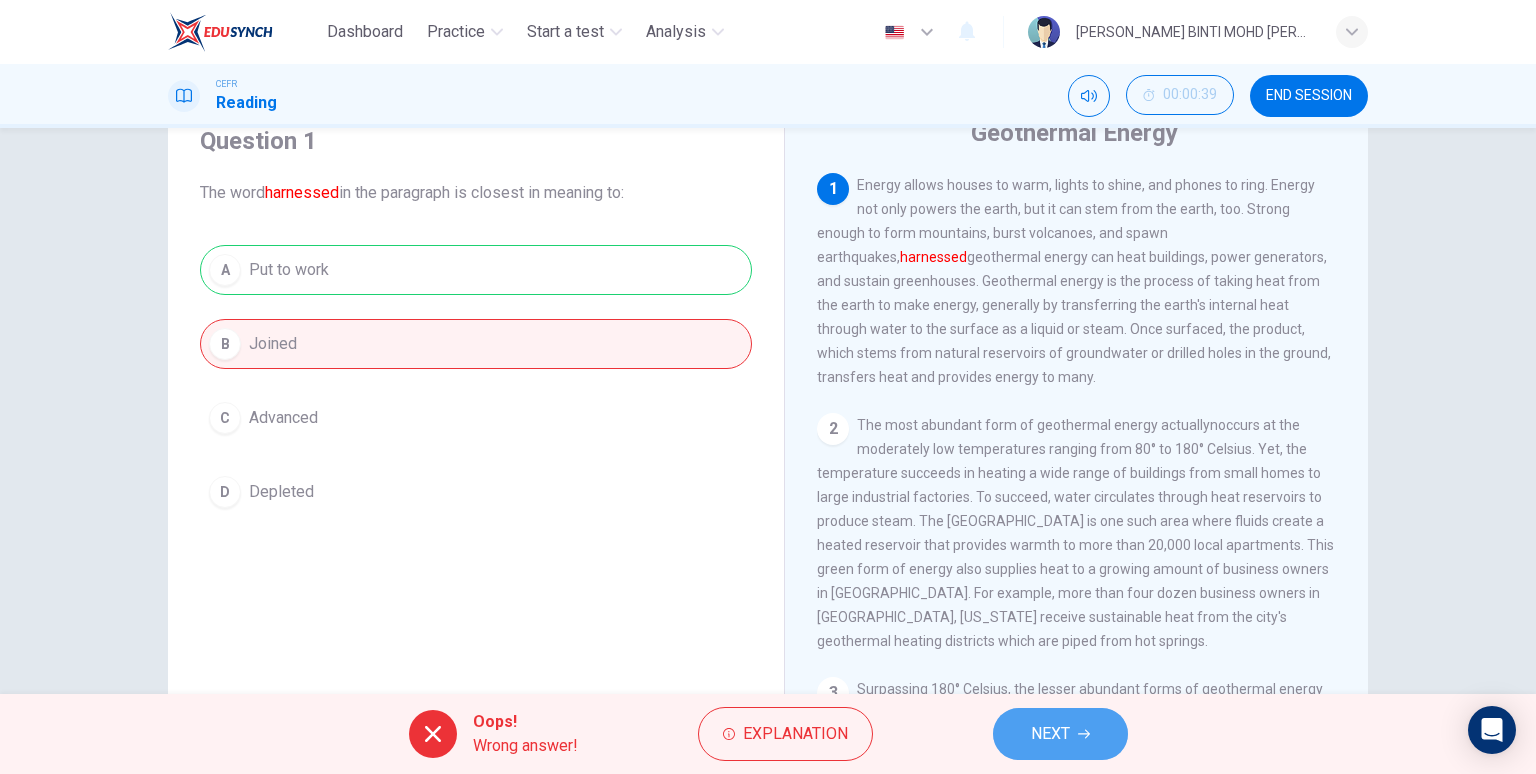 click on "NEXT" at bounding box center (1060, 734) 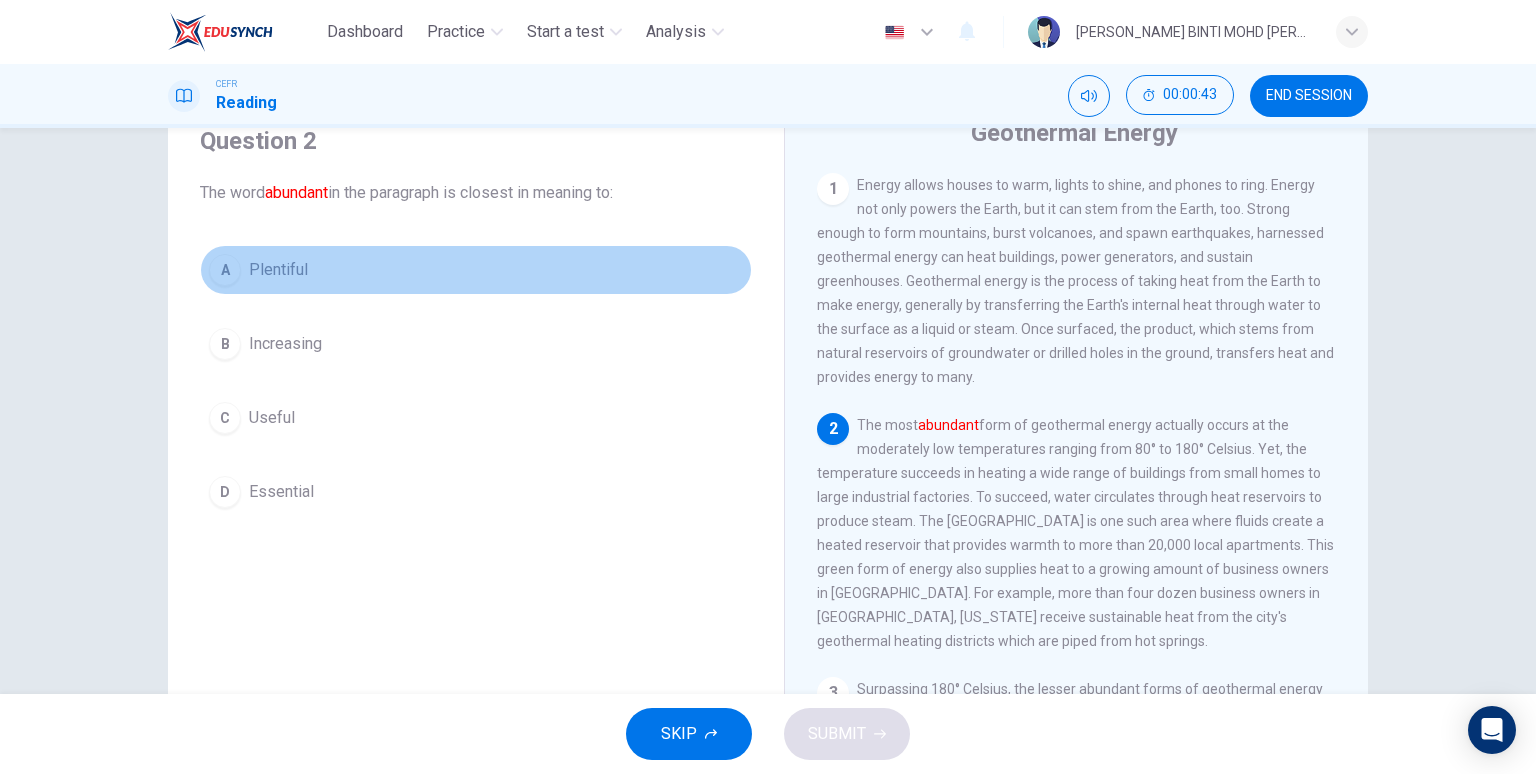 click on "A" at bounding box center (225, 270) 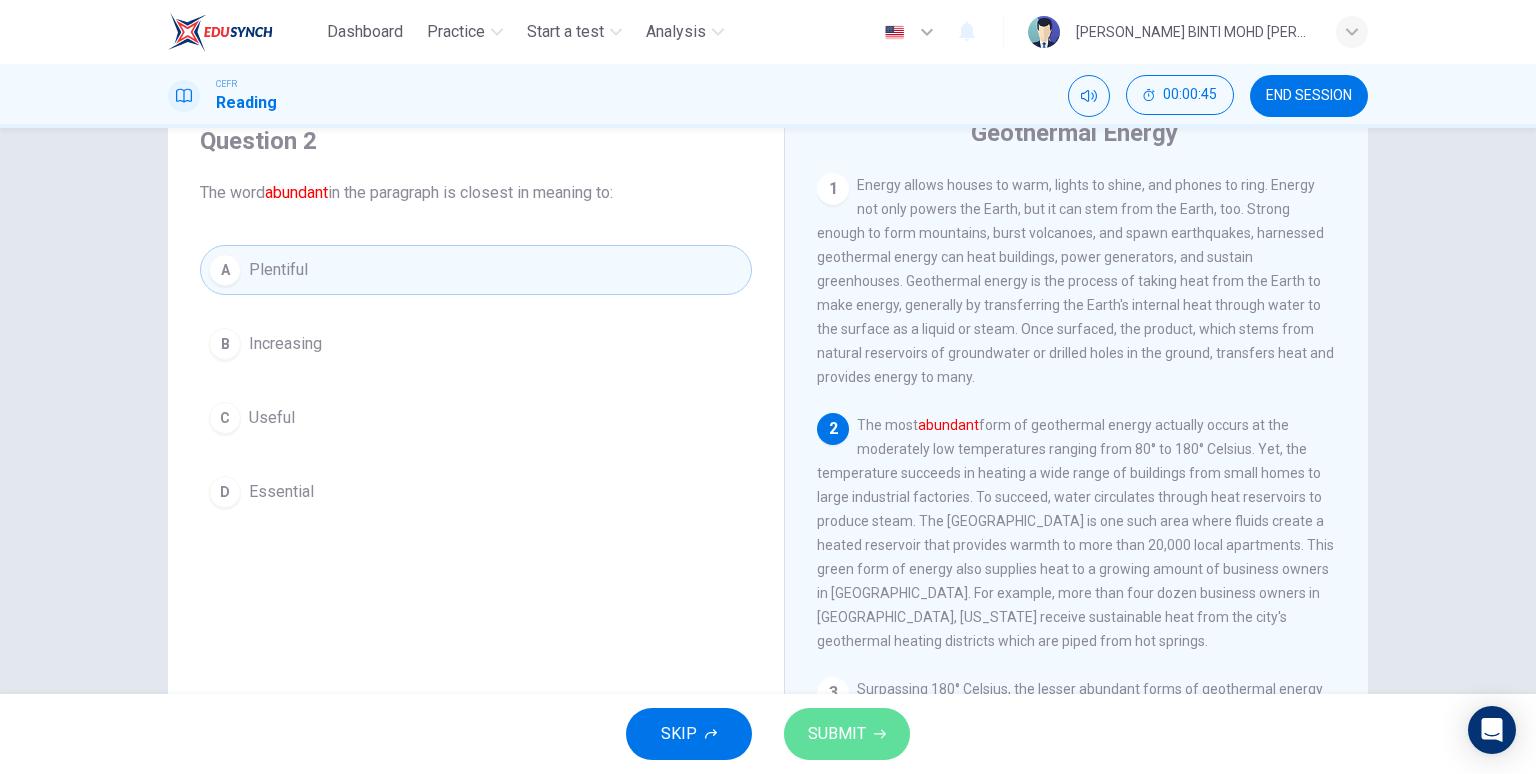 click on "SUBMIT" at bounding box center [837, 734] 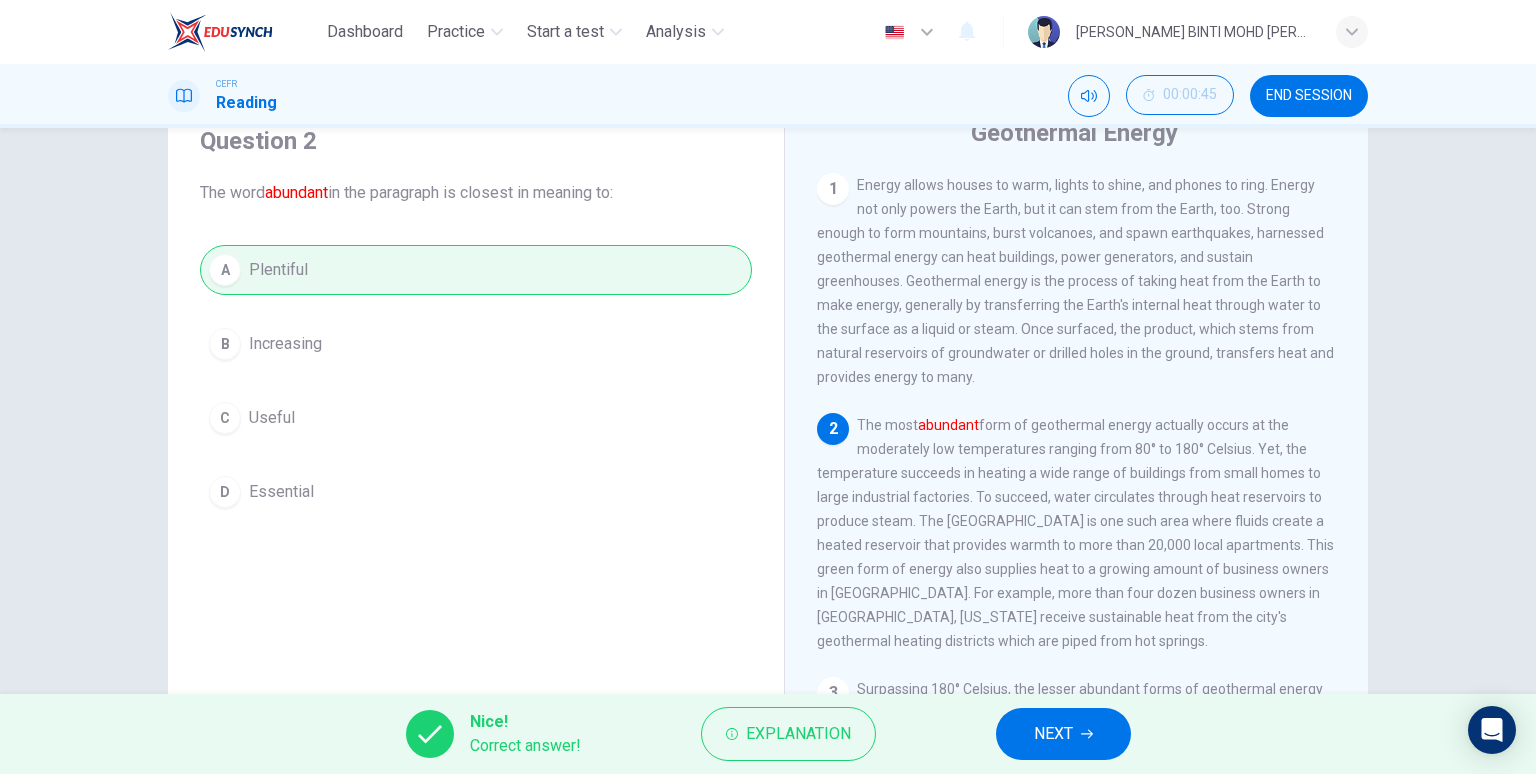 type 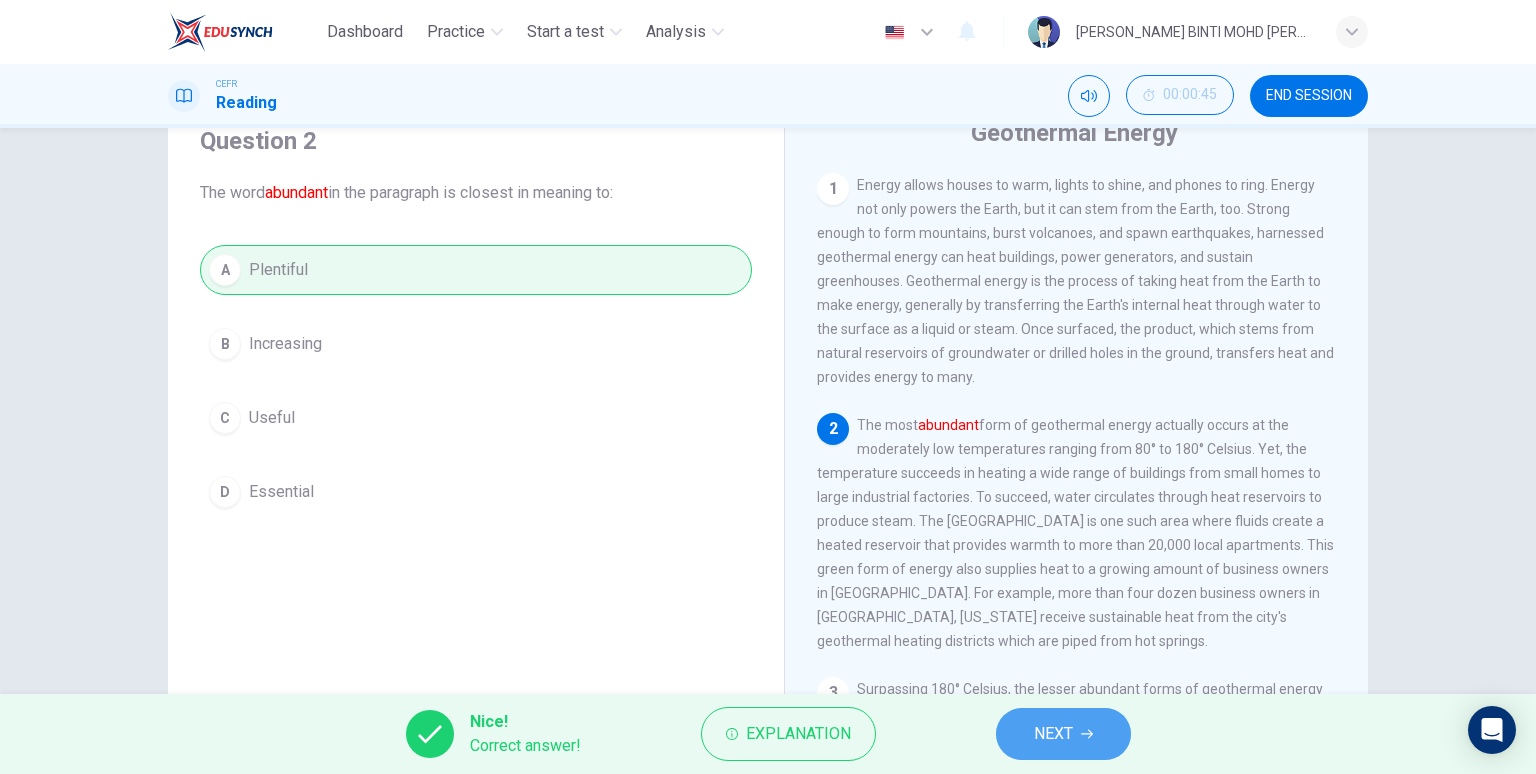 click 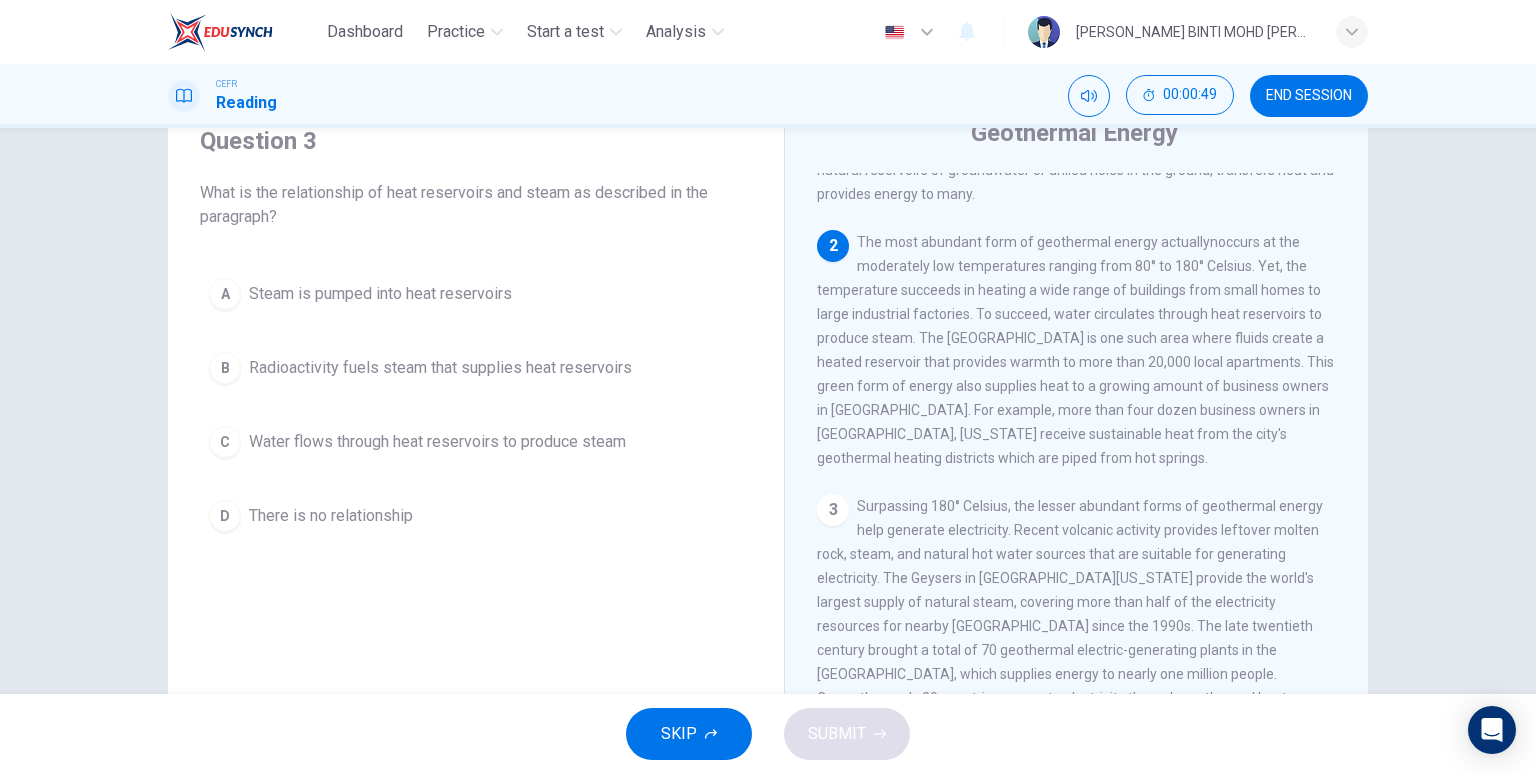 scroll, scrollTop: 184, scrollLeft: 0, axis: vertical 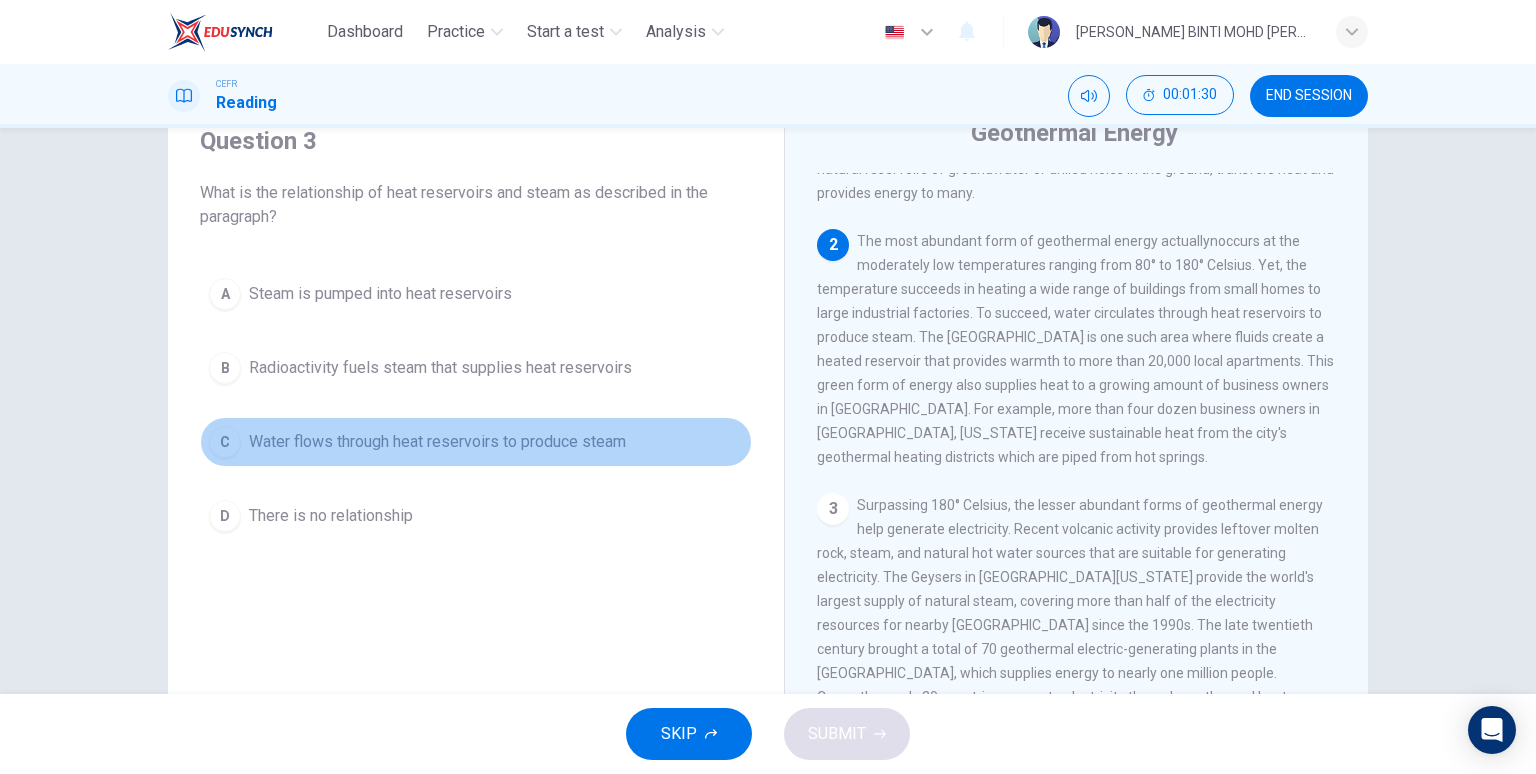 click on "C" at bounding box center (225, 442) 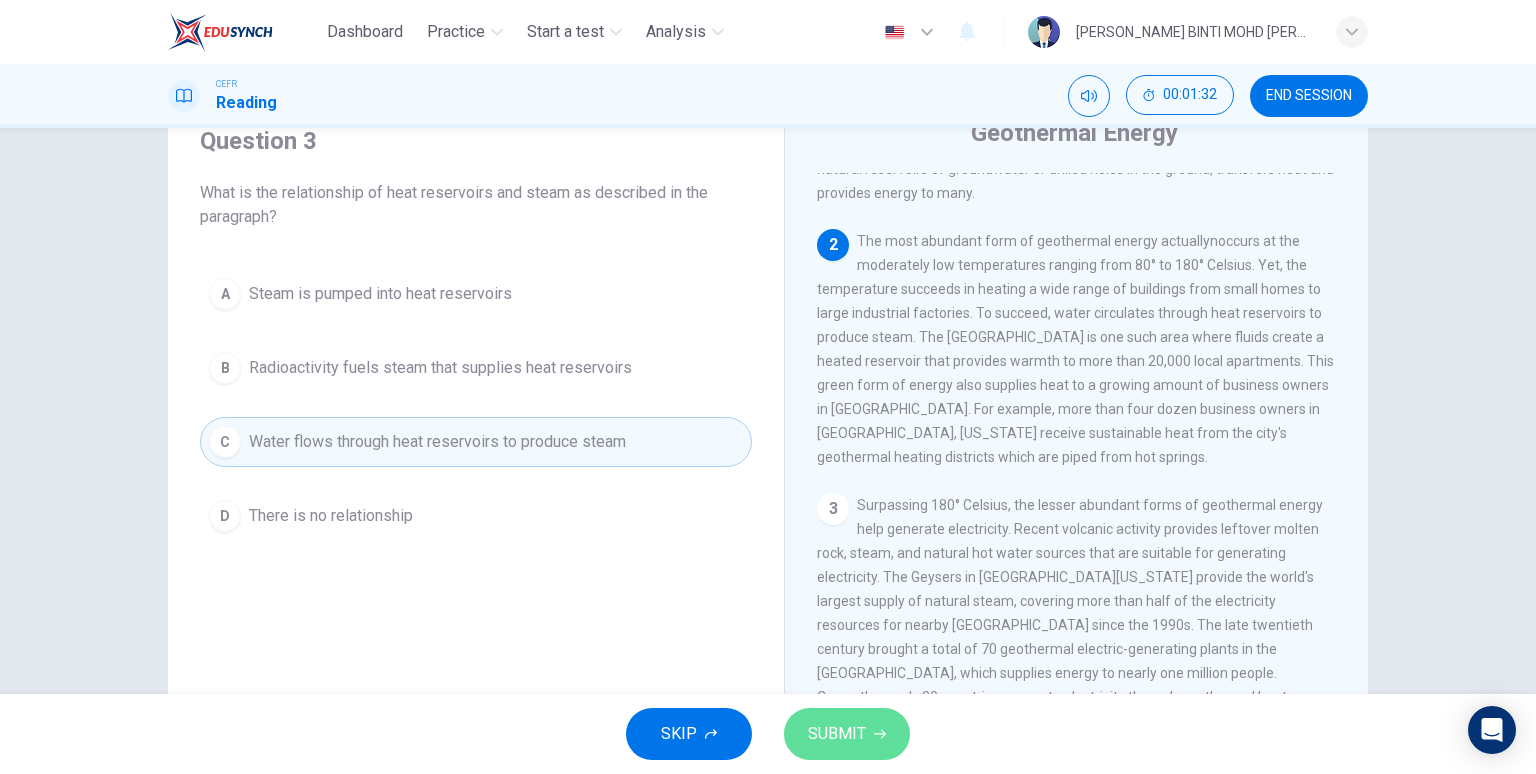 click on "SUBMIT" at bounding box center (837, 734) 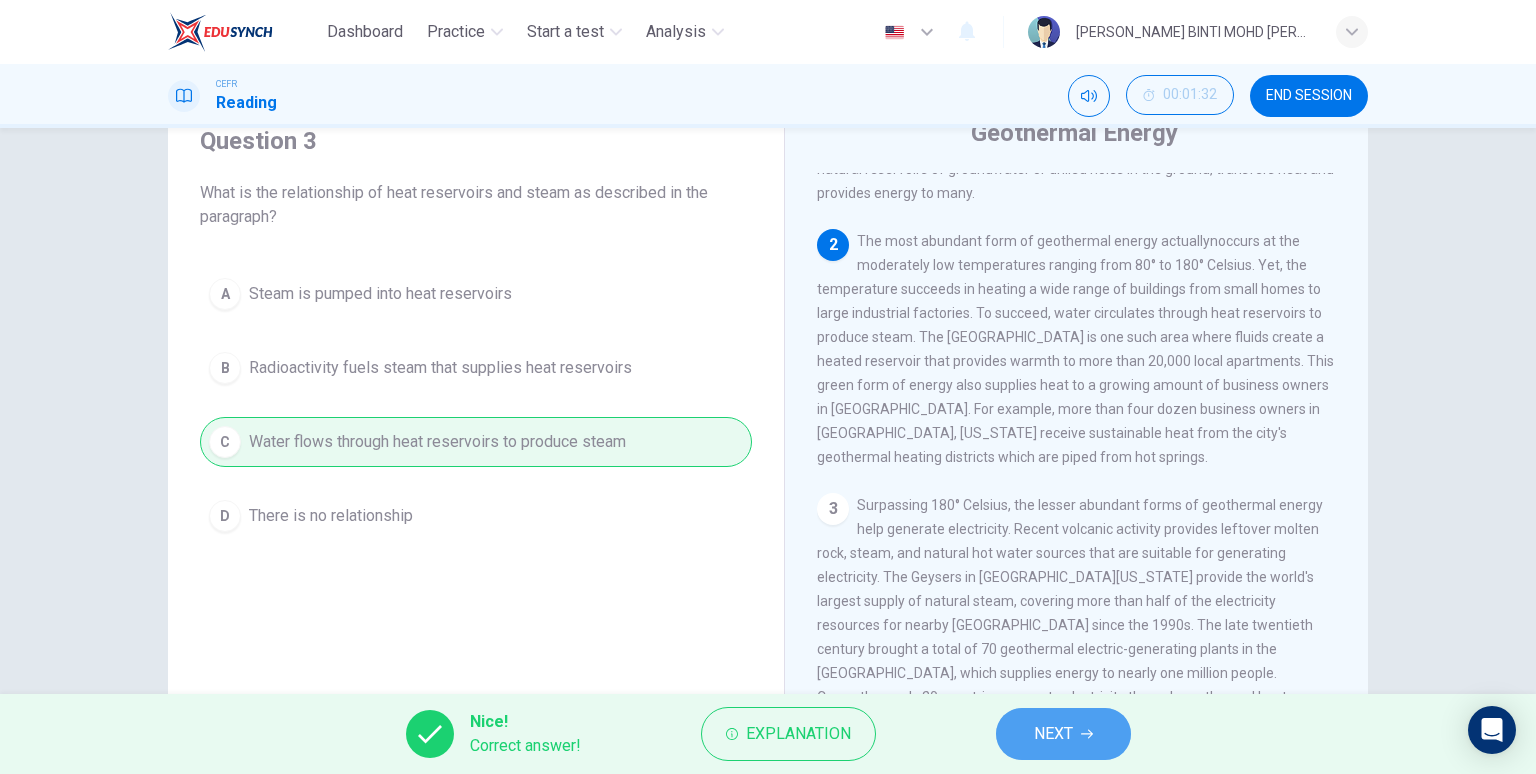 click on "NEXT" at bounding box center (1053, 734) 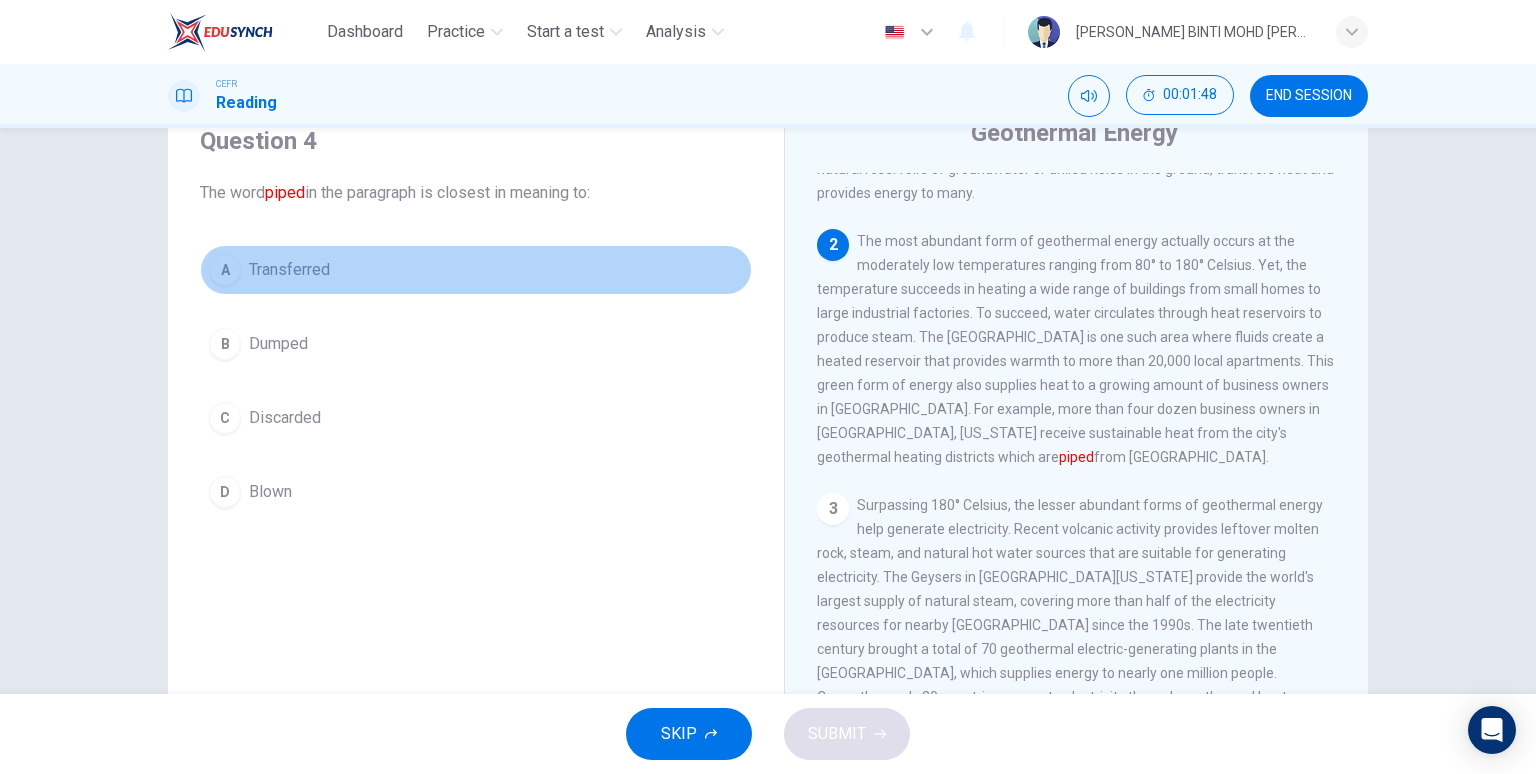 click on "A" at bounding box center [225, 270] 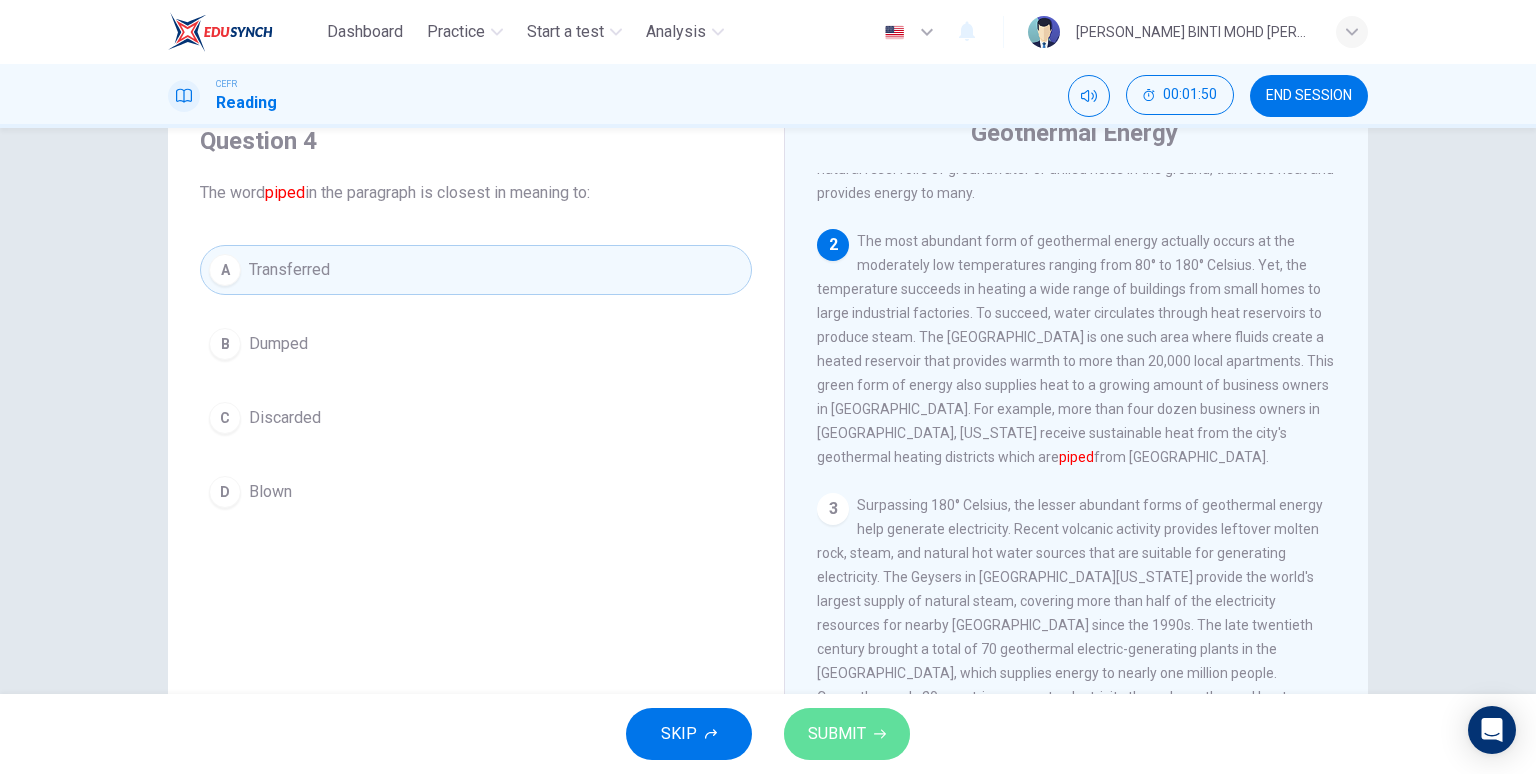 click on "SUBMIT" at bounding box center [837, 734] 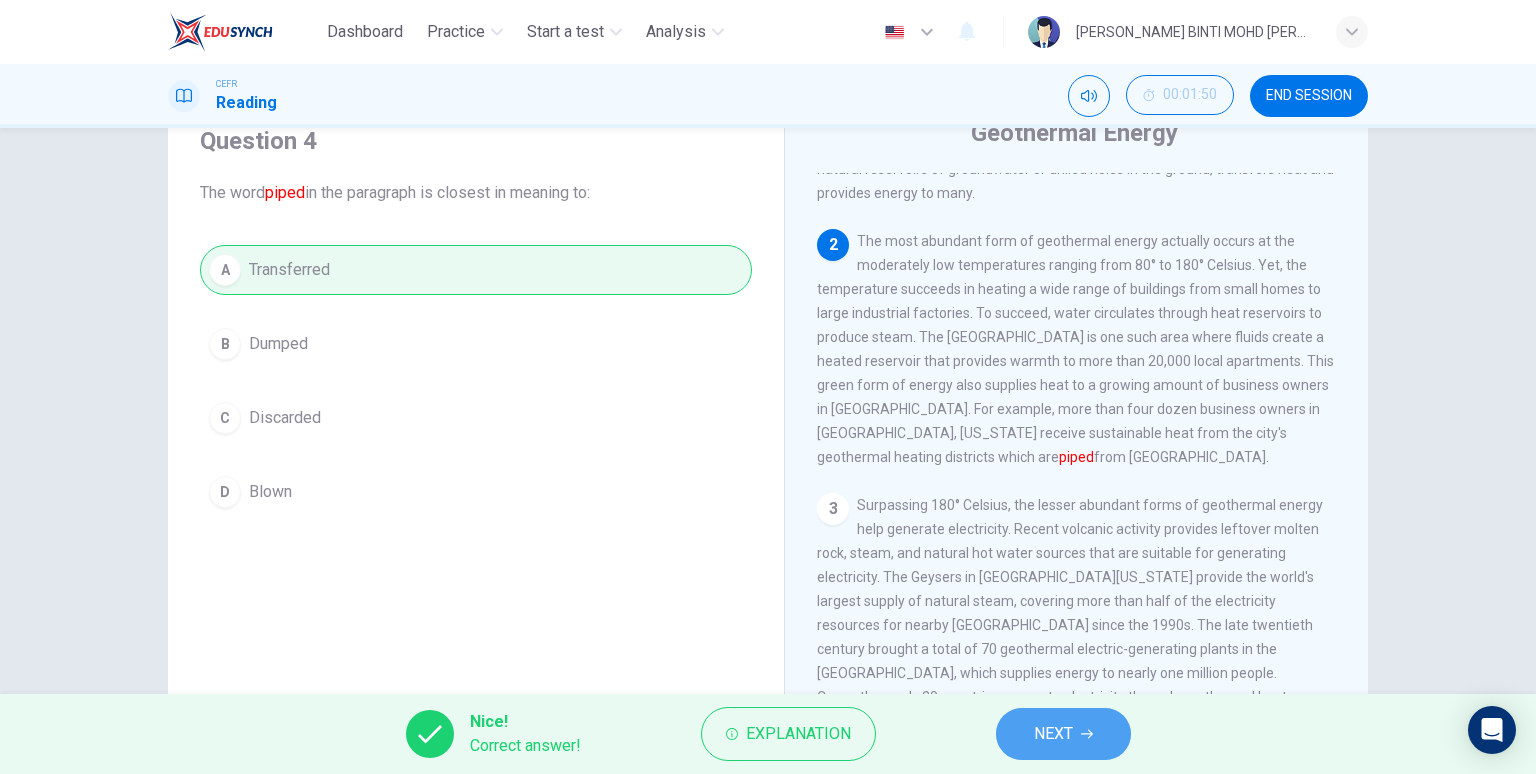 click on "NEXT" at bounding box center [1053, 734] 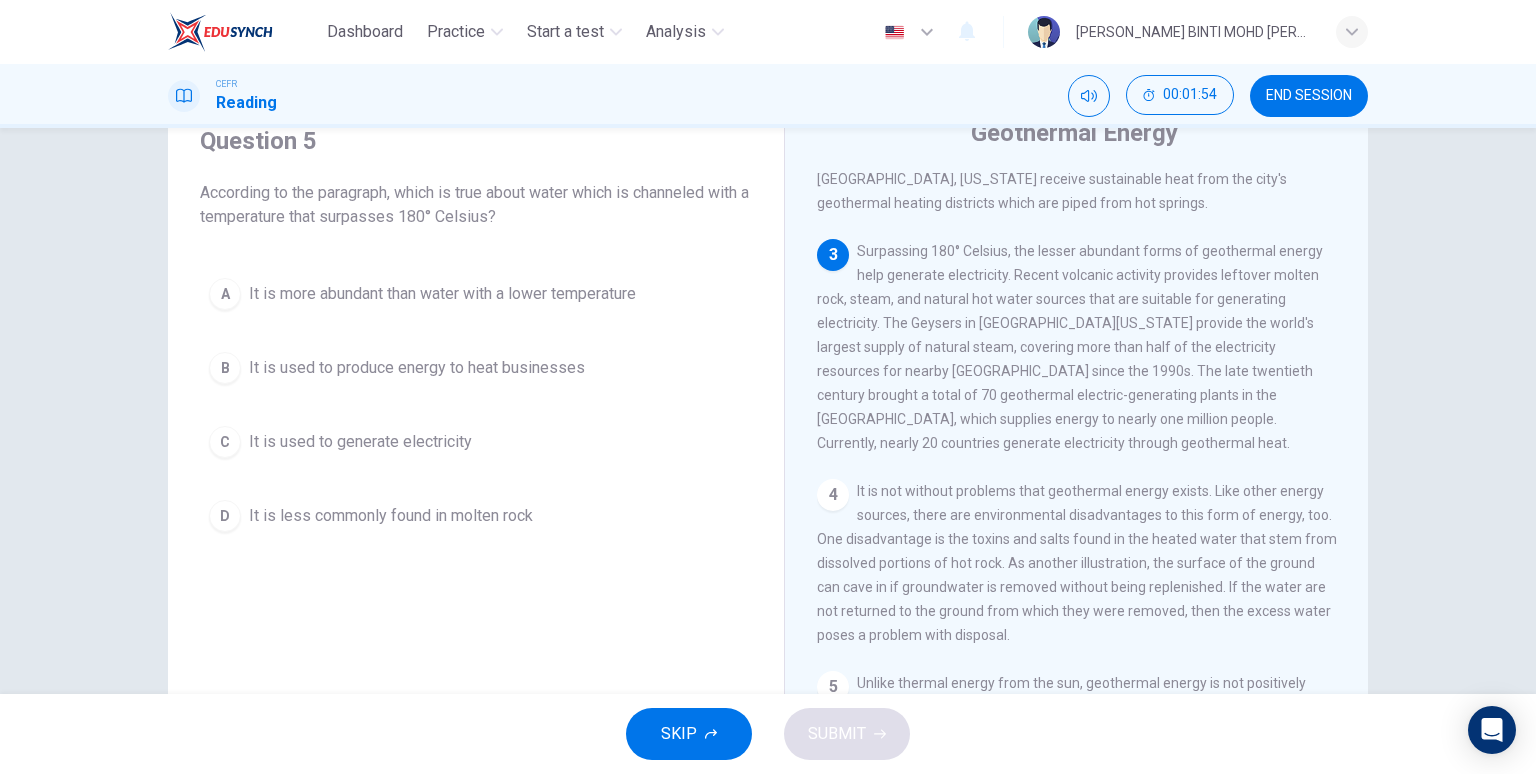 scroll, scrollTop: 440, scrollLeft: 0, axis: vertical 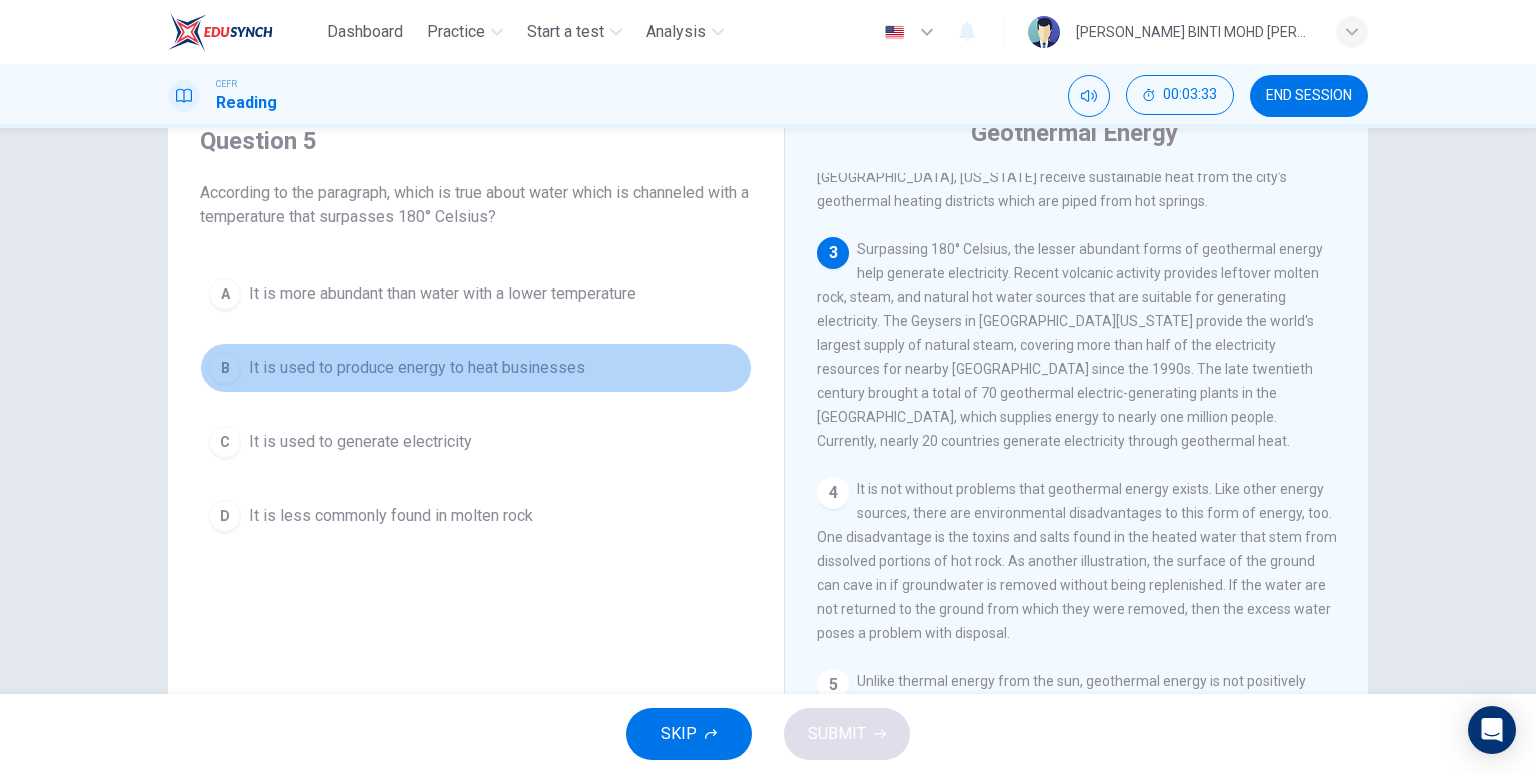 click on "B" at bounding box center [225, 368] 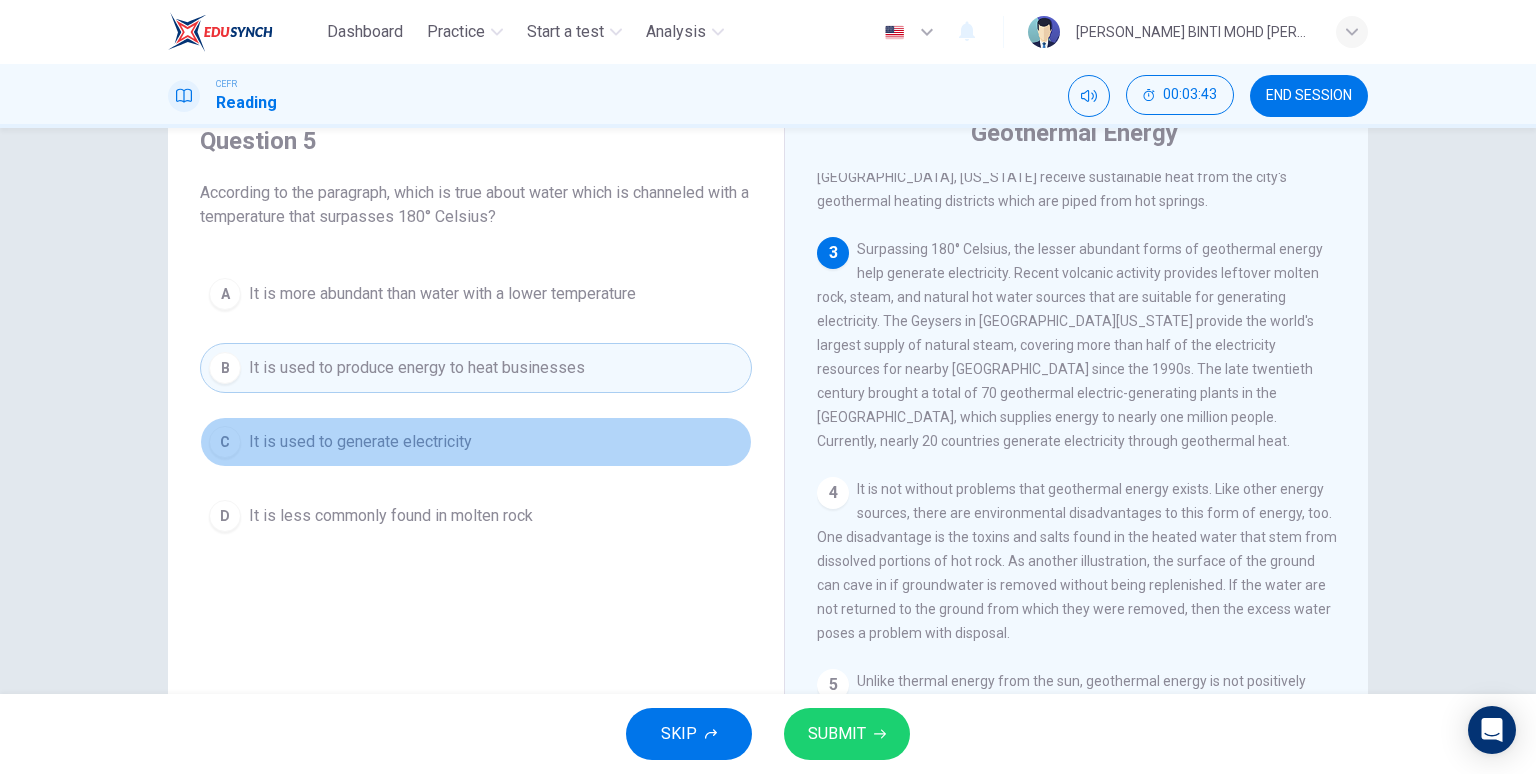 click on "C" at bounding box center (225, 442) 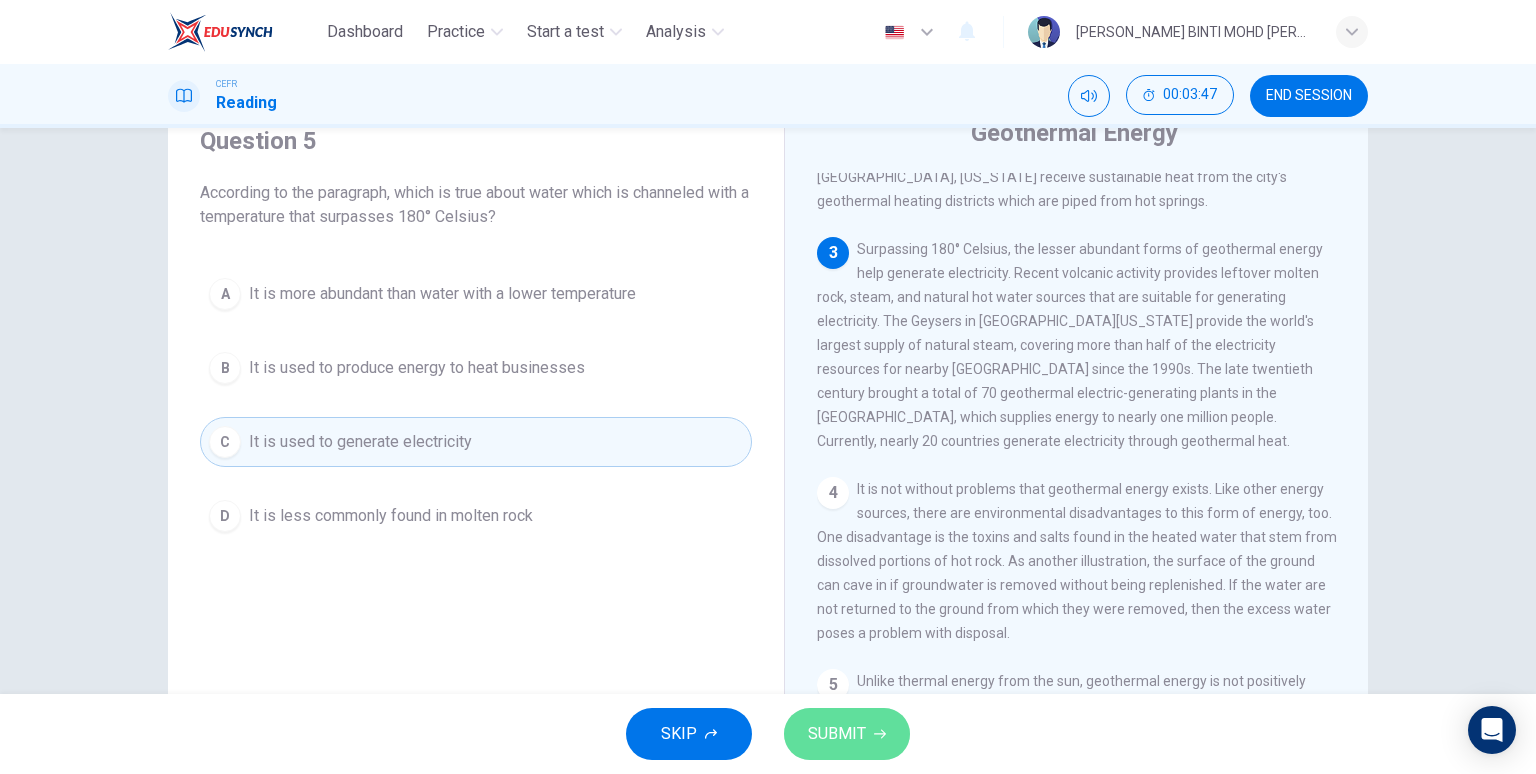 click on "SUBMIT" at bounding box center [847, 734] 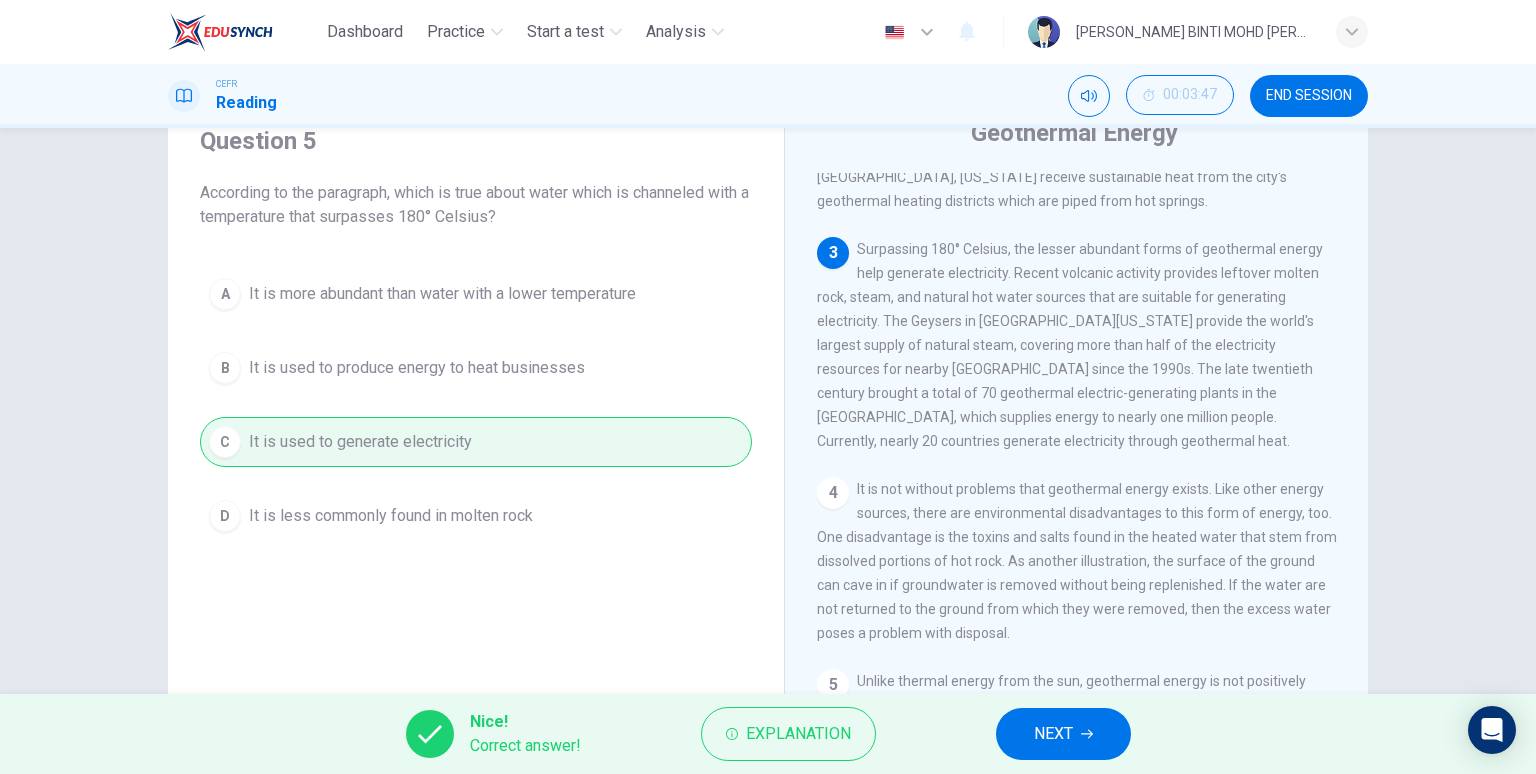 click on "NEXT" at bounding box center (1053, 734) 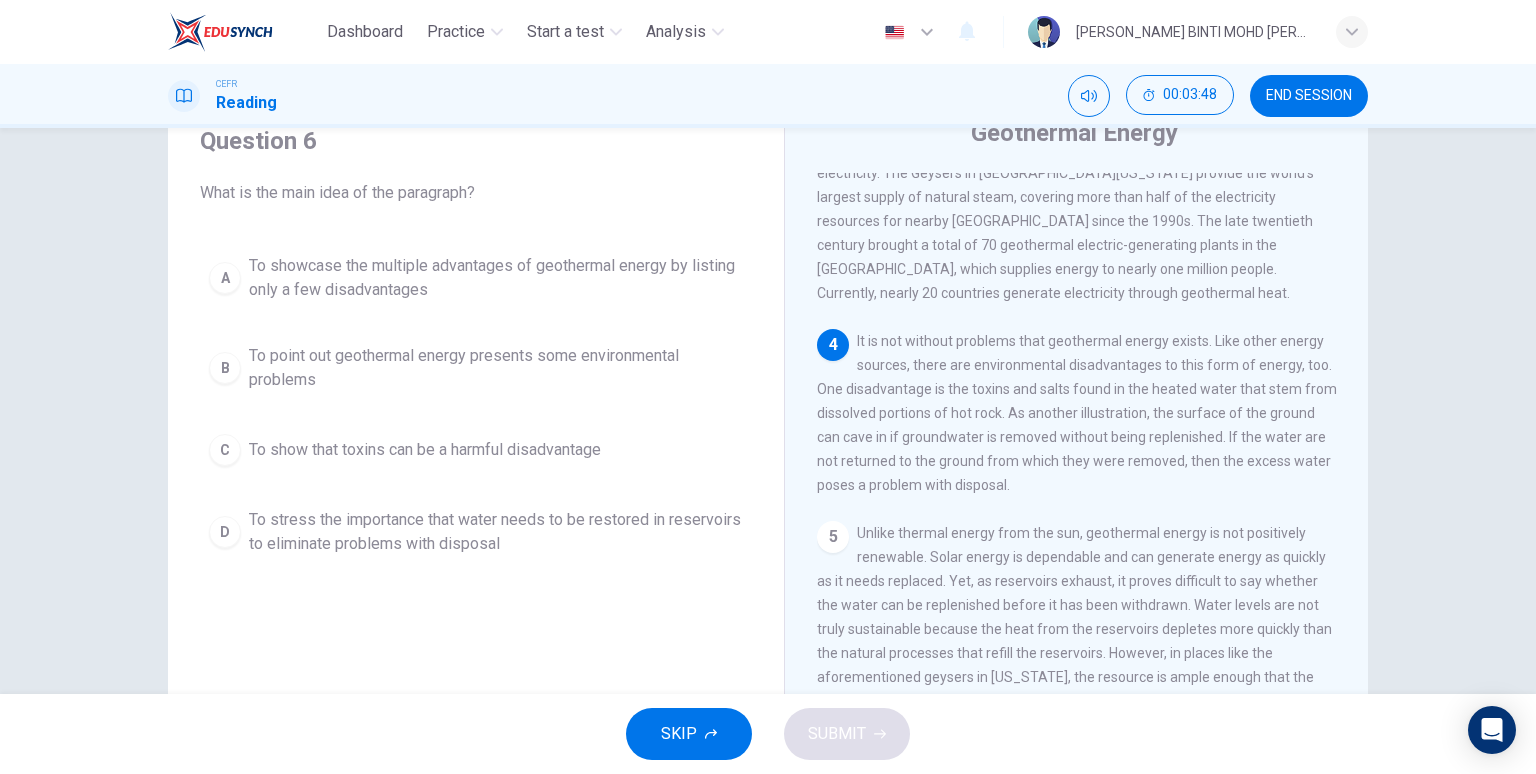 scroll, scrollTop: 653, scrollLeft: 0, axis: vertical 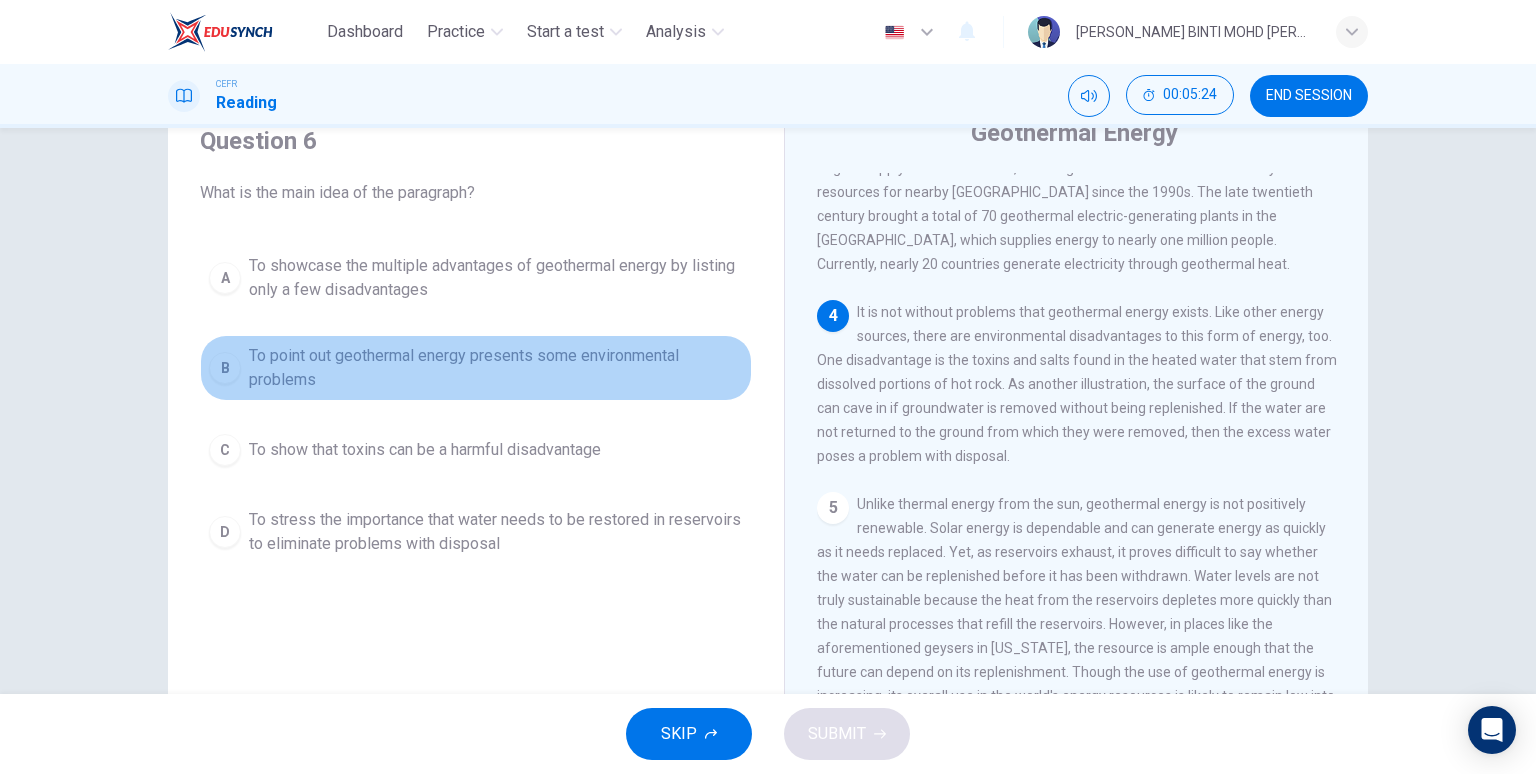 click on "B To point out geothermal energy presents some environmental problems" at bounding box center (476, 368) 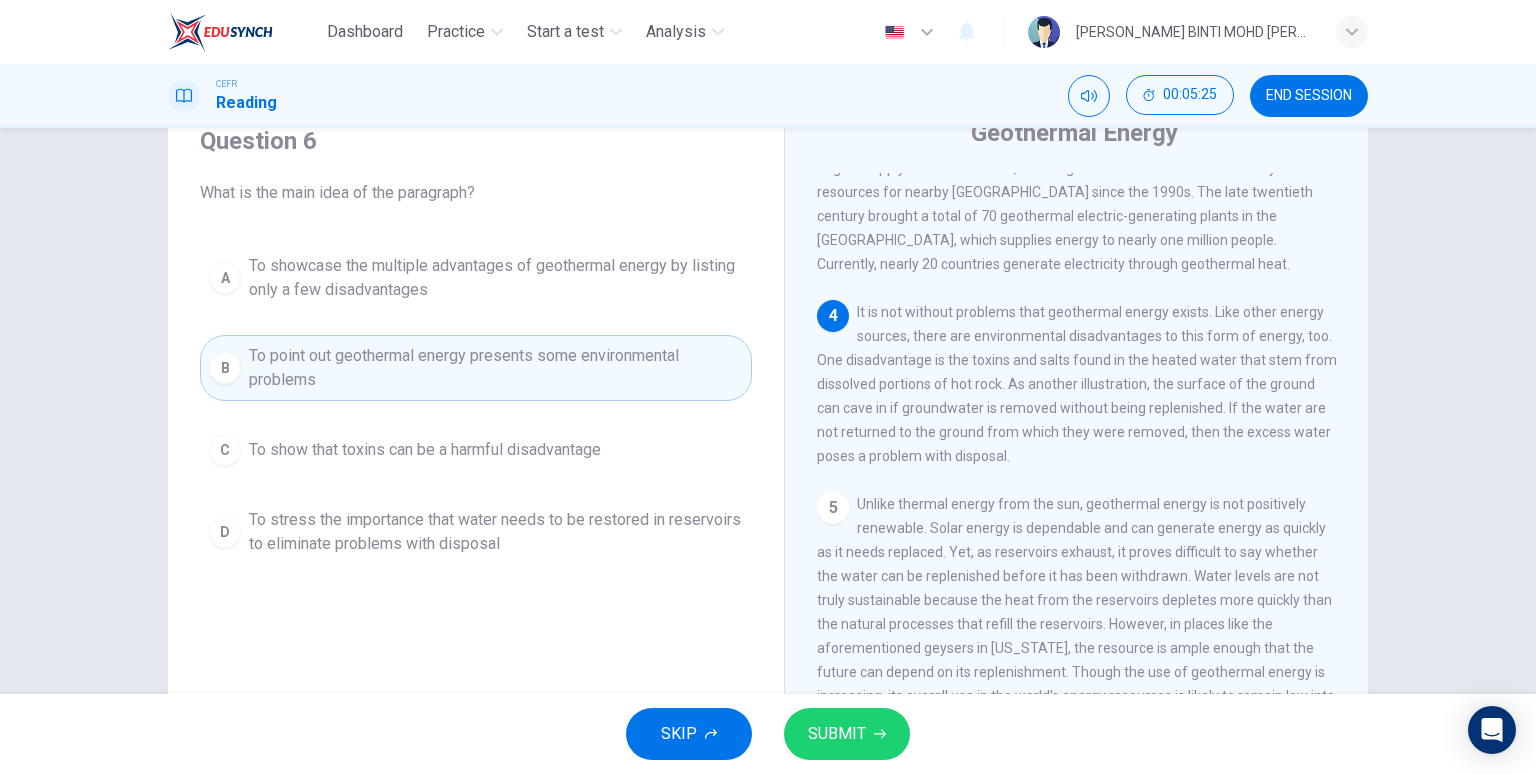 click on "SUBMIT" at bounding box center [847, 734] 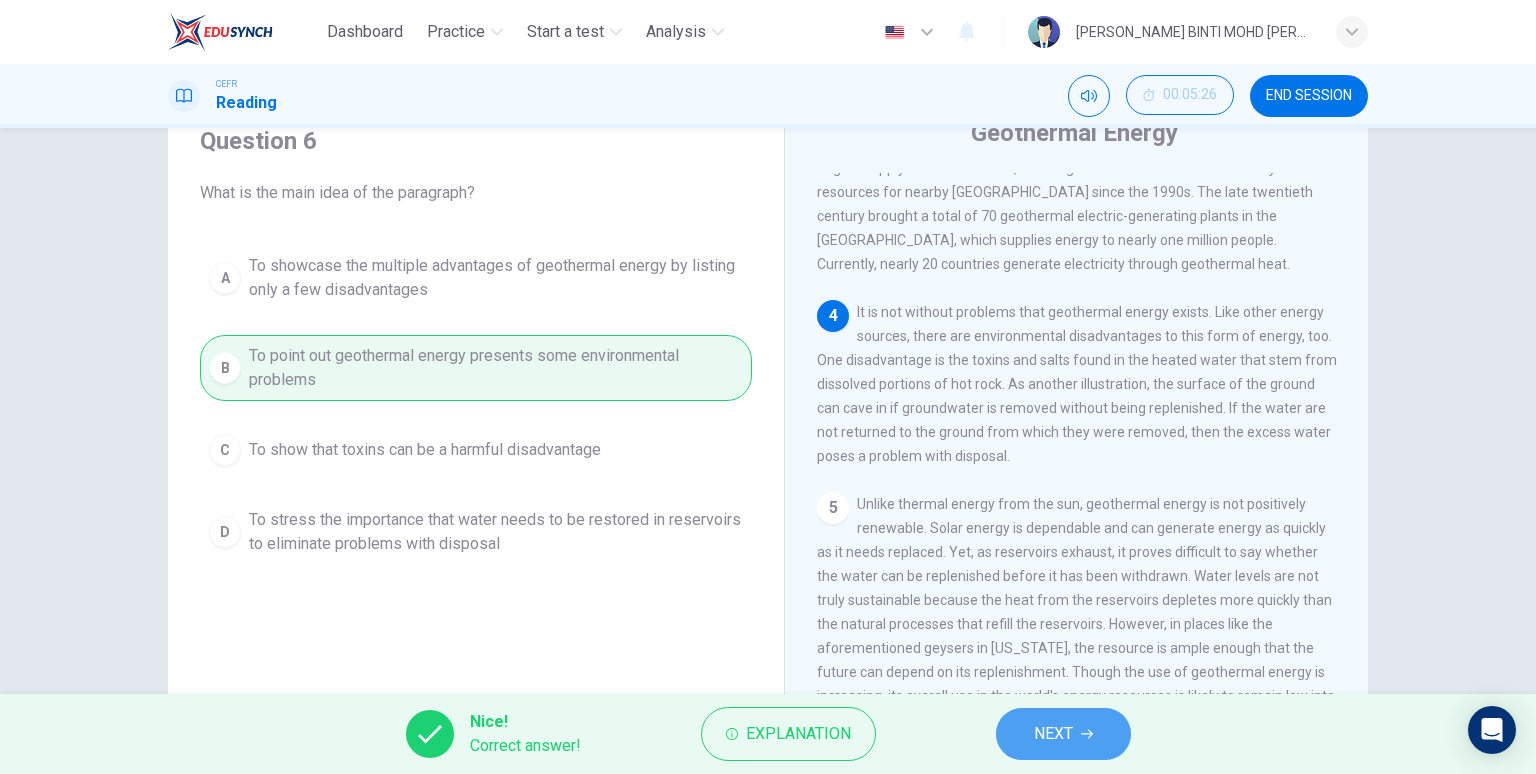 click on "NEXT" at bounding box center [1053, 734] 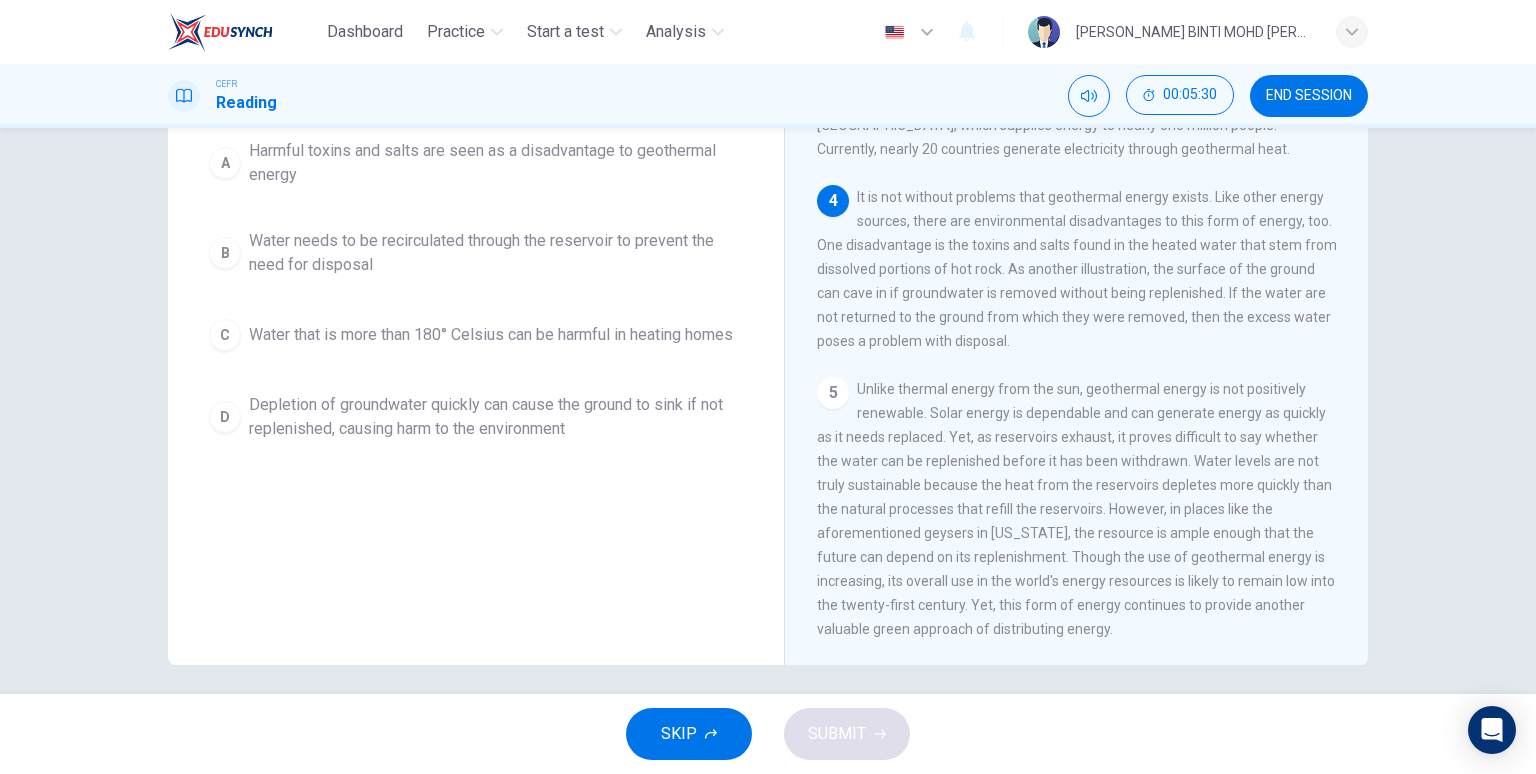 scroll, scrollTop: 199, scrollLeft: 0, axis: vertical 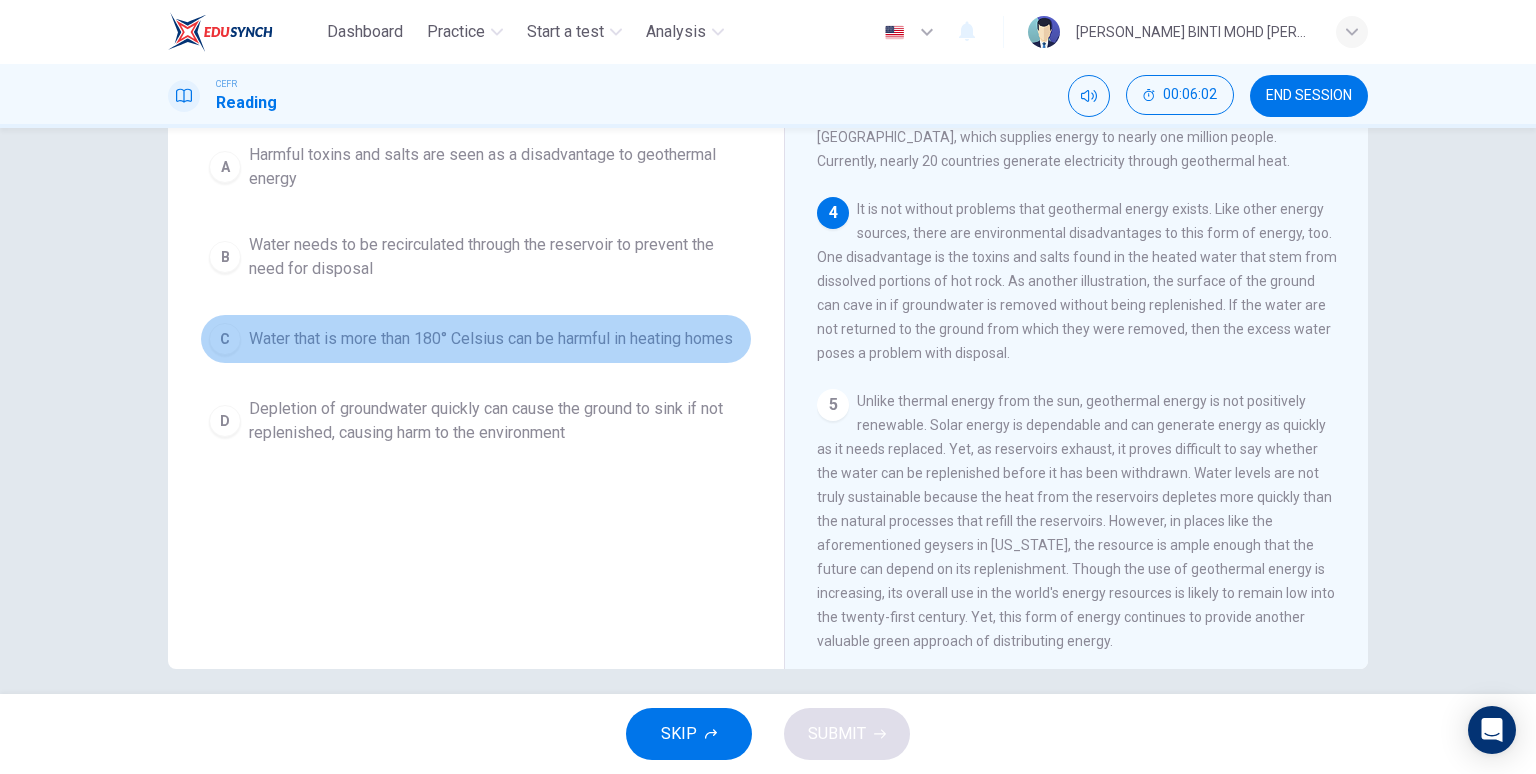 click on "C" at bounding box center (225, 339) 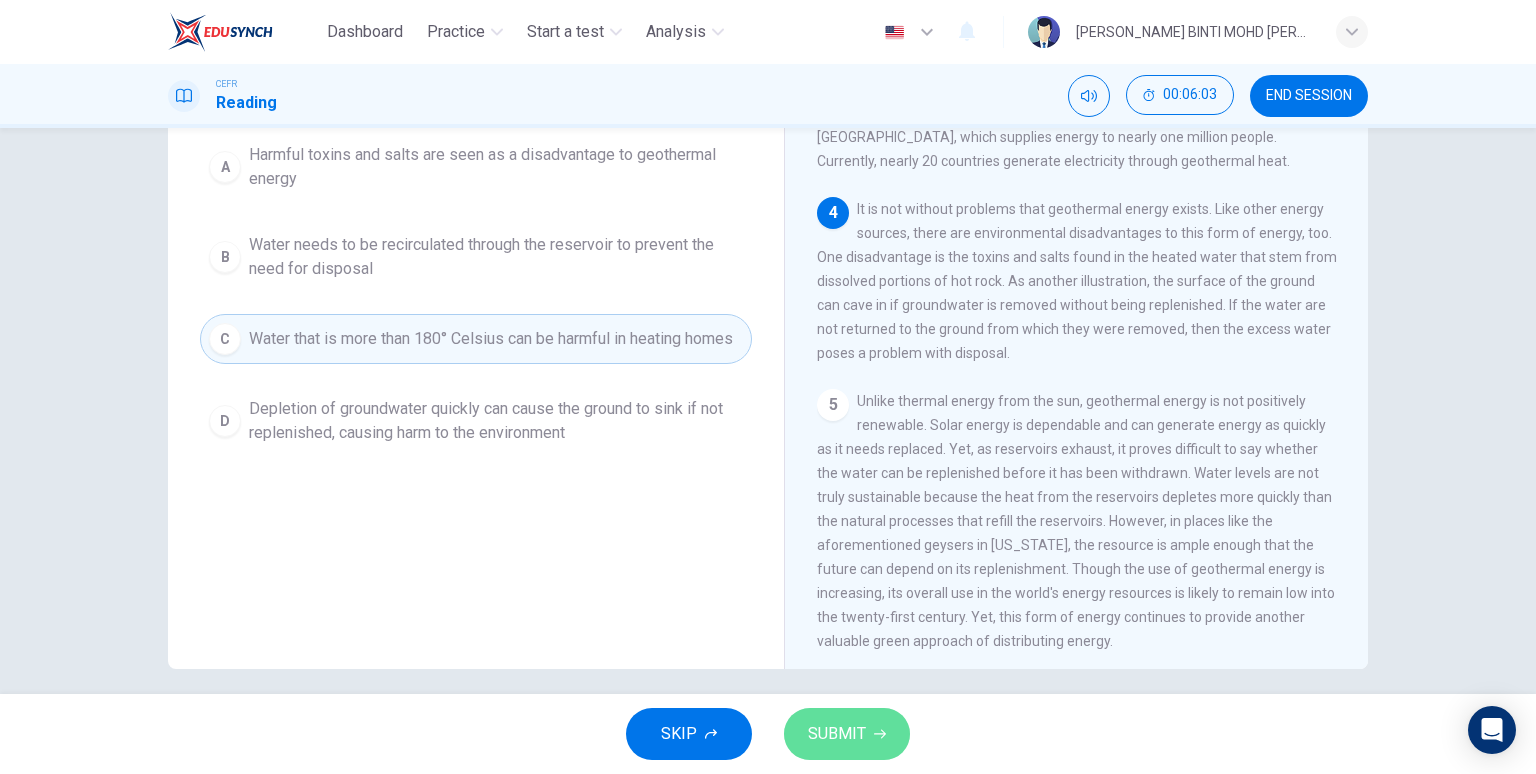 click on "SUBMIT" at bounding box center (847, 734) 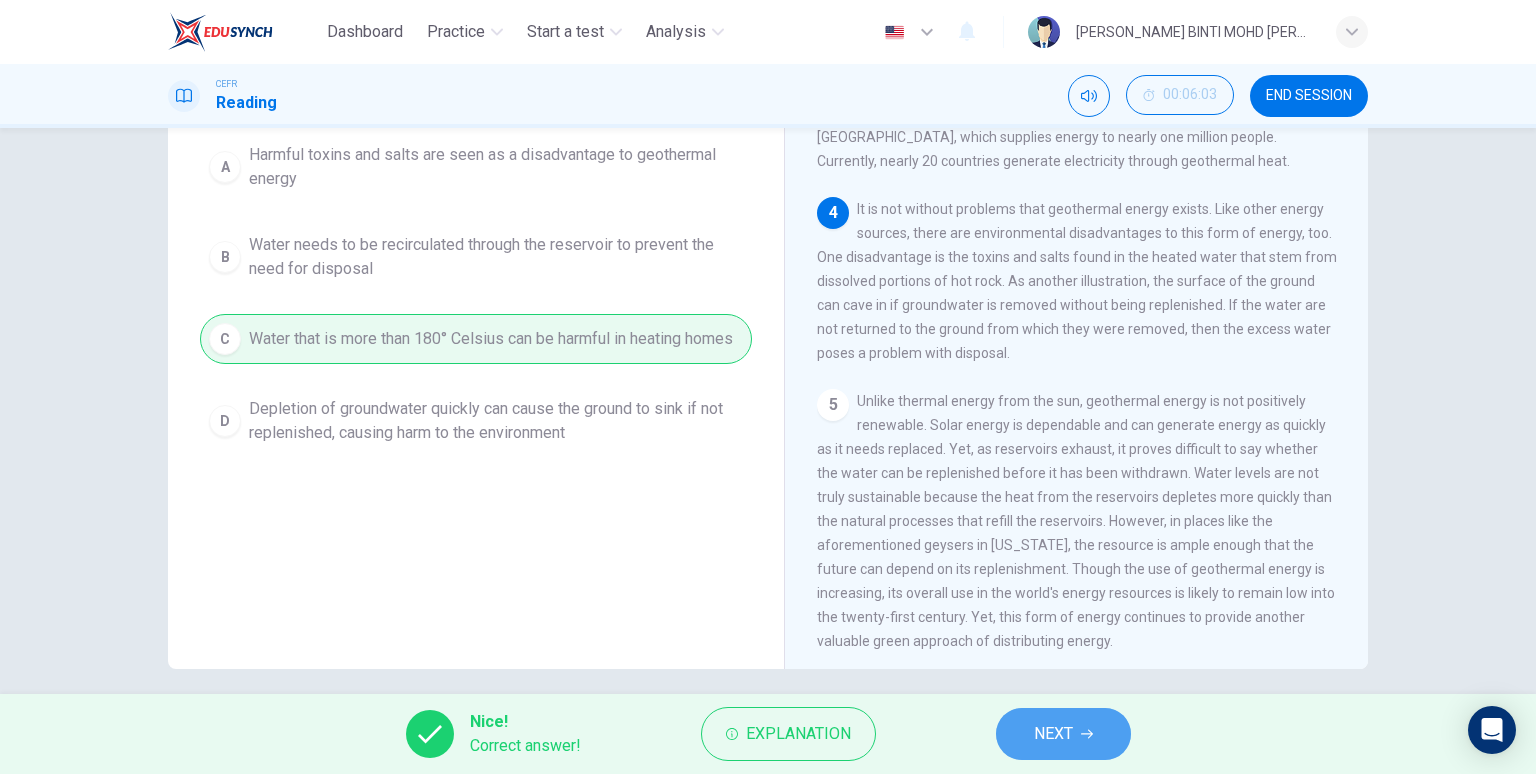click on "NEXT" at bounding box center (1053, 734) 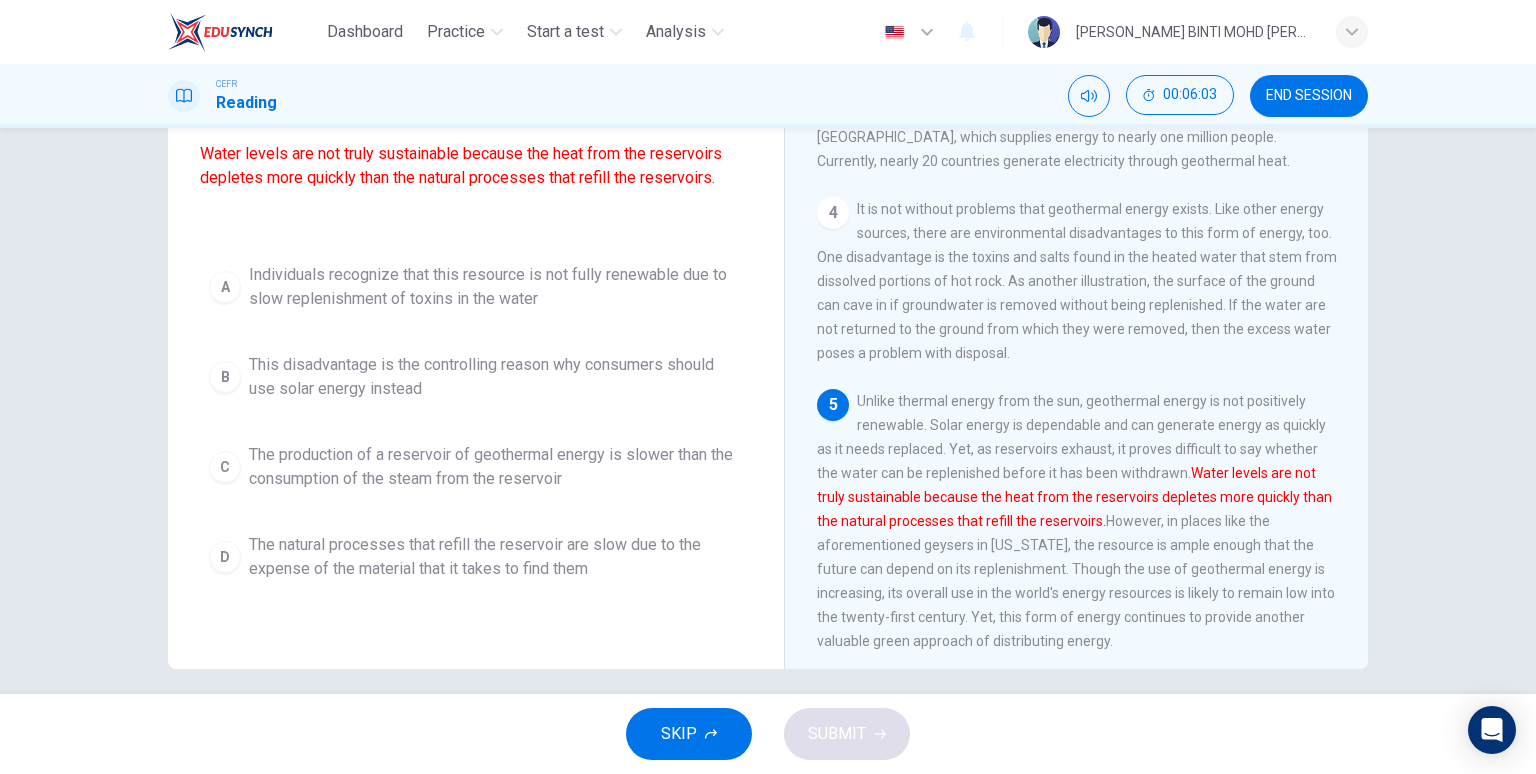 scroll, scrollTop: 209, scrollLeft: 0, axis: vertical 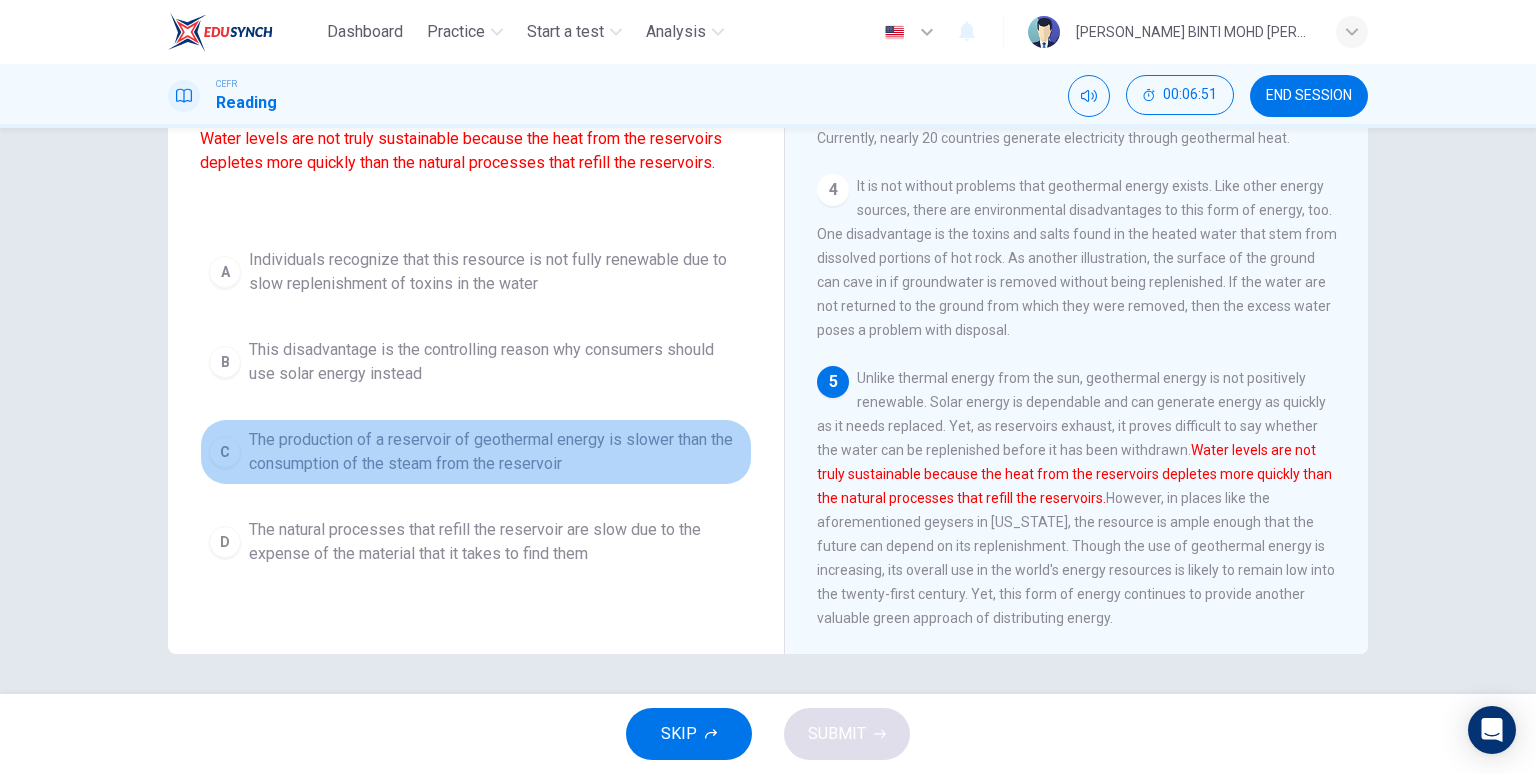 click on "C" at bounding box center [225, 452] 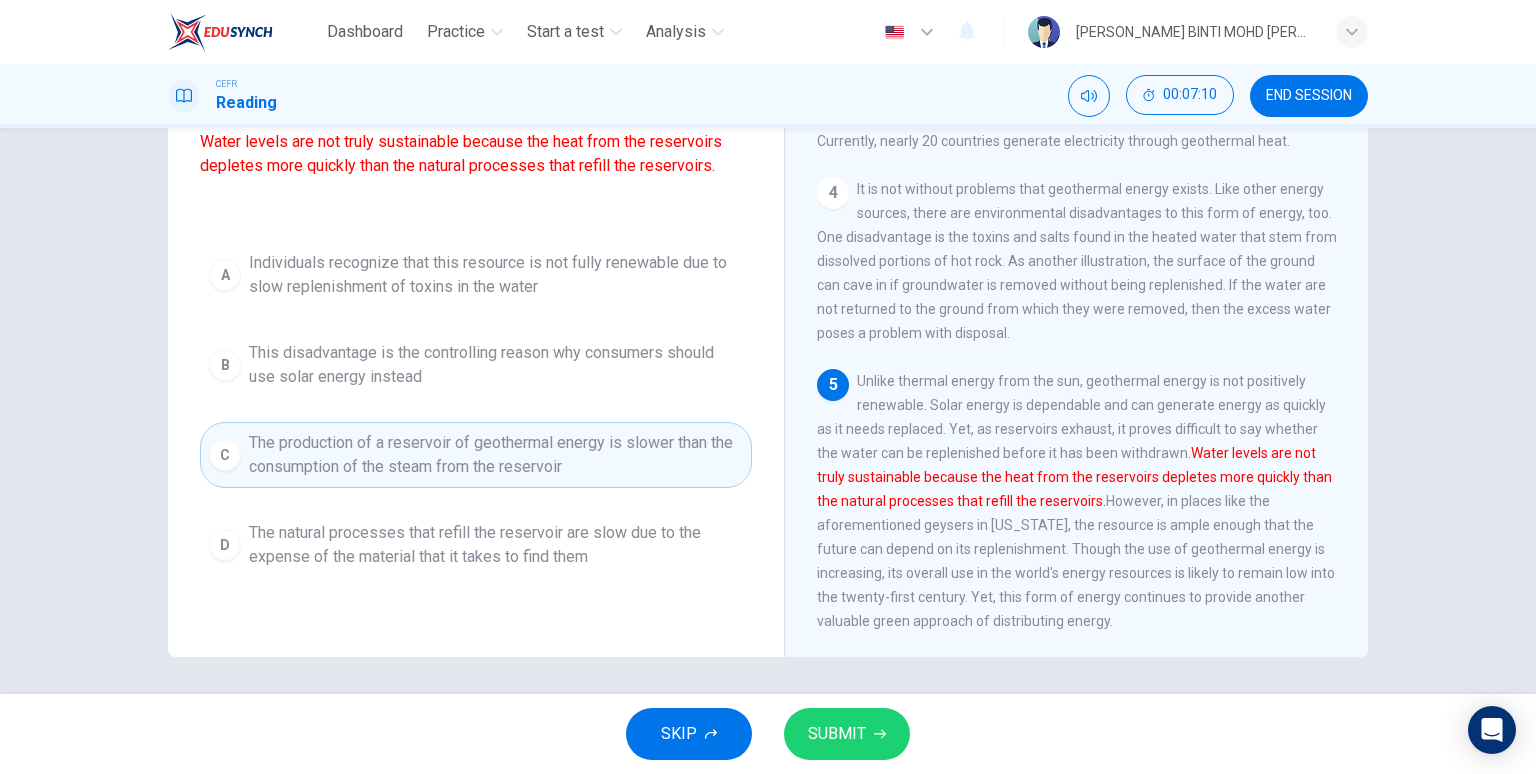 scroll, scrollTop: 209, scrollLeft: 0, axis: vertical 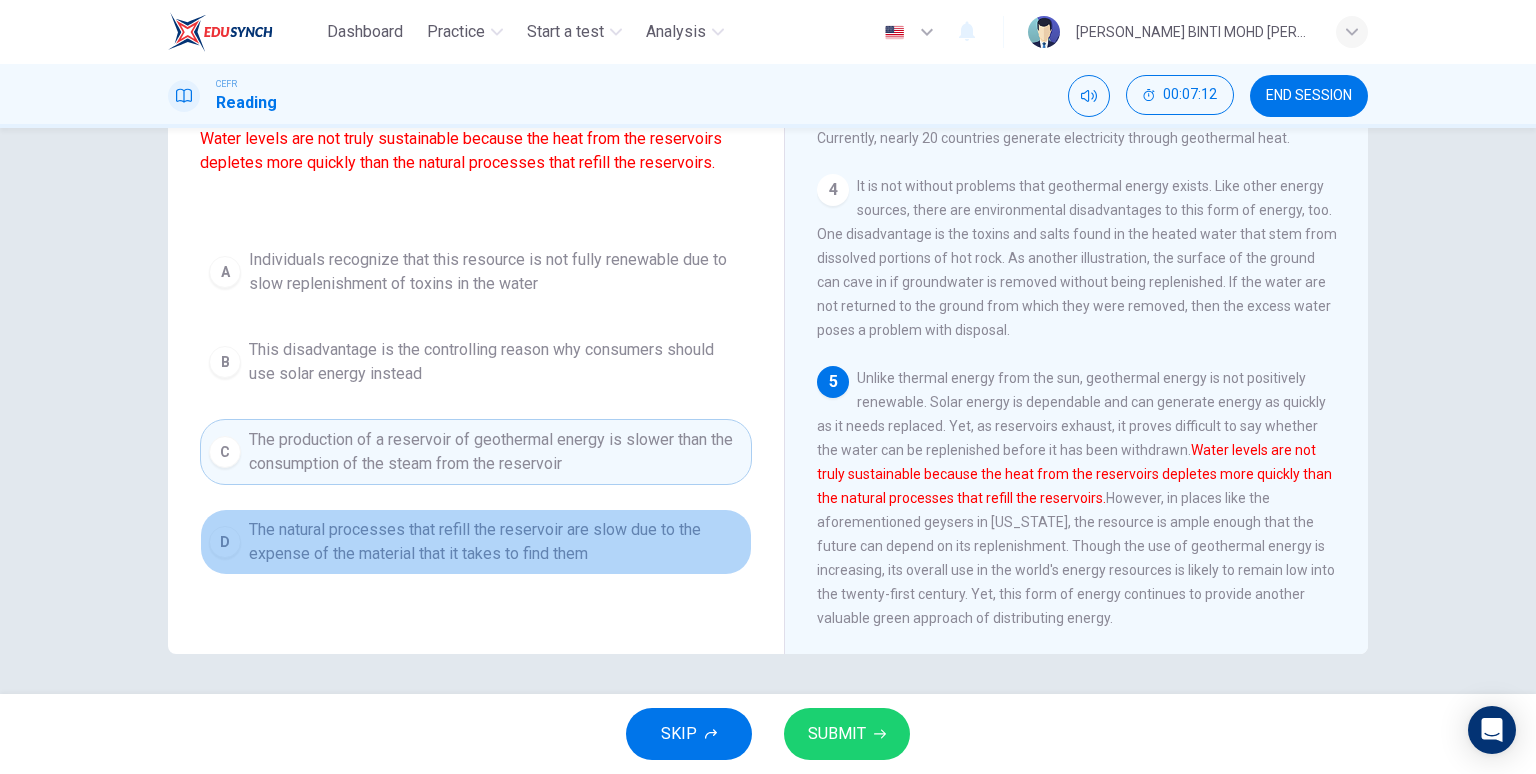 click on "The natural processes that refill the reservoir are slow due to the expense of the material that it takes to find them" at bounding box center [496, 542] 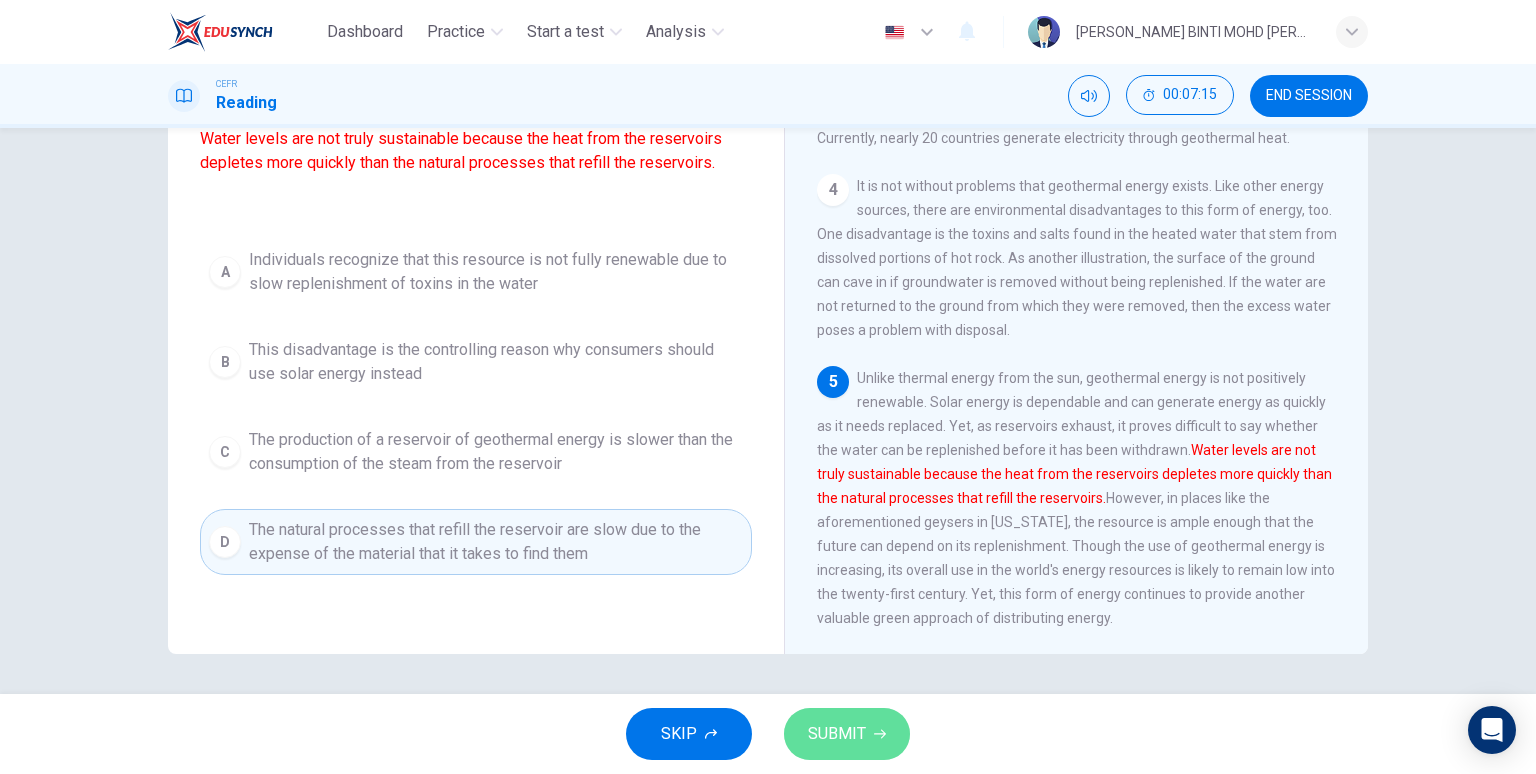 click on "SUBMIT" at bounding box center [837, 734] 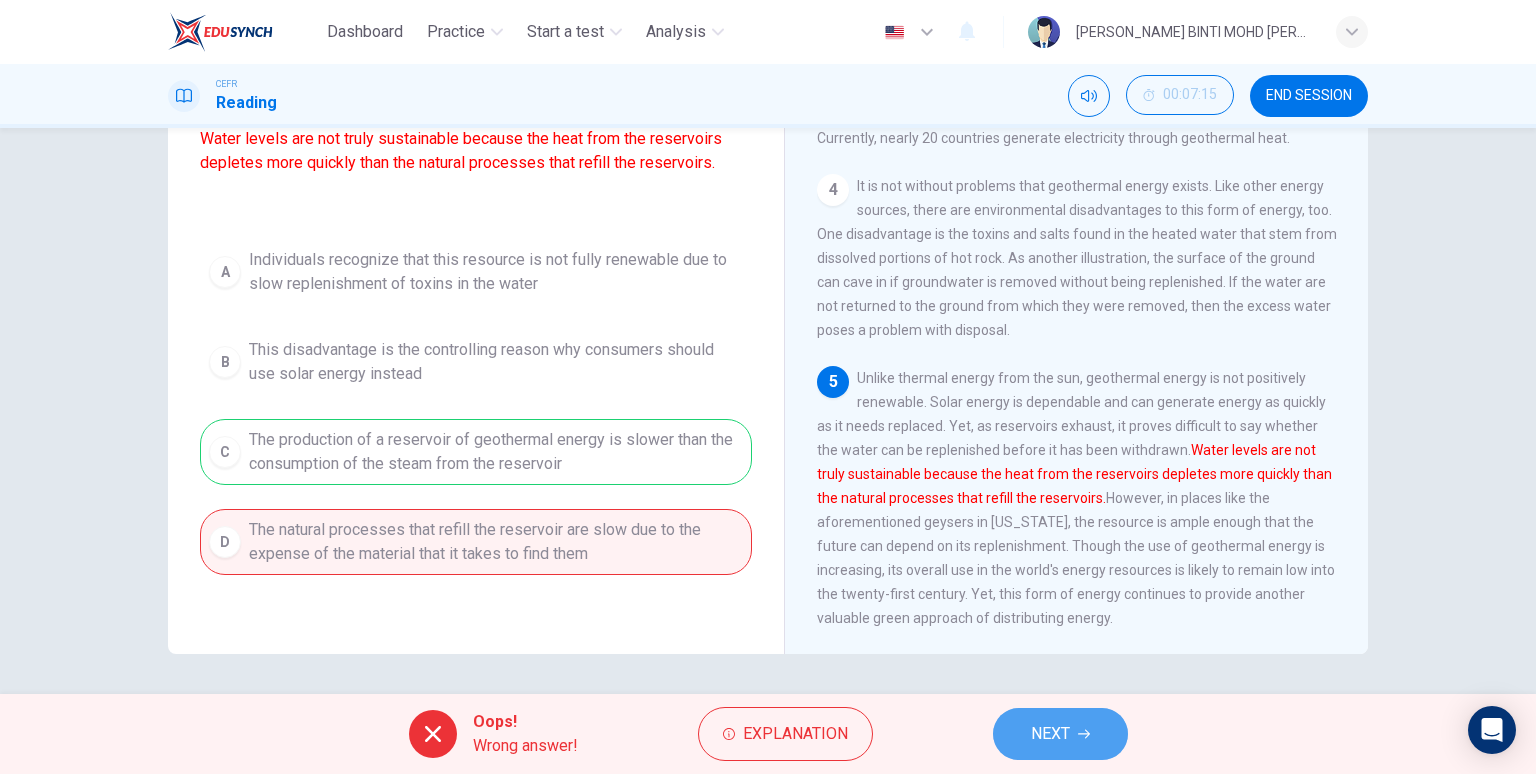 click on "NEXT" at bounding box center [1050, 734] 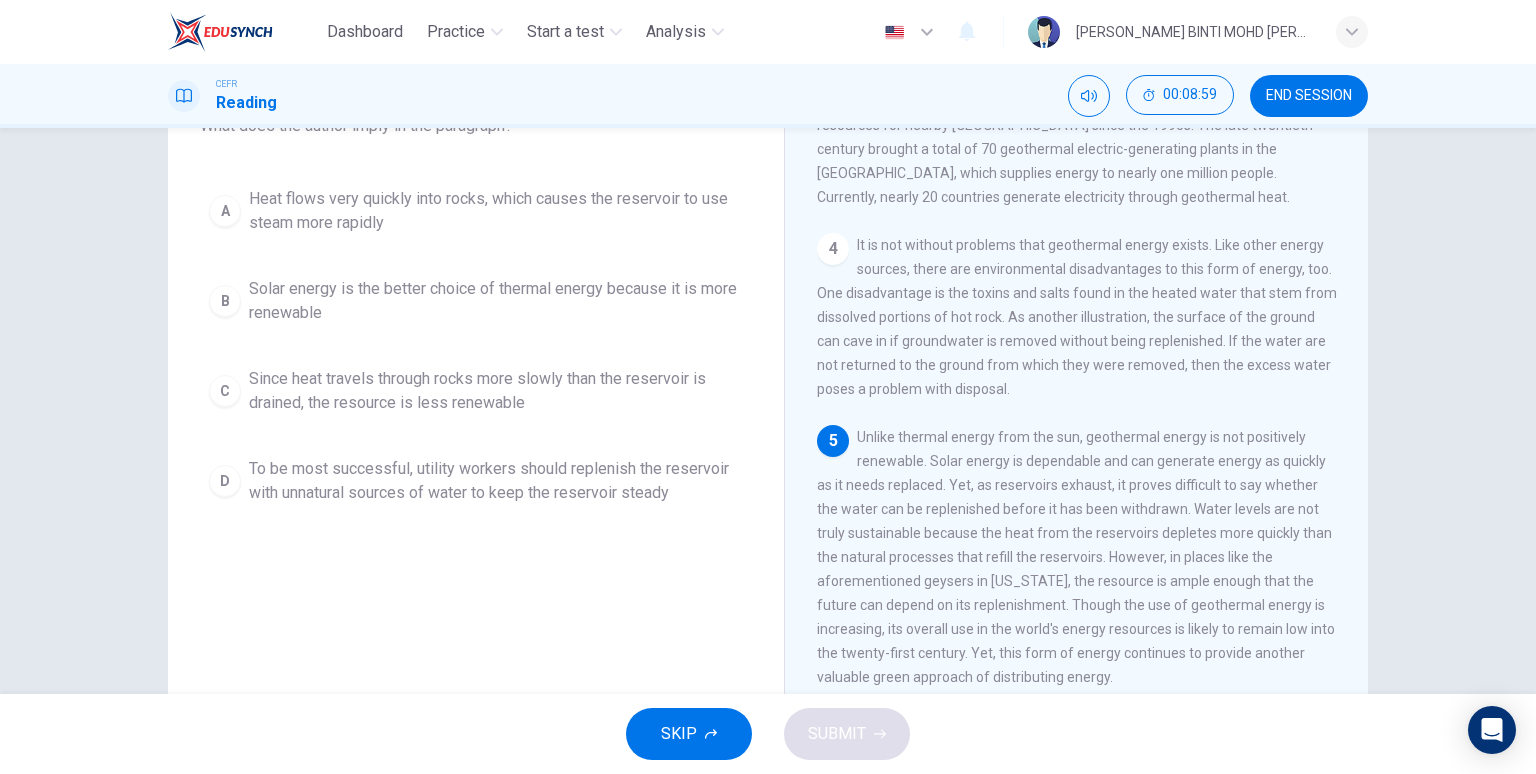 scroll, scrollTop: 158, scrollLeft: 0, axis: vertical 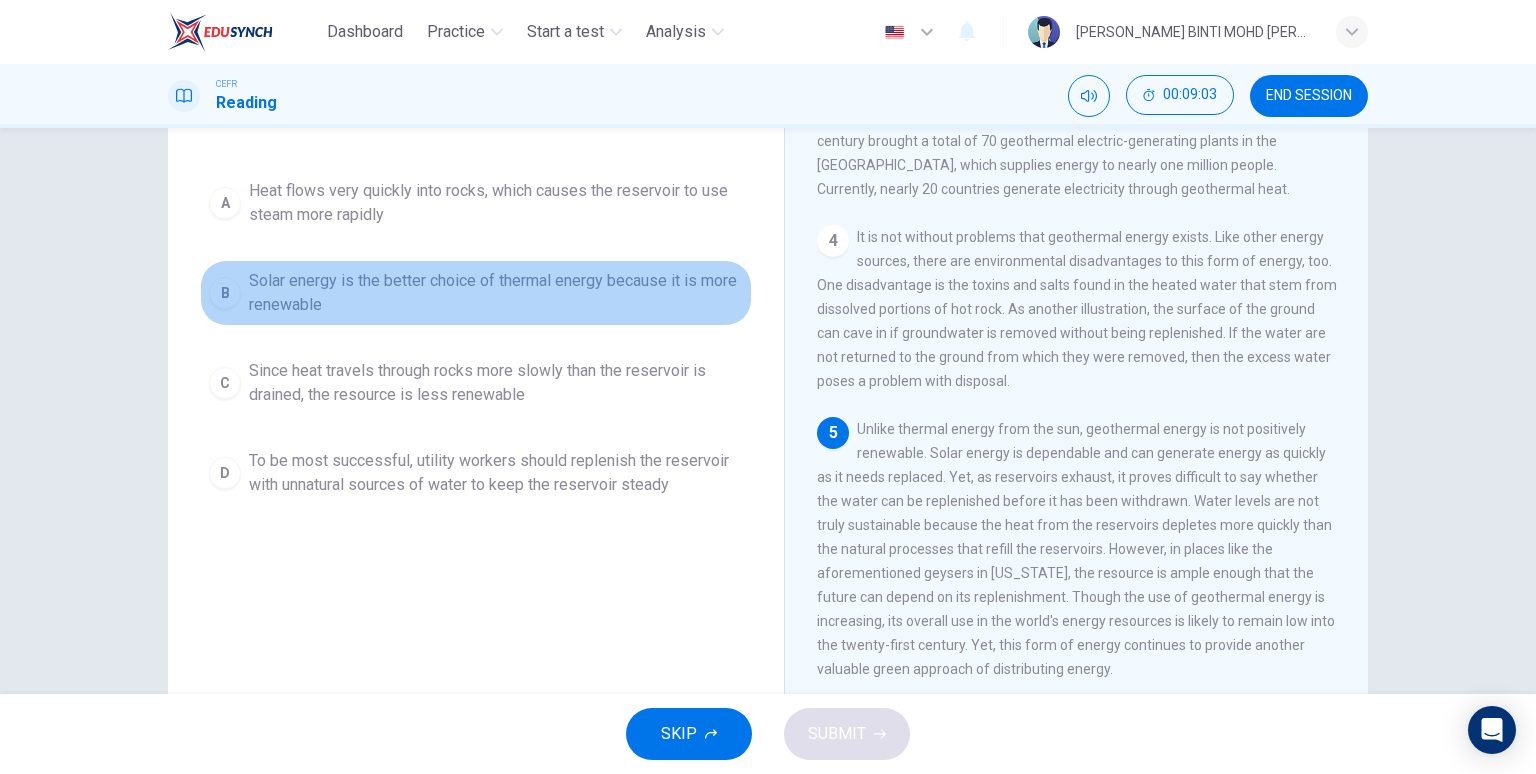 click on "B" at bounding box center (225, 293) 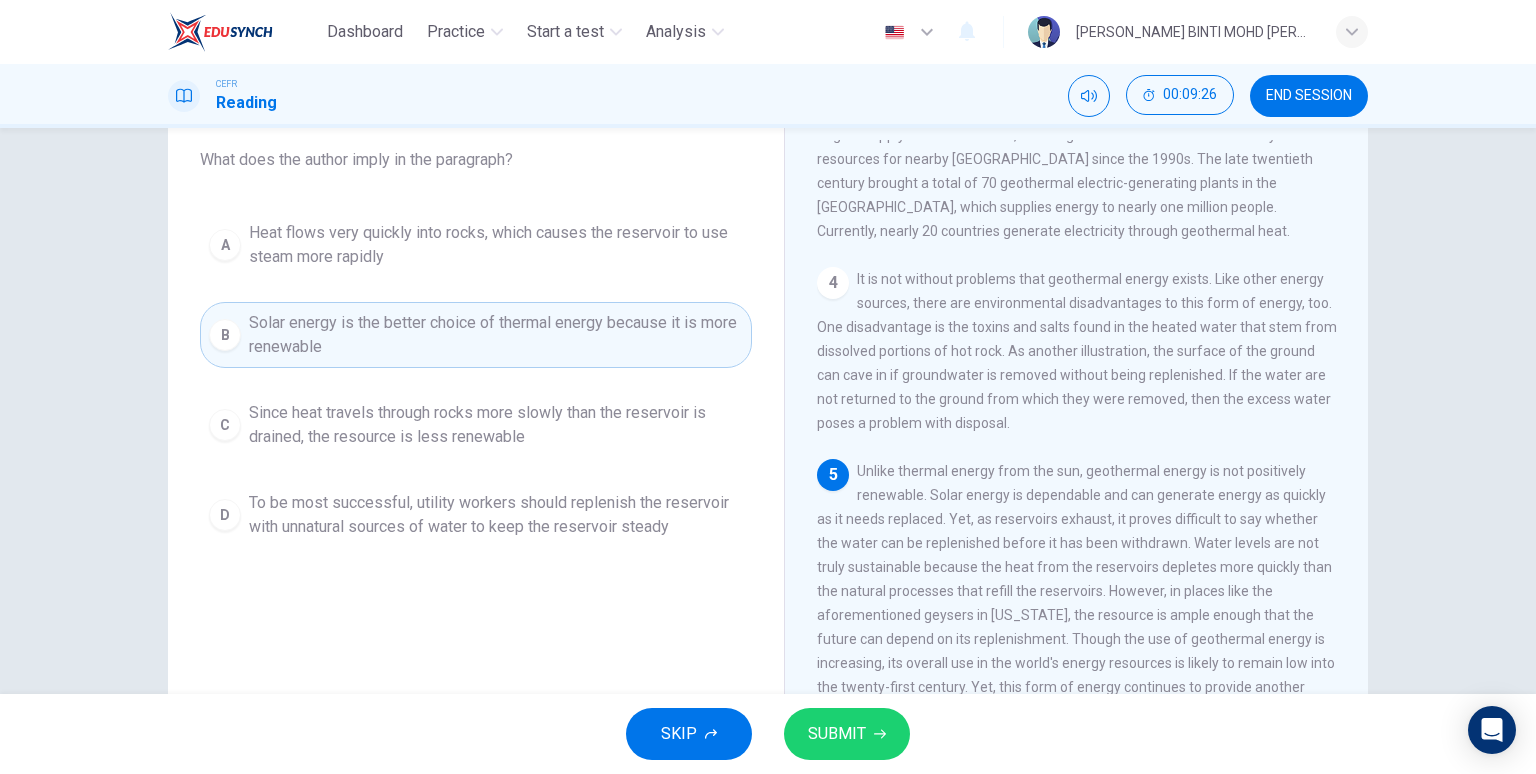 scroll, scrollTop: 112, scrollLeft: 0, axis: vertical 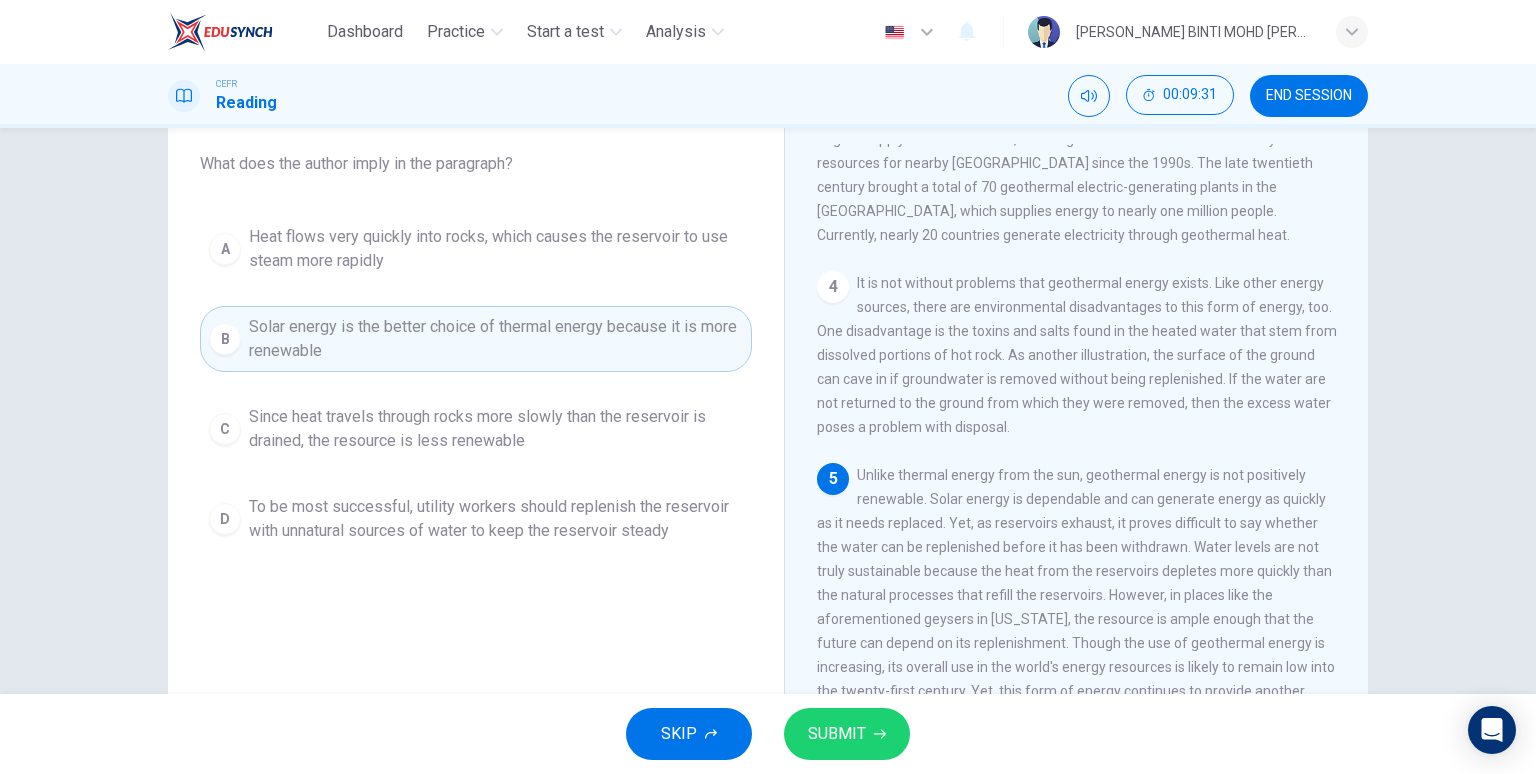 click on "C" at bounding box center [225, 429] 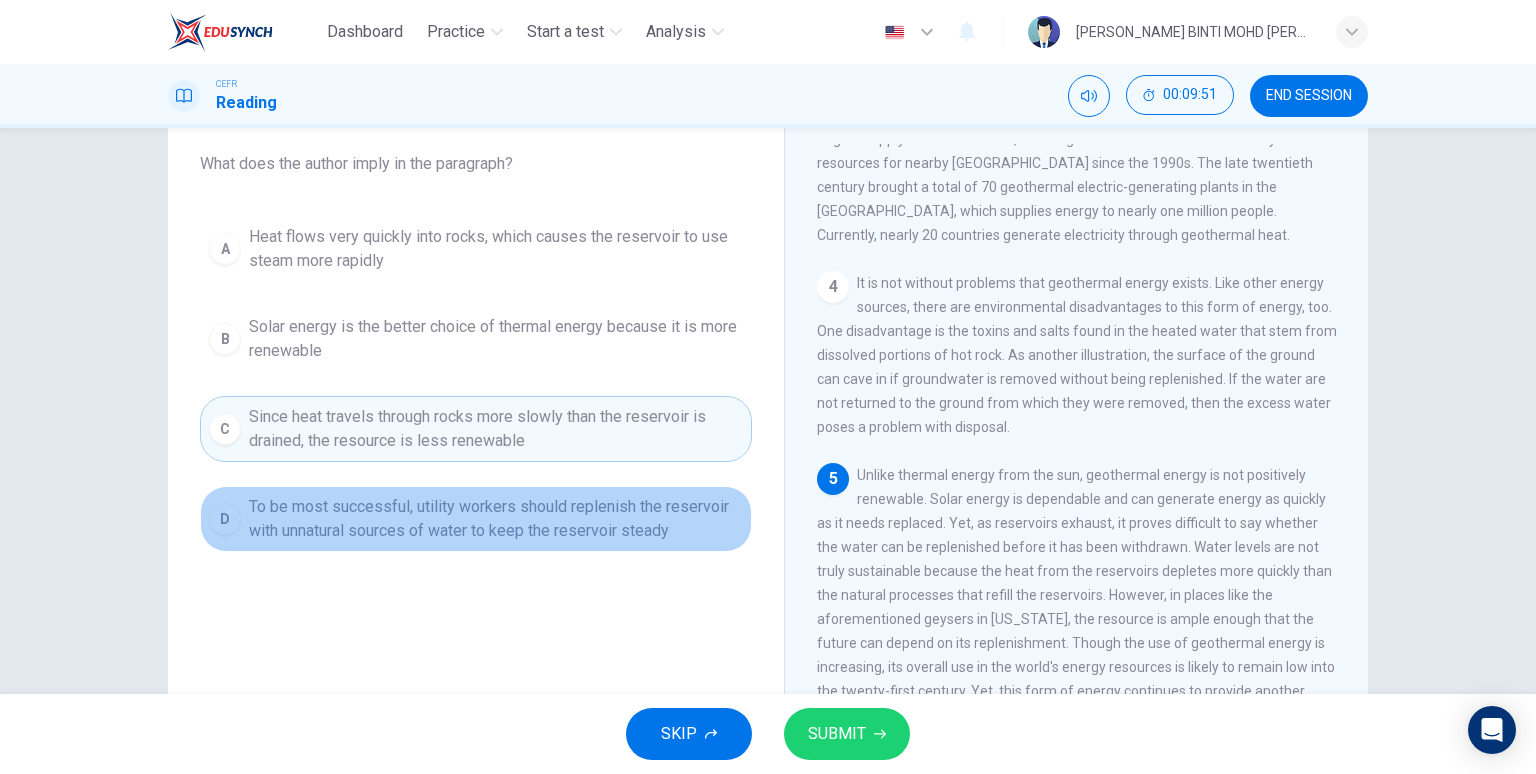 click on "To be most successful, utility workers should replenish the reservoir with unnatural sources of water to keep the reservoir steady" at bounding box center (496, 519) 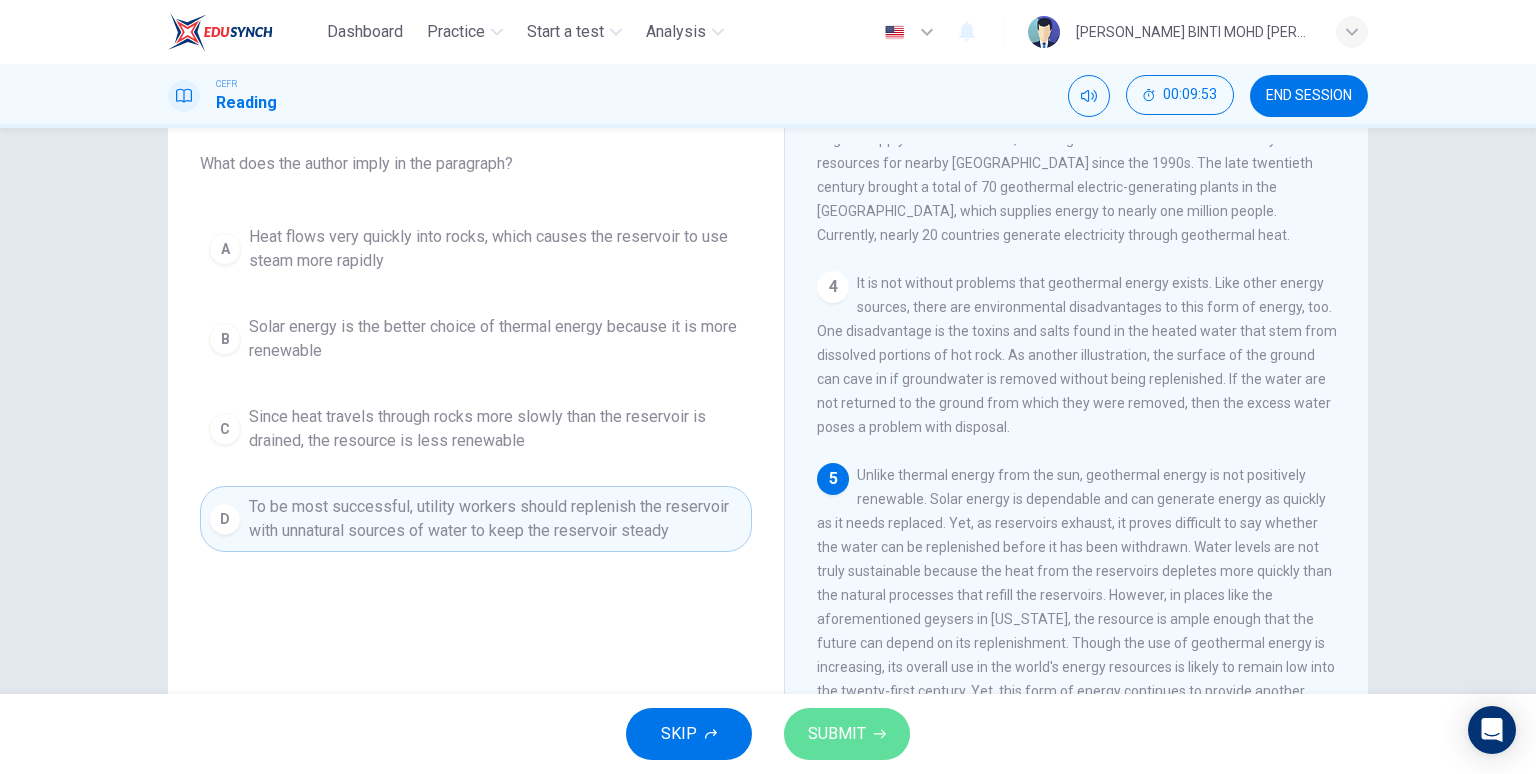 click on "SUBMIT" at bounding box center [847, 734] 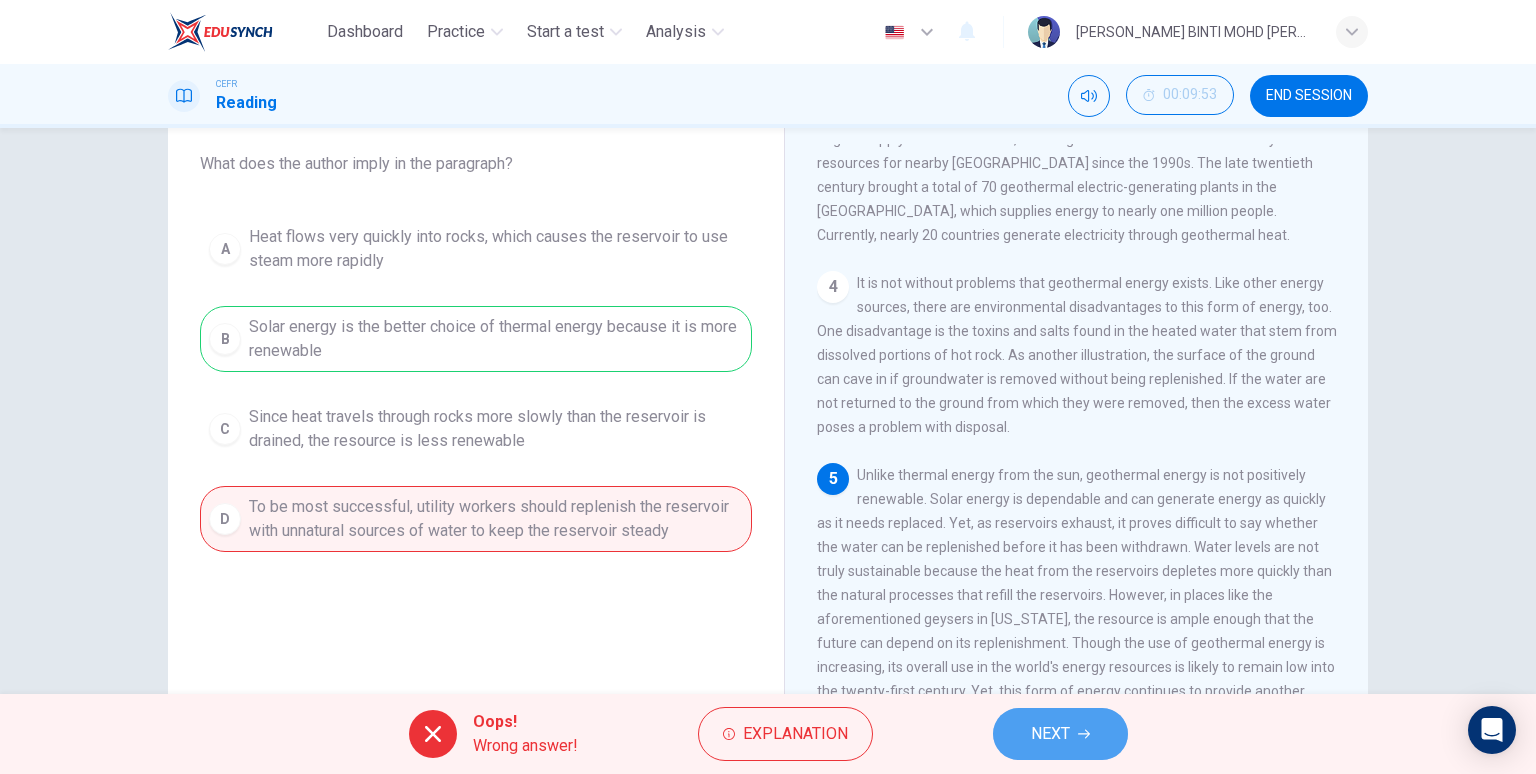 click on "NEXT" at bounding box center (1060, 734) 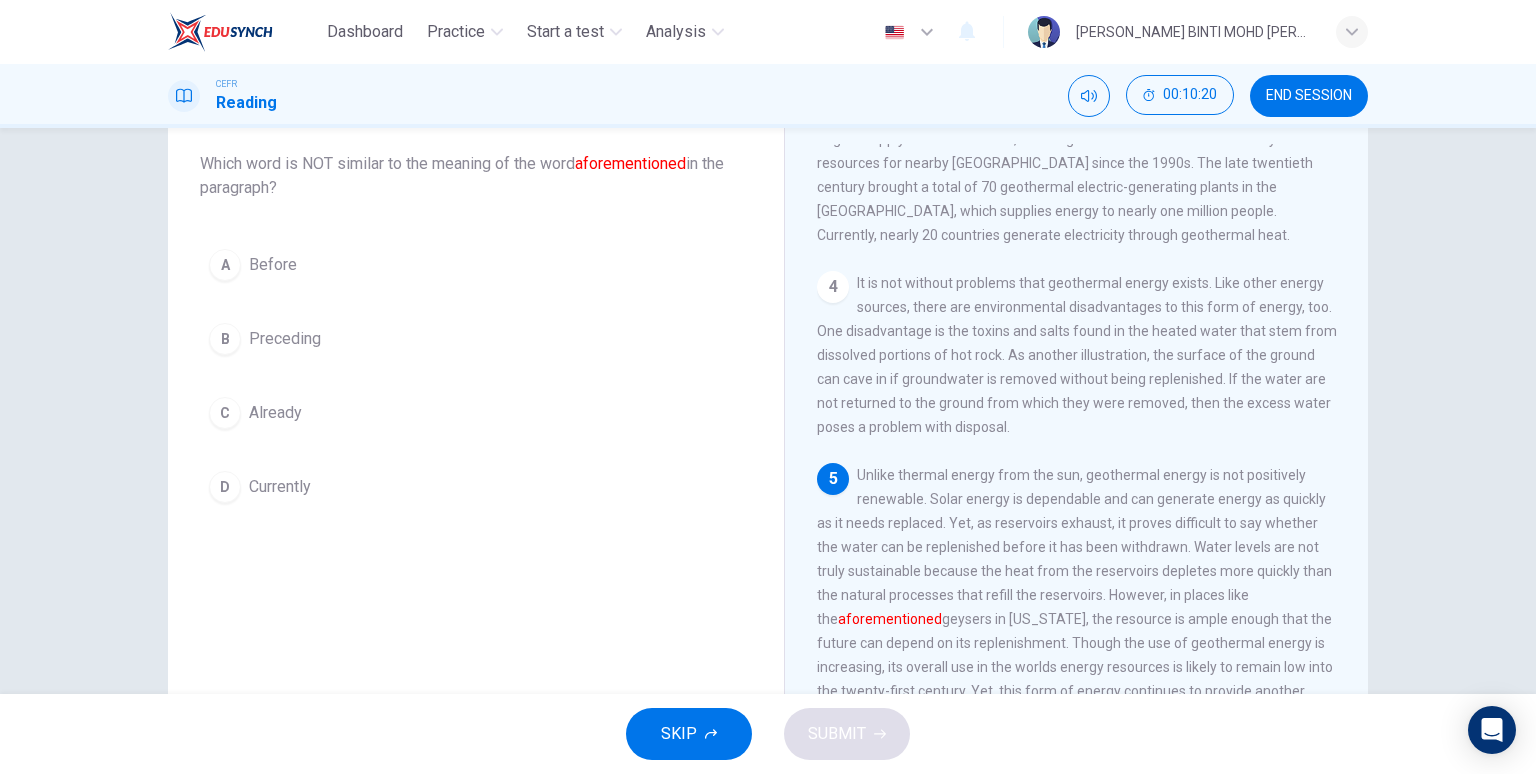click on "D" at bounding box center (225, 487) 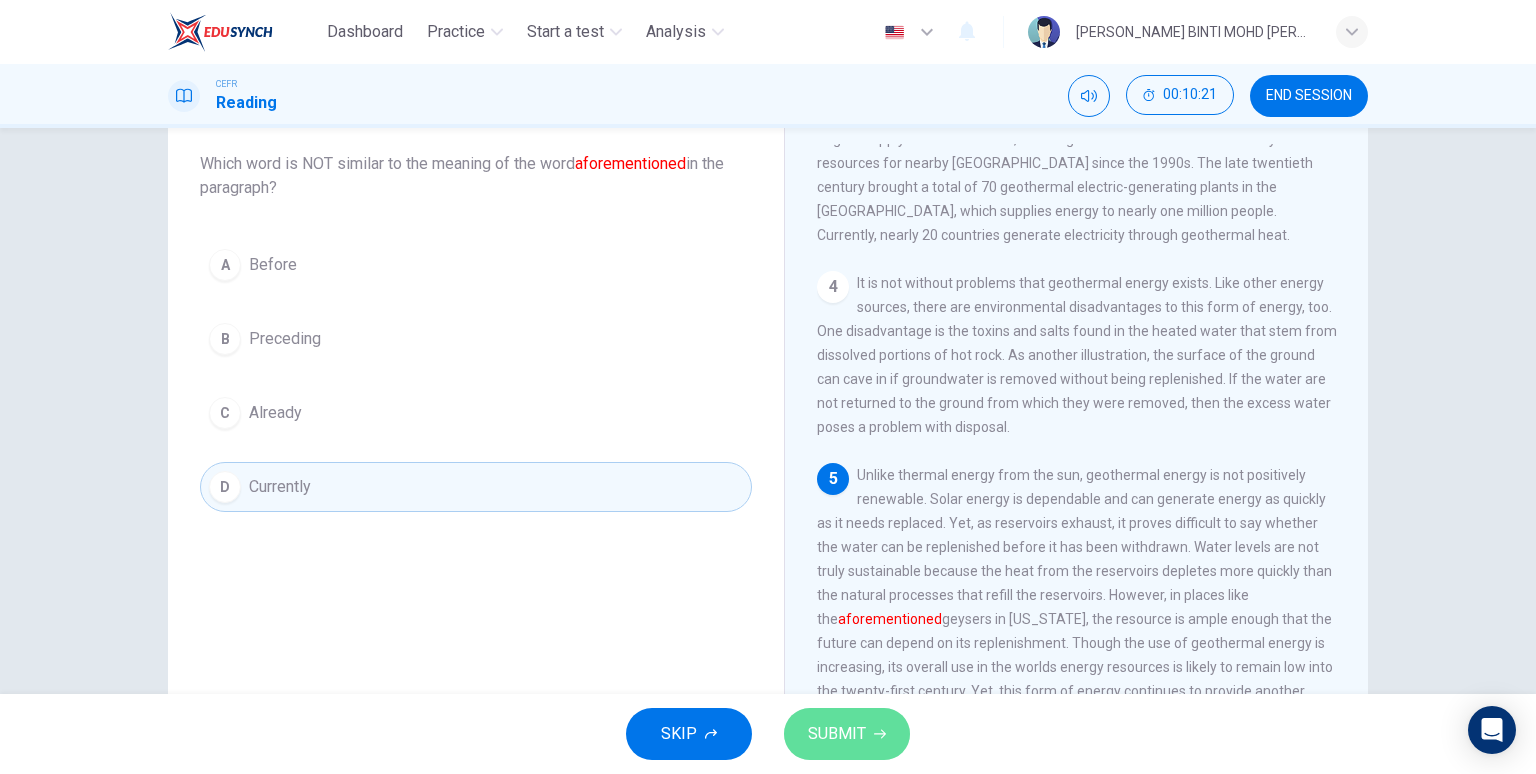 click on "SUBMIT" at bounding box center [837, 734] 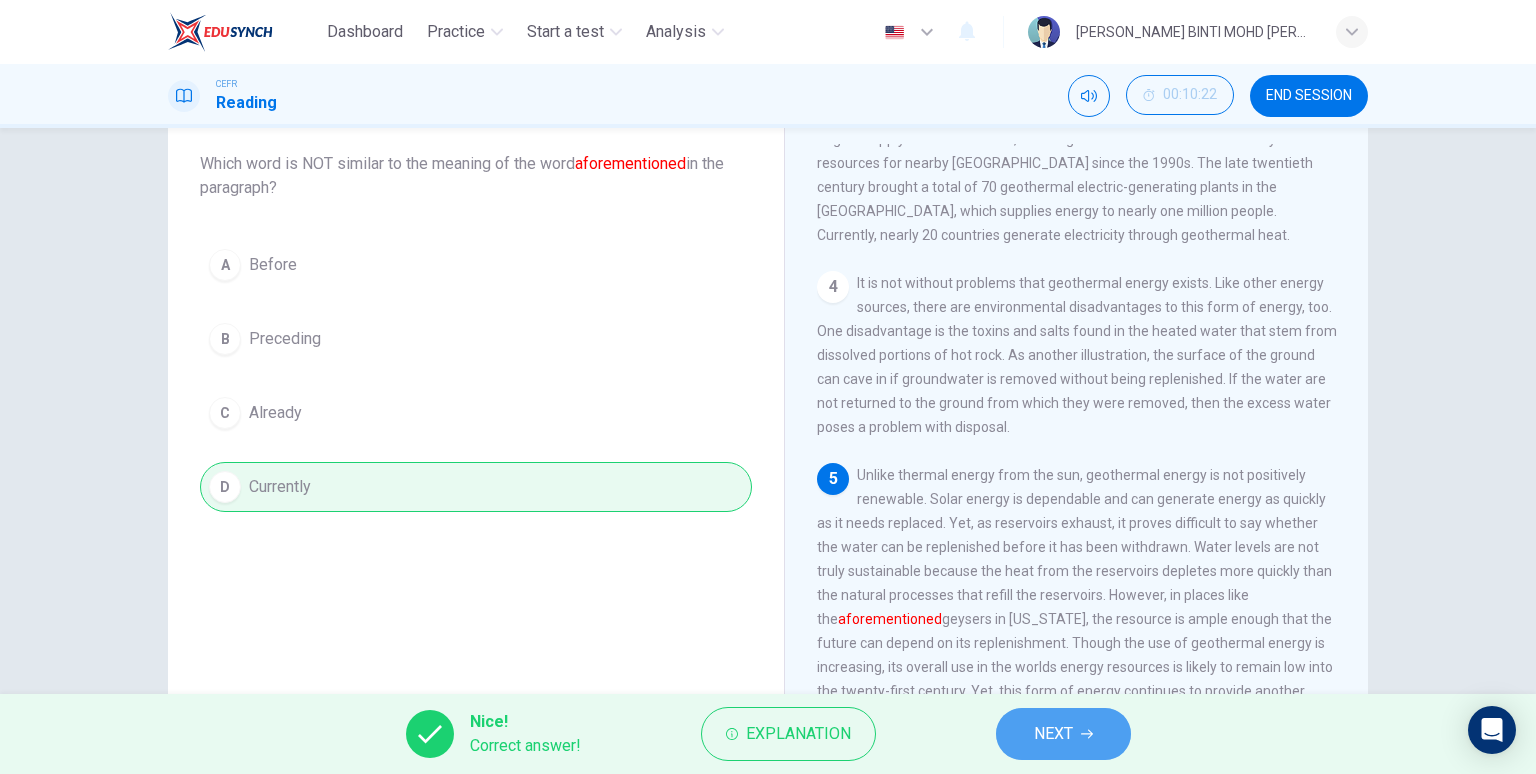 click 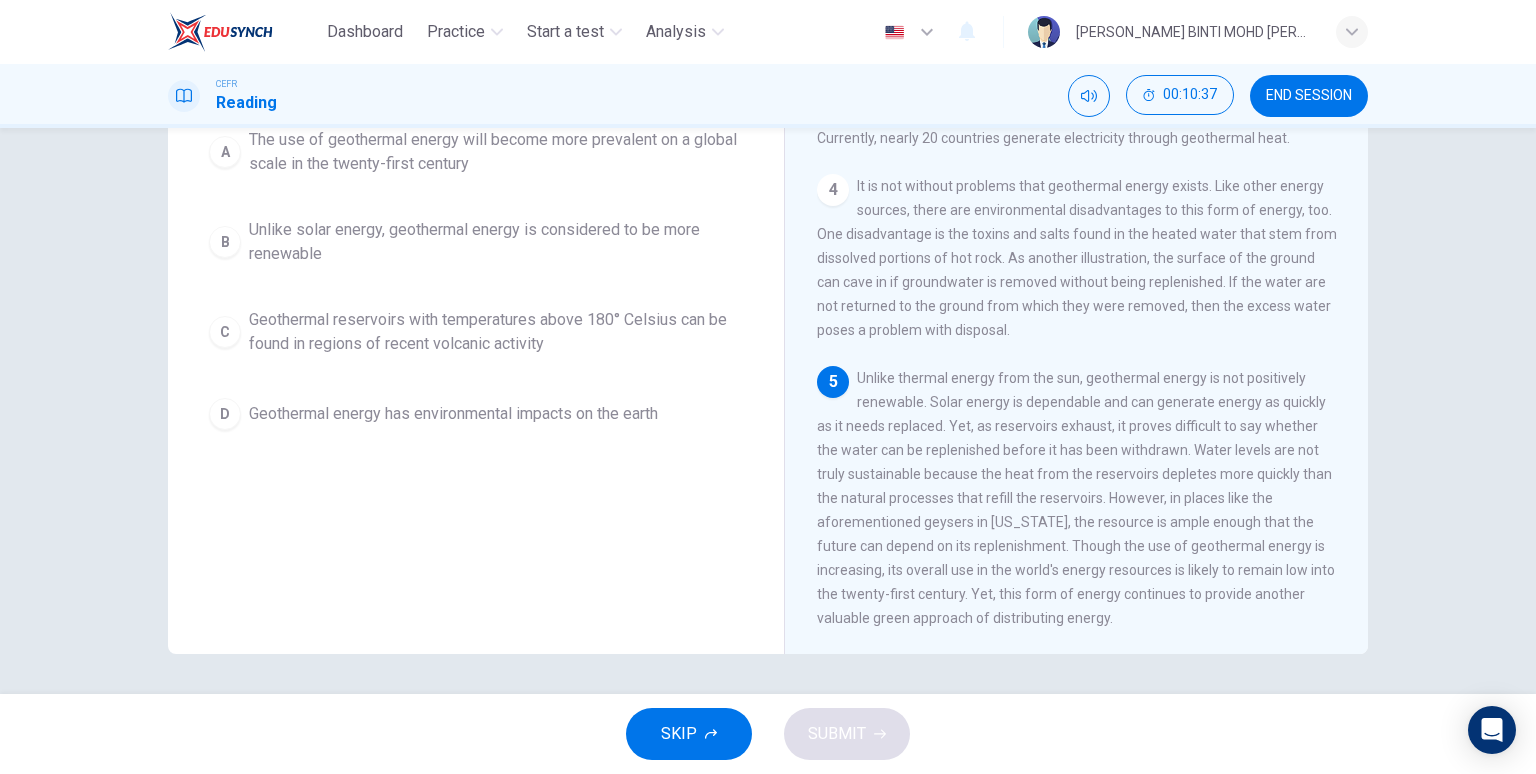 scroll, scrollTop: 44, scrollLeft: 0, axis: vertical 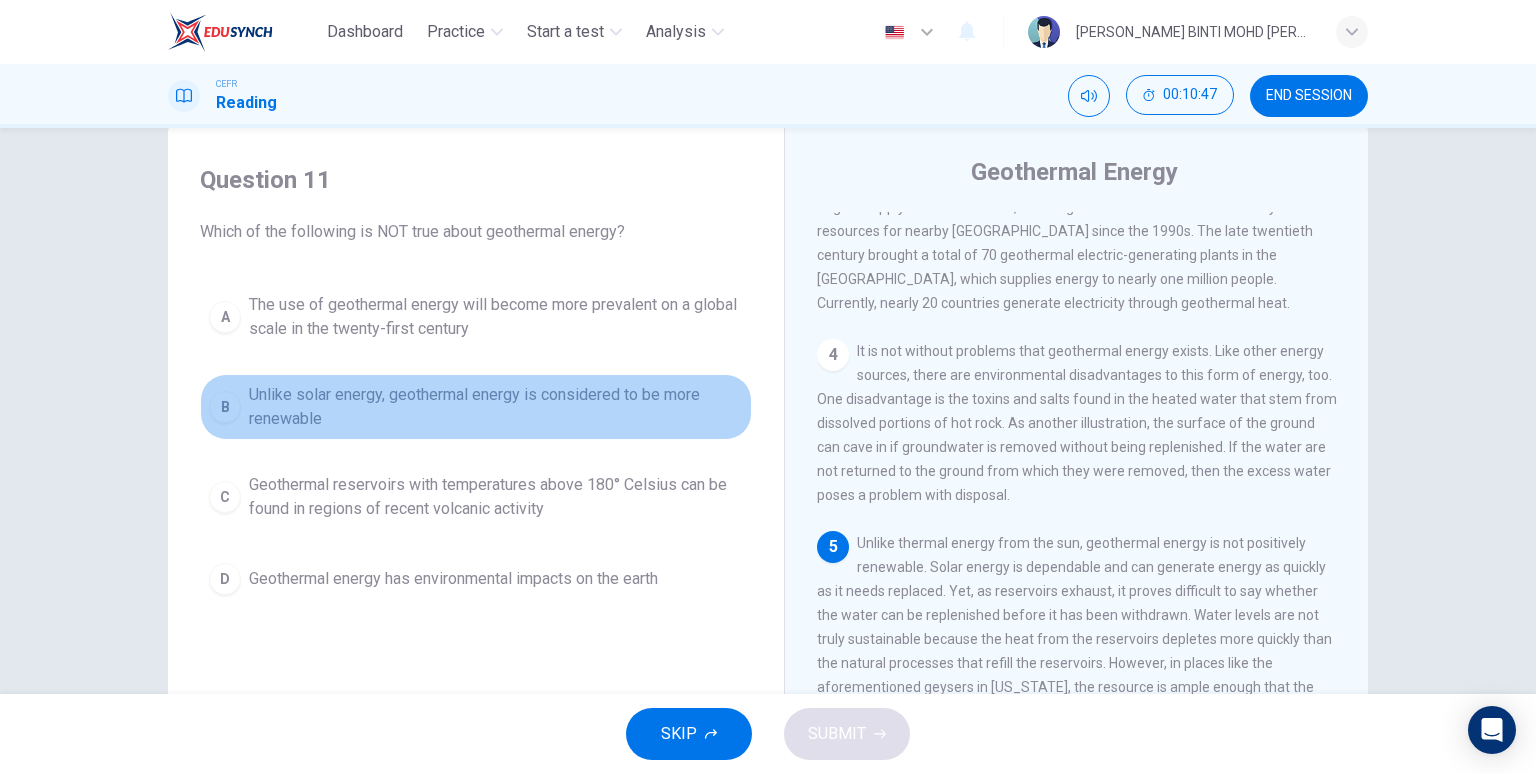 click on "Unlike solar energy, geothermal energy is considered to be more renewable" at bounding box center [496, 407] 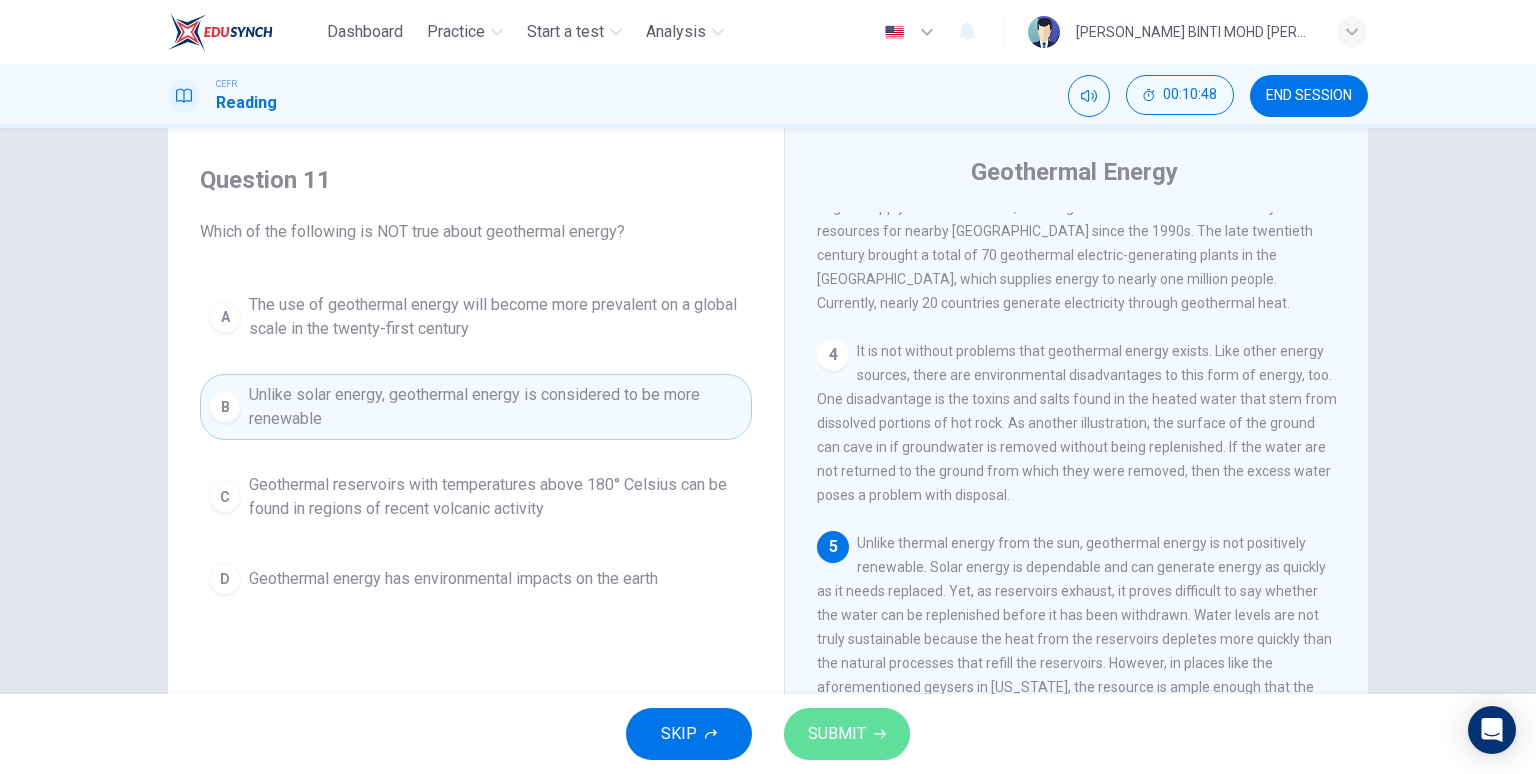 click on "SUBMIT" at bounding box center (837, 734) 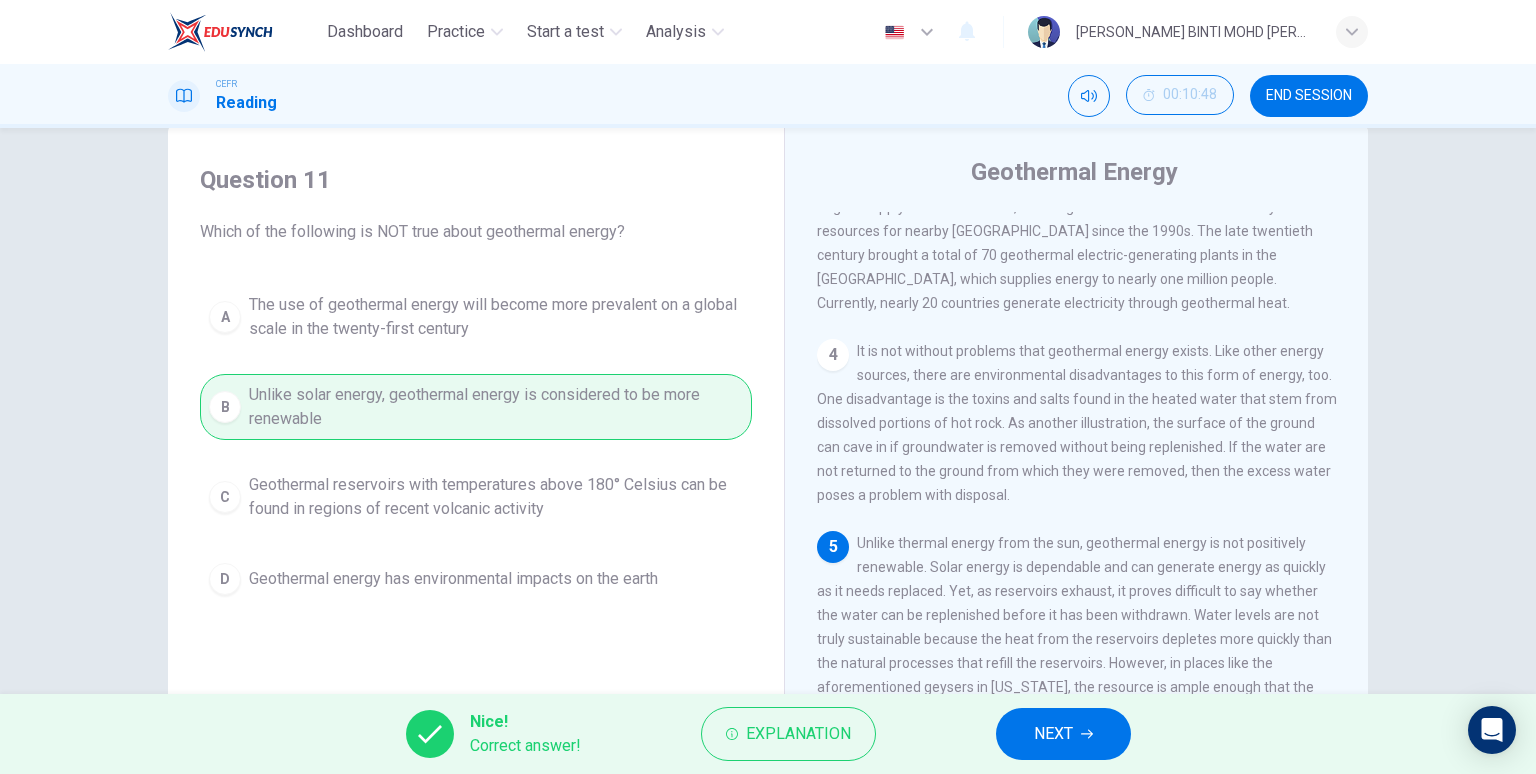 click on "NEXT" at bounding box center [1053, 734] 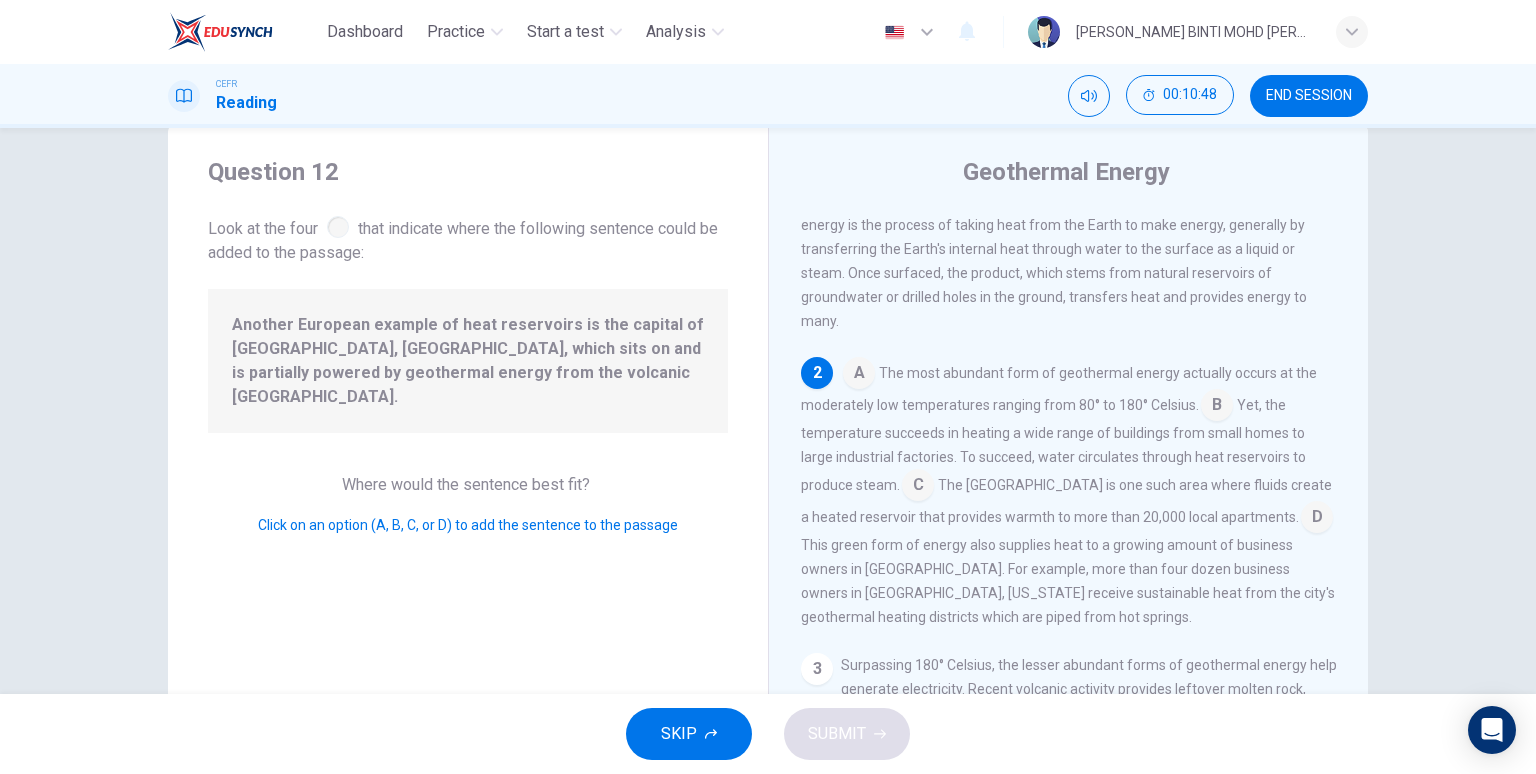 scroll, scrollTop: 144, scrollLeft: 0, axis: vertical 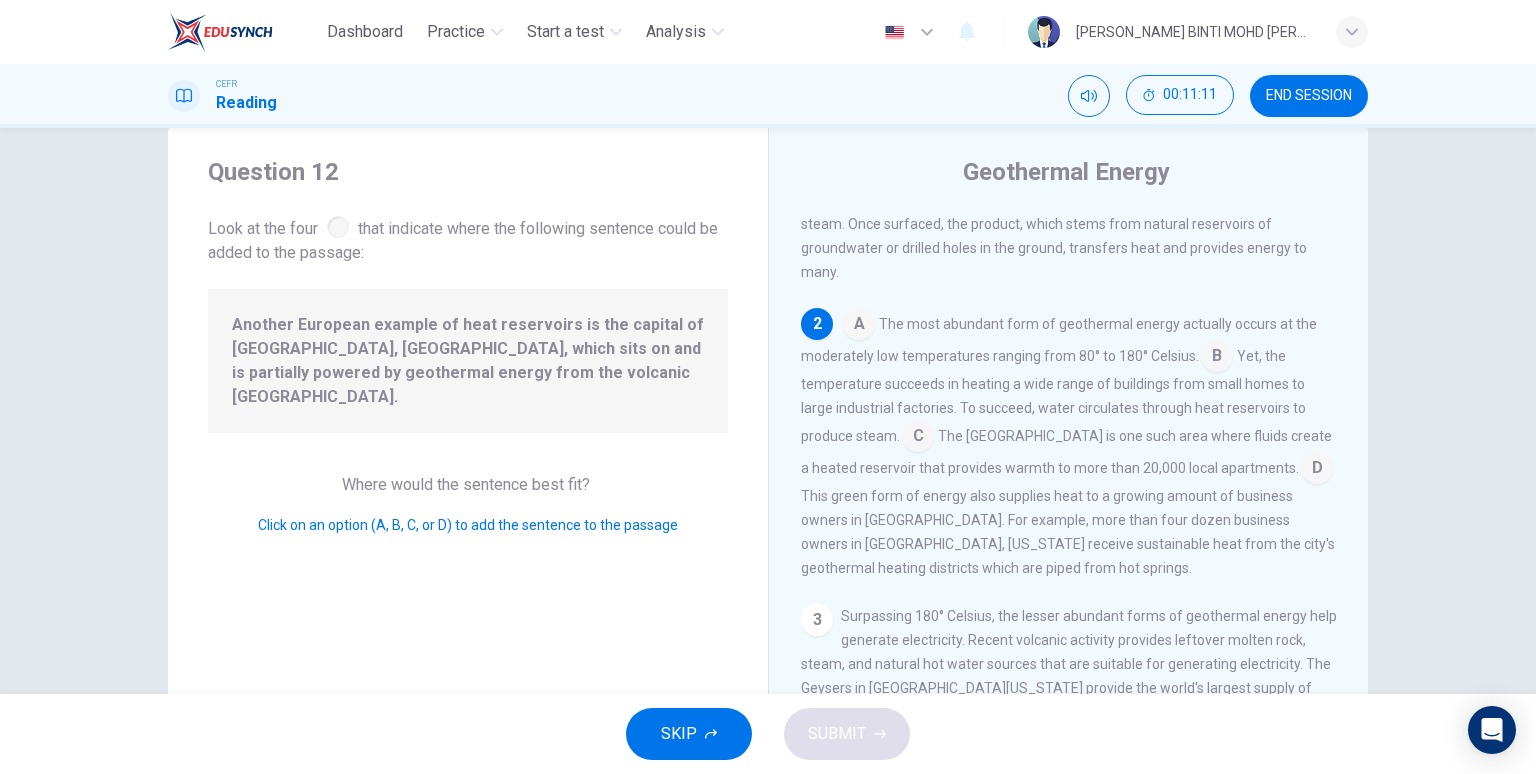 click at bounding box center [918, 438] 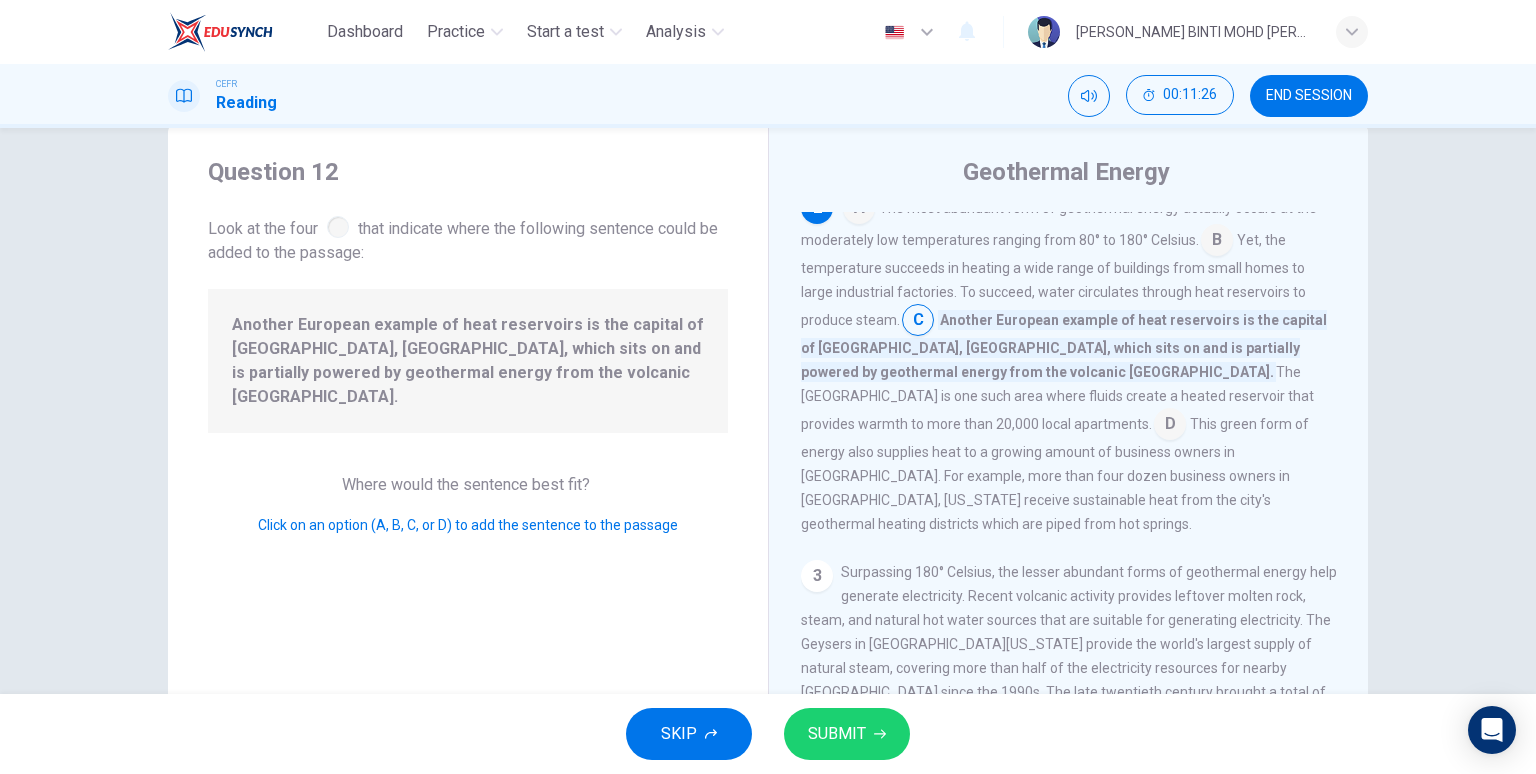 scroll, scrollTop: 263, scrollLeft: 0, axis: vertical 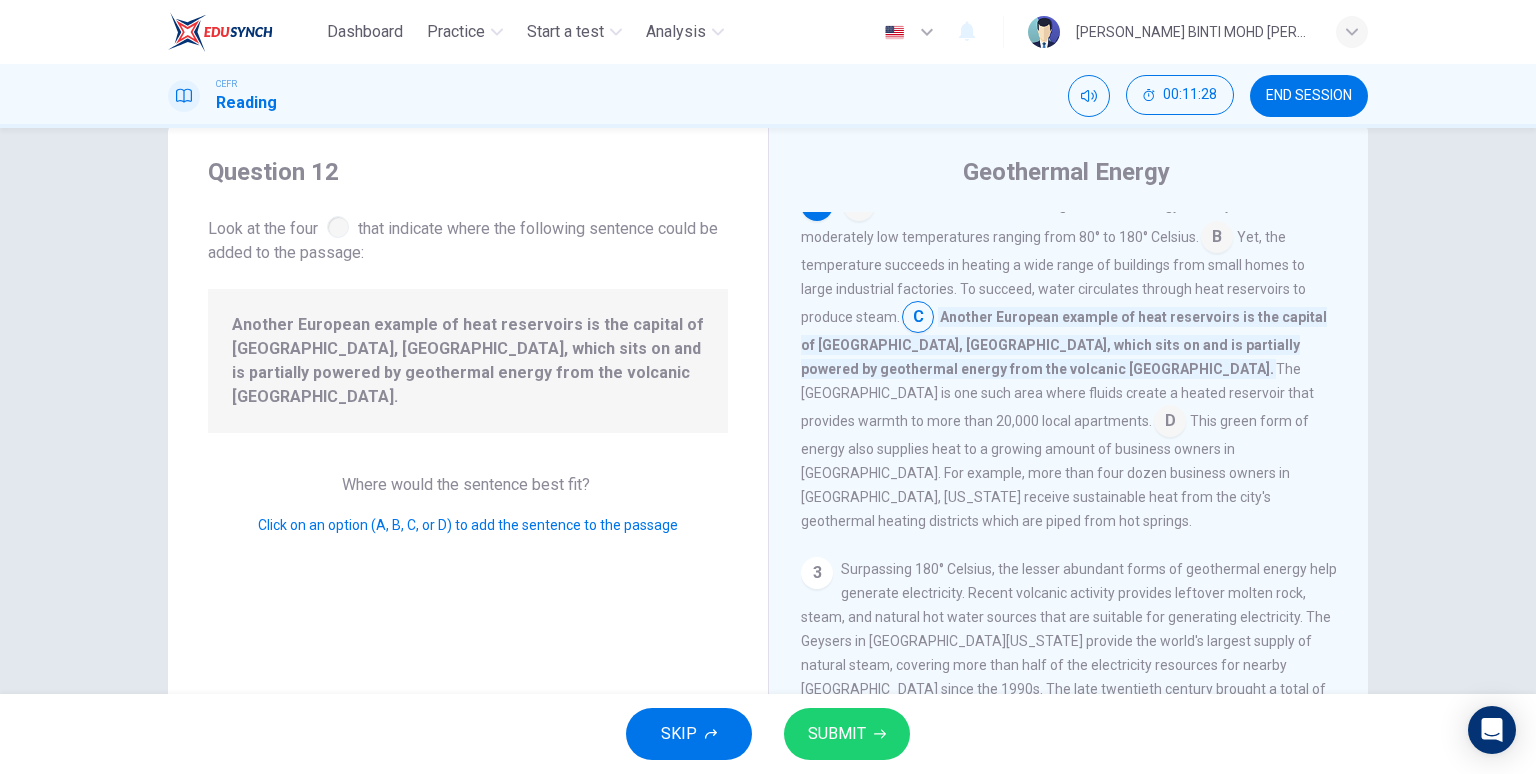 click at bounding box center (1170, 423) 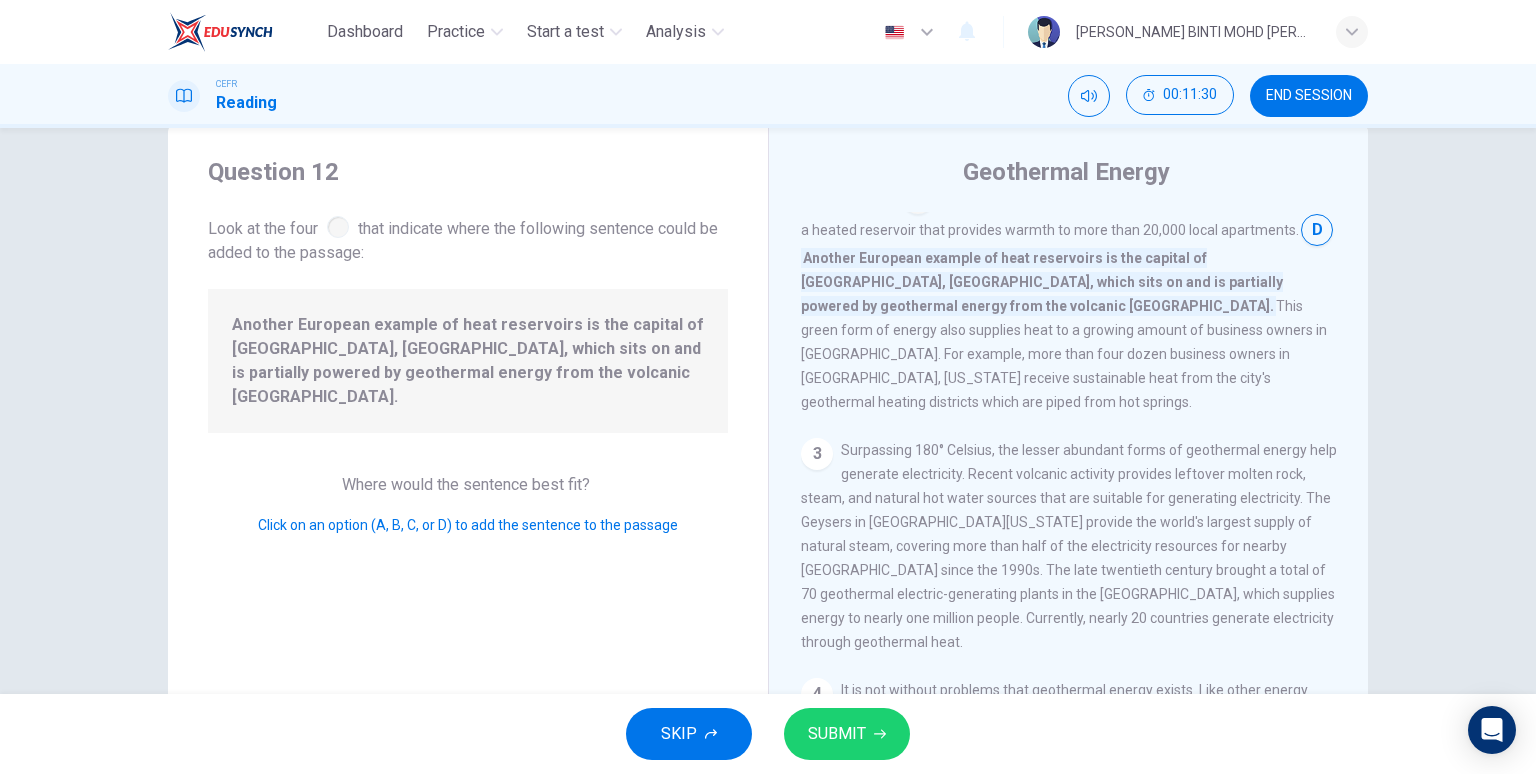 scroll, scrollTop: 385, scrollLeft: 0, axis: vertical 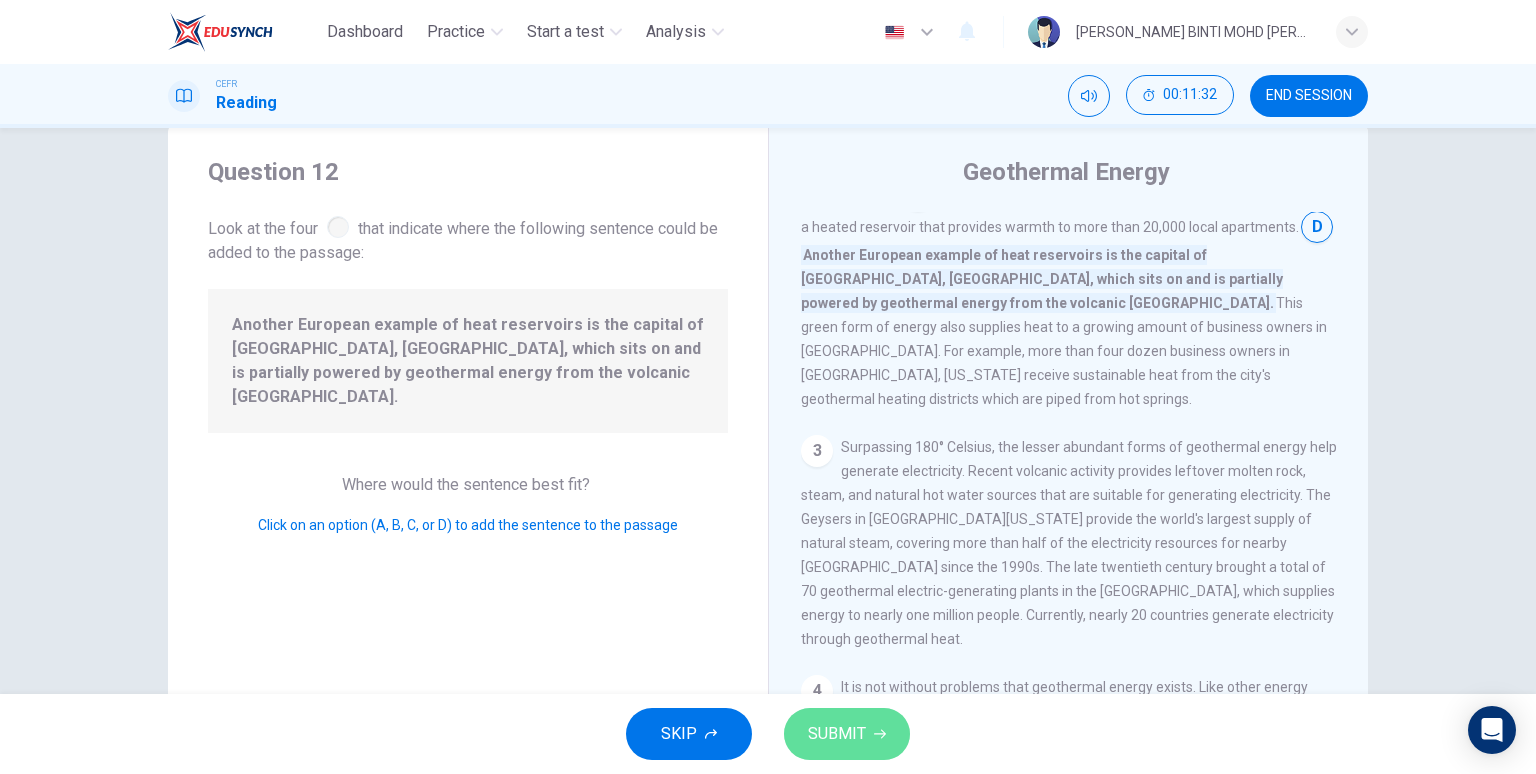 click on "SUBMIT" at bounding box center [847, 734] 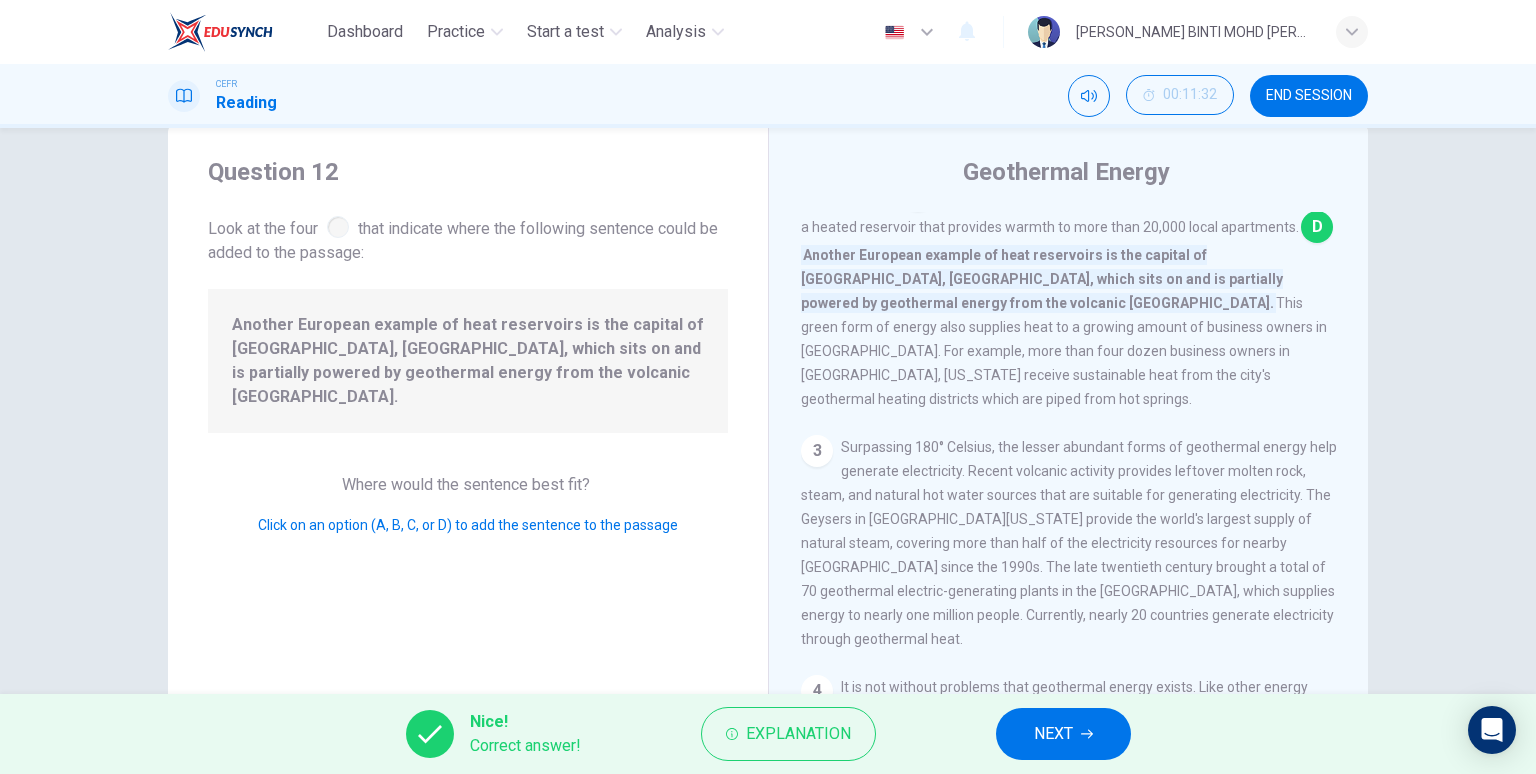 click on "NEXT" at bounding box center [1053, 734] 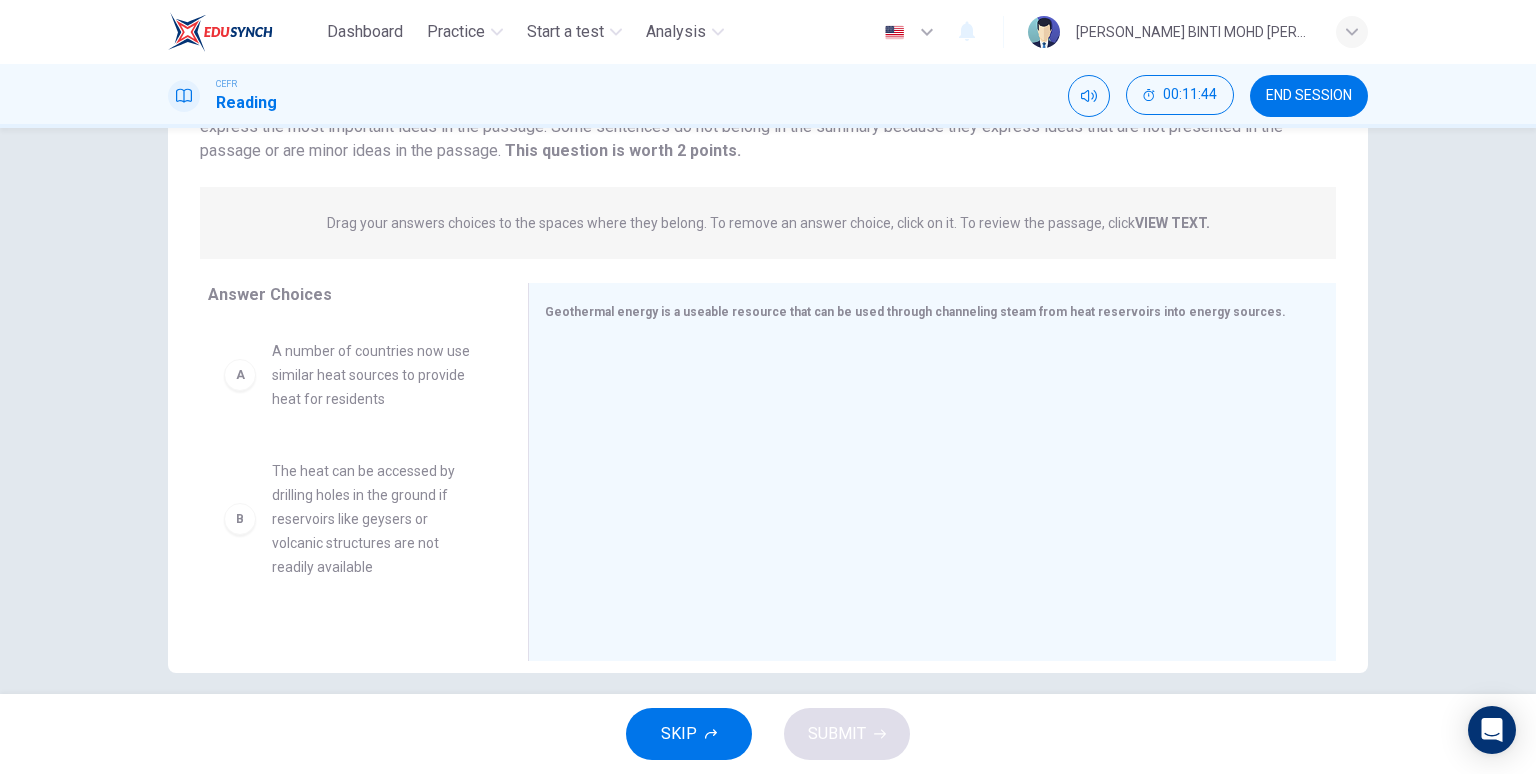 scroll, scrollTop: 209, scrollLeft: 0, axis: vertical 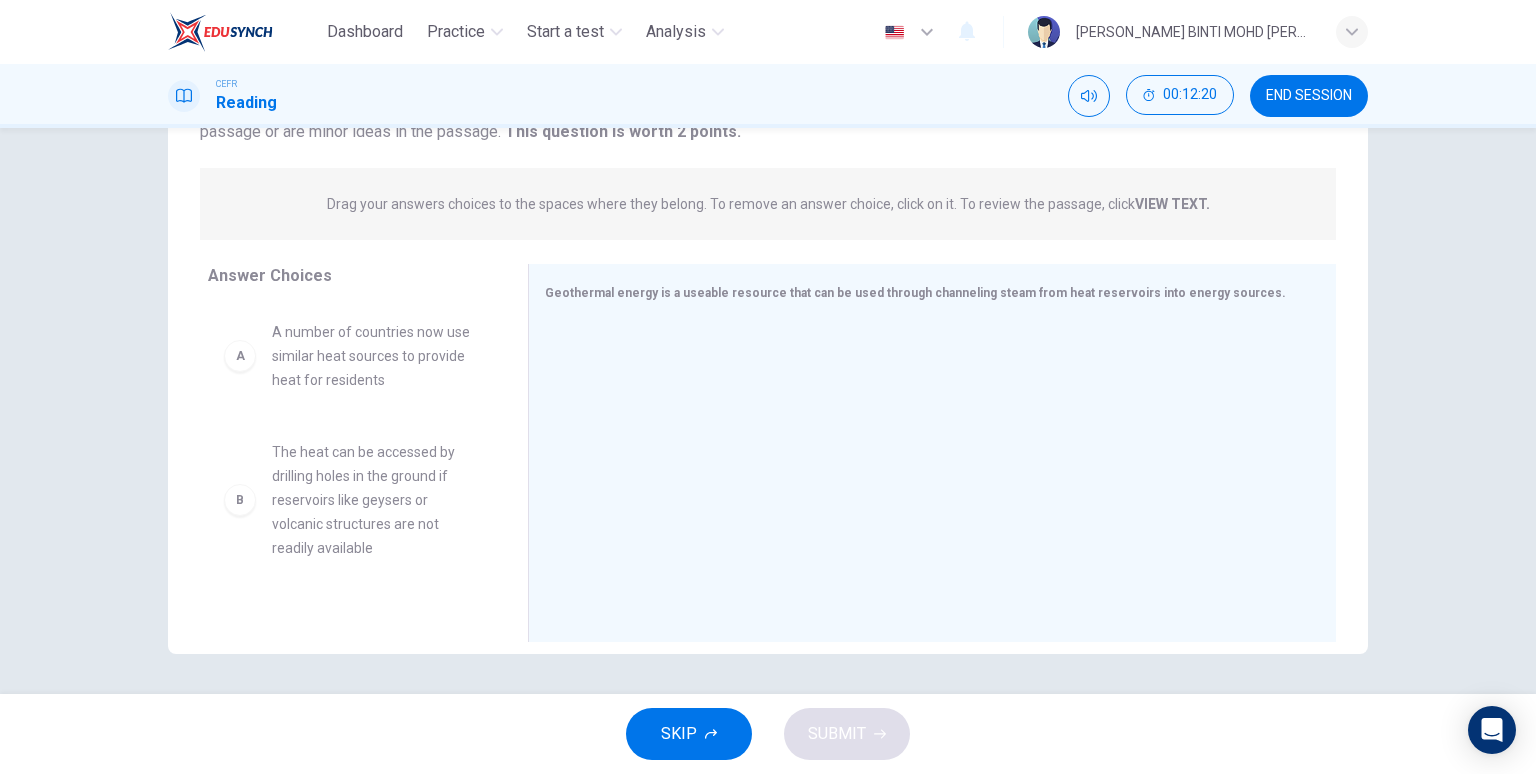 click on "A A number of countries now use similar heat sources to provide heat for residents" at bounding box center (352, 356) 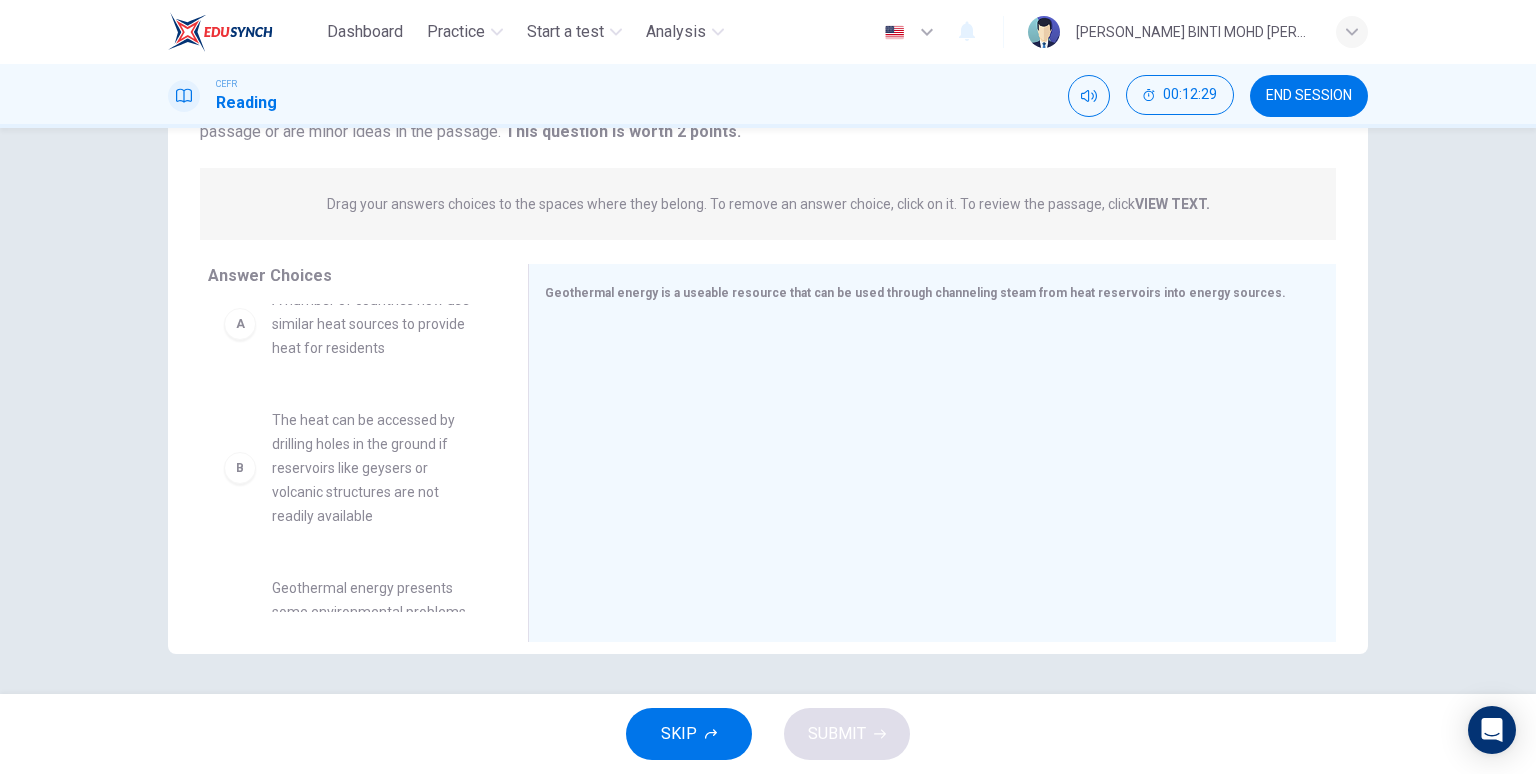 scroll, scrollTop: 0, scrollLeft: 0, axis: both 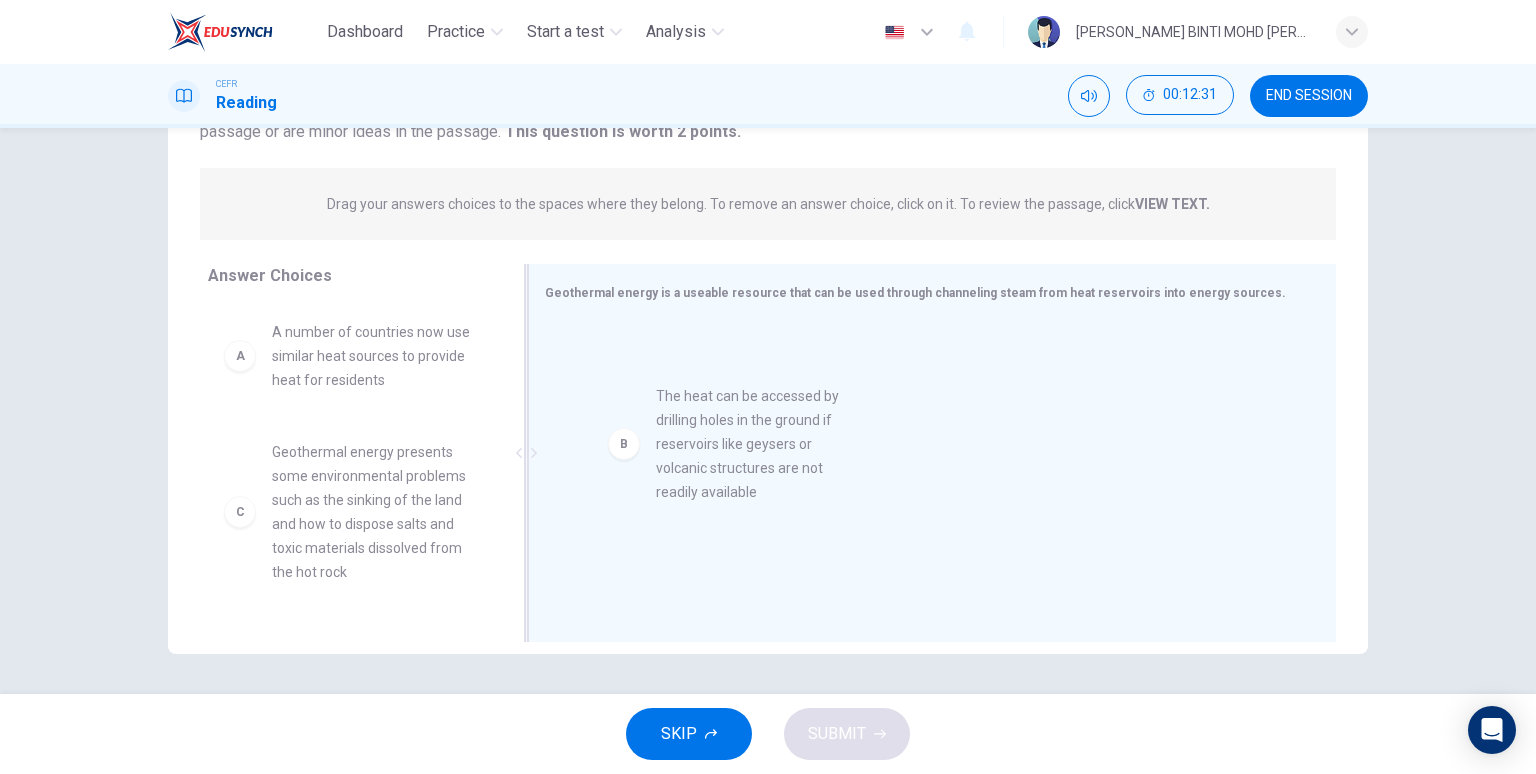 drag, startPoint x: 237, startPoint y: 505, endPoint x: 764, endPoint y: 405, distance: 536.40375 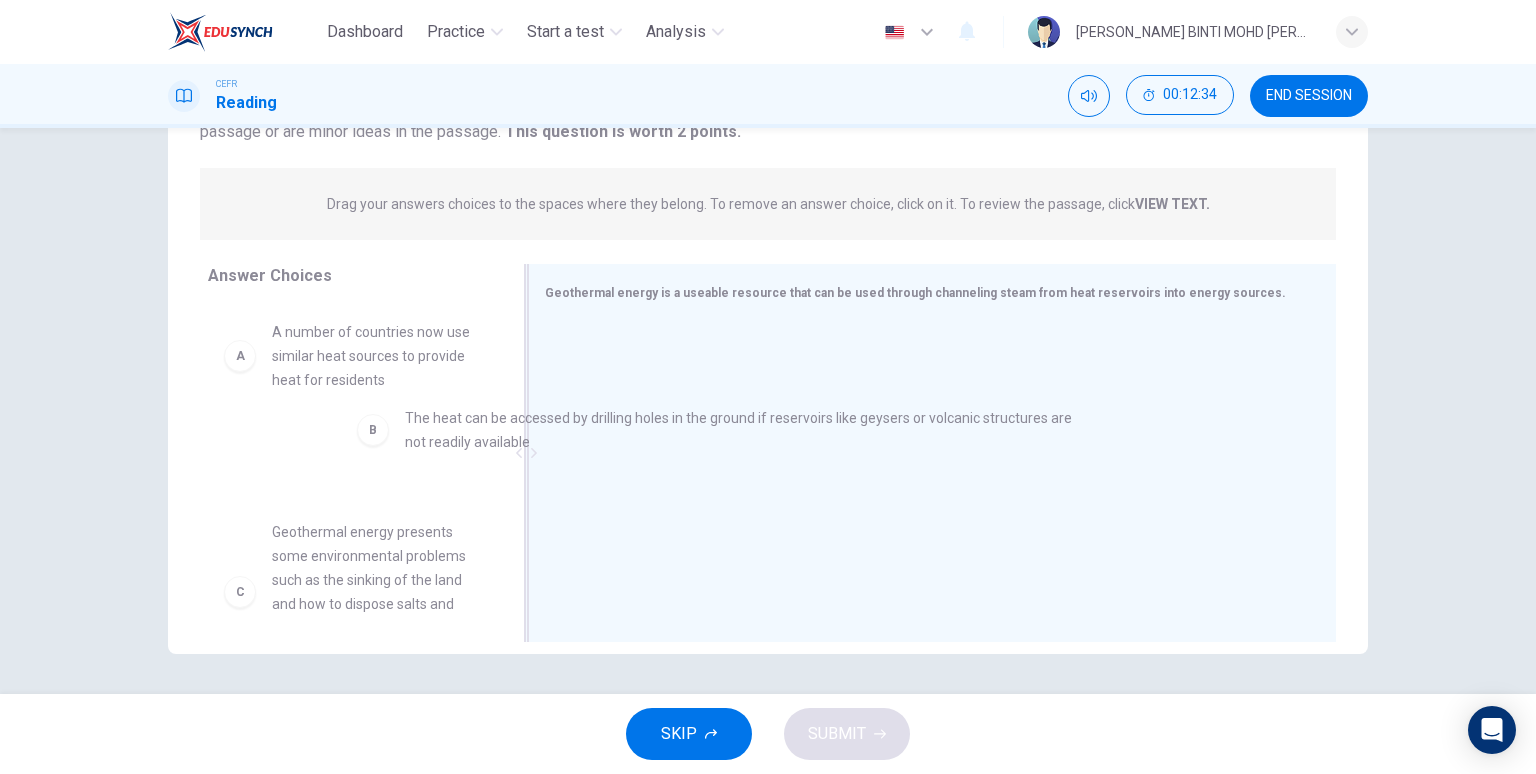 drag, startPoint x: 696, startPoint y: 365, endPoint x: 409, endPoint y: 440, distance: 296.63782 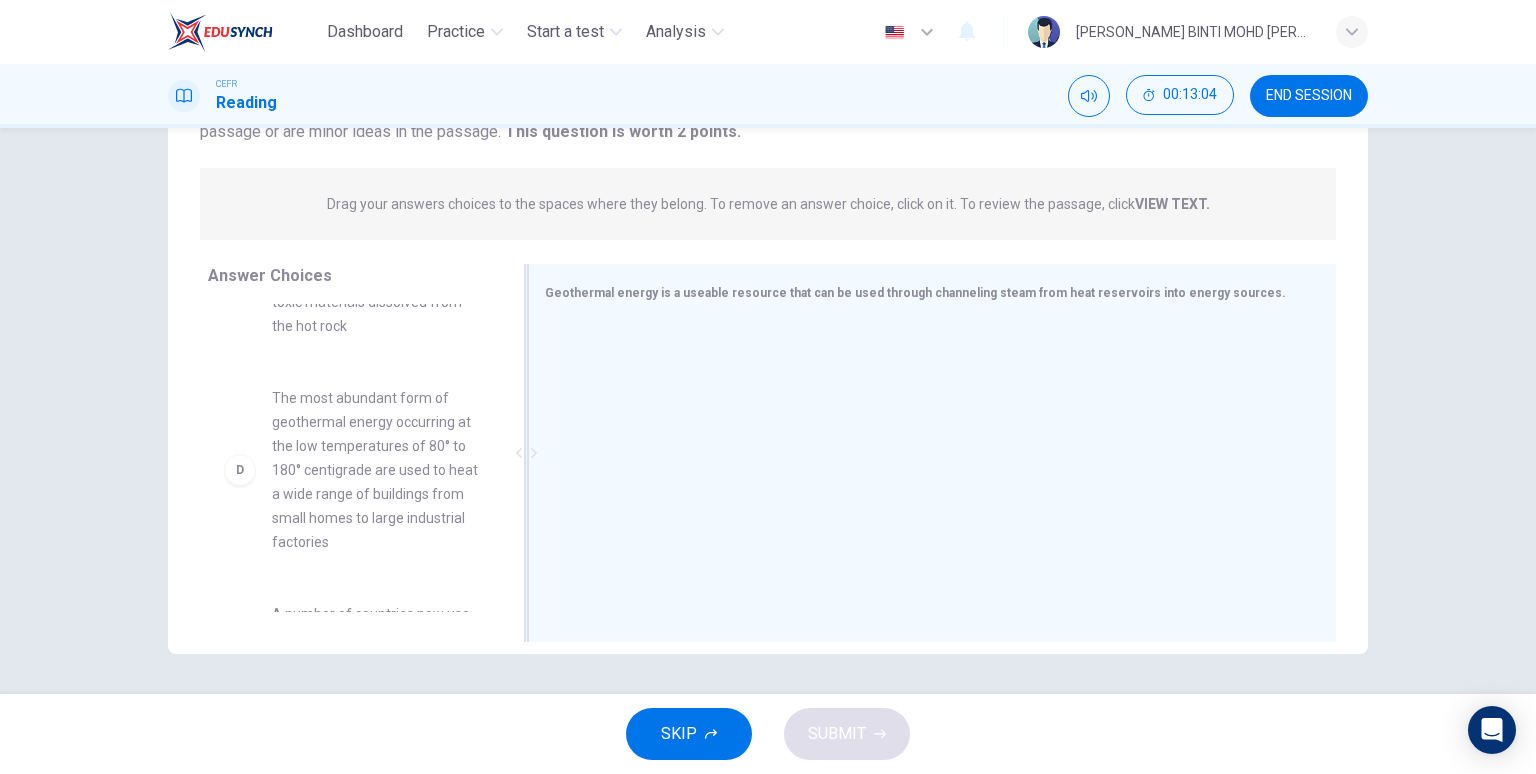 scroll, scrollTop: 432, scrollLeft: 0, axis: vertical 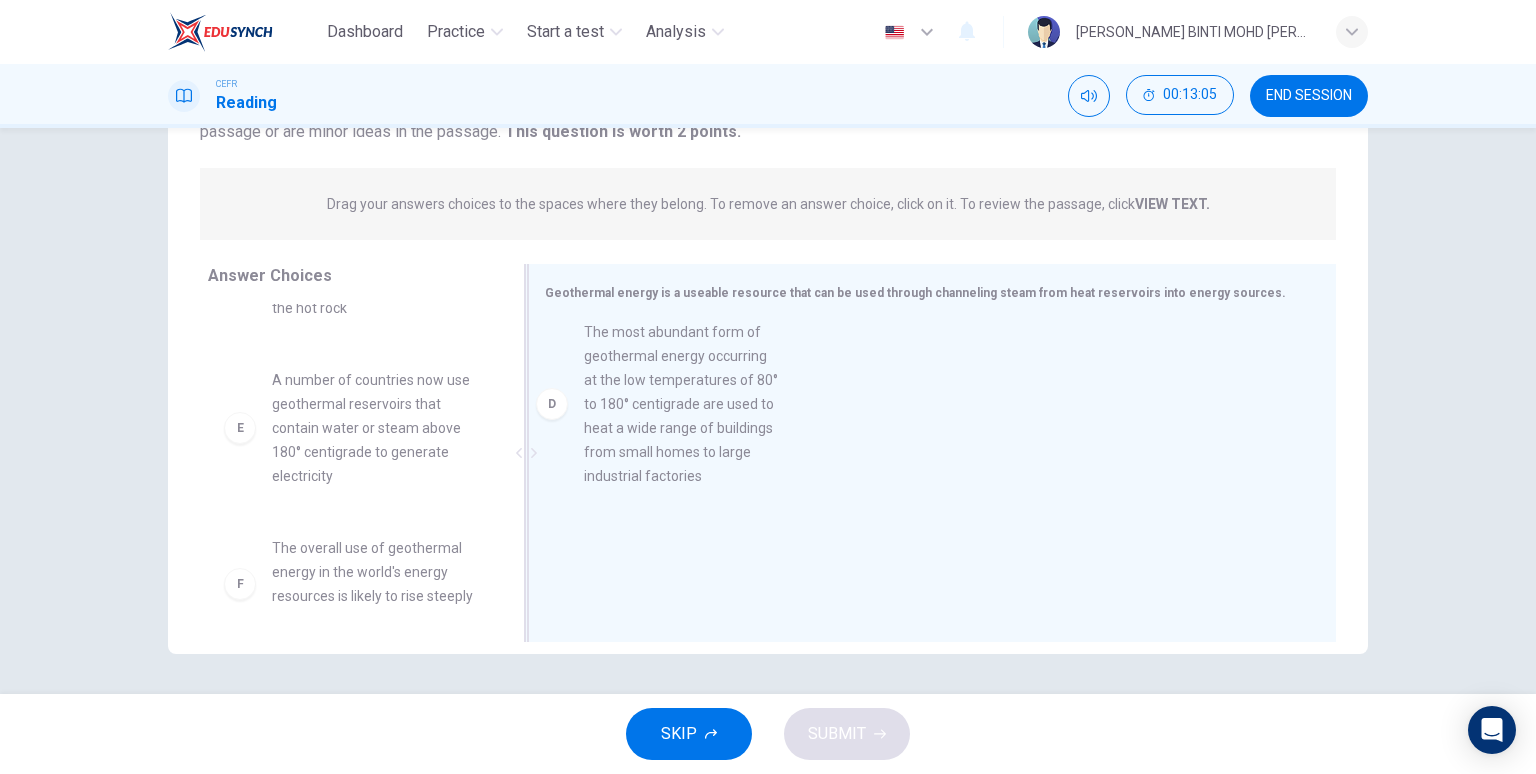 drag, startPoint x: 370, startPoint y: 444, endPoint x: 702, endPoint y: 386, distance: 337.0282 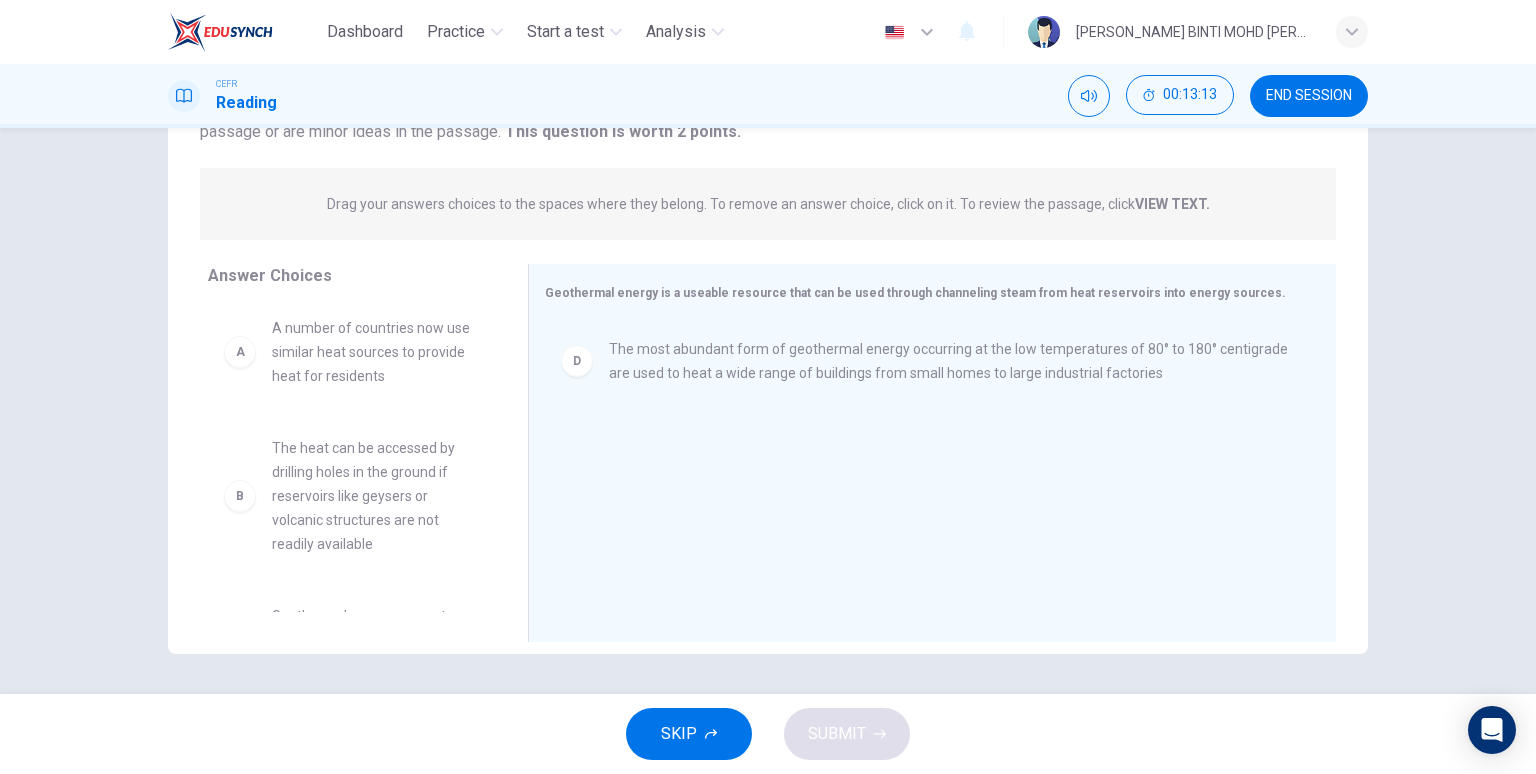 scroll, scrollTop: 0, scrollLeft: 0, axis: both 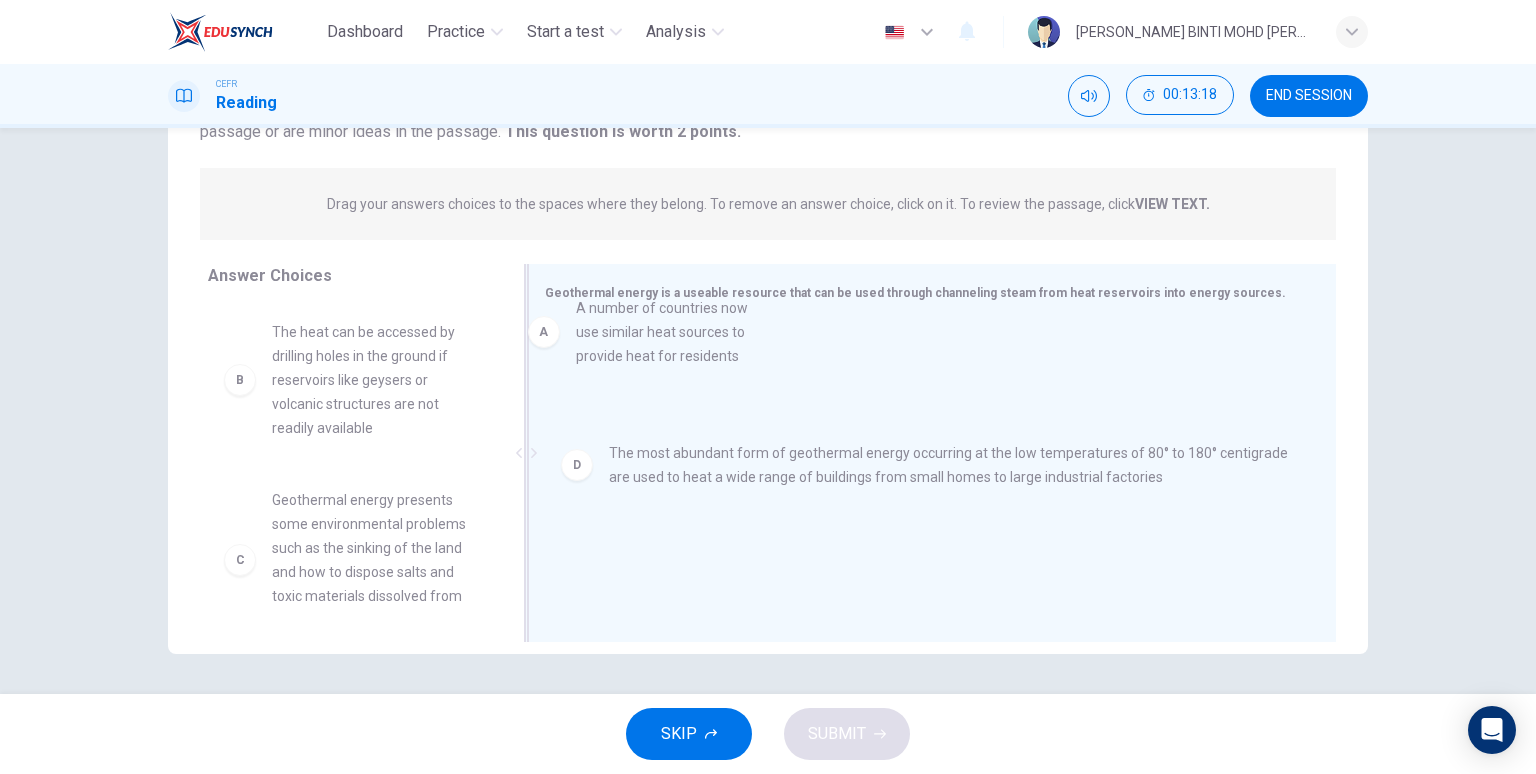 drag, startPoint x: 331, startPoint y: 353, endPoint x: 658, endPoint y: 346, distance: 327.07492 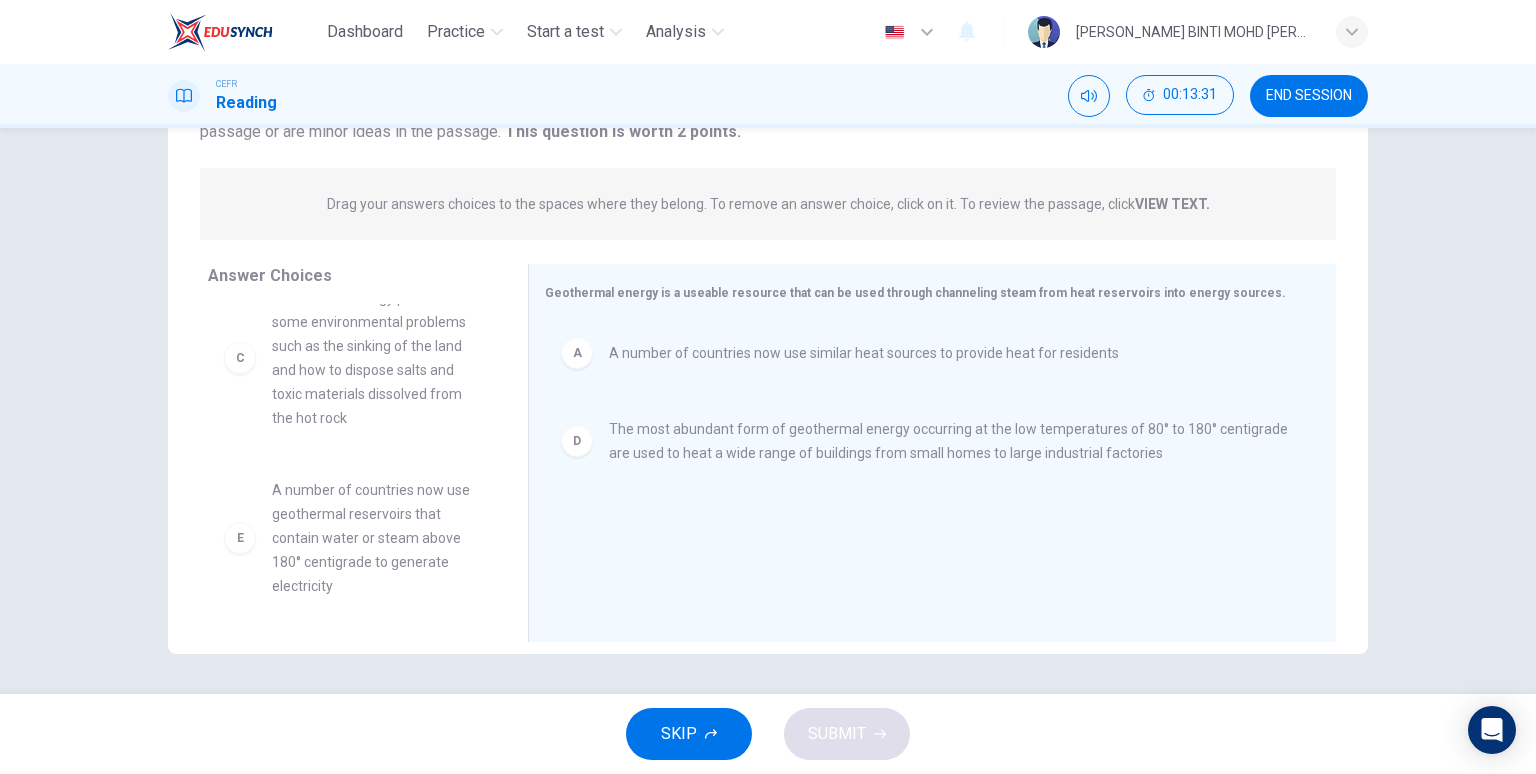scroll, scrollTop: 194, scrollLeft: 0, axis: vertical 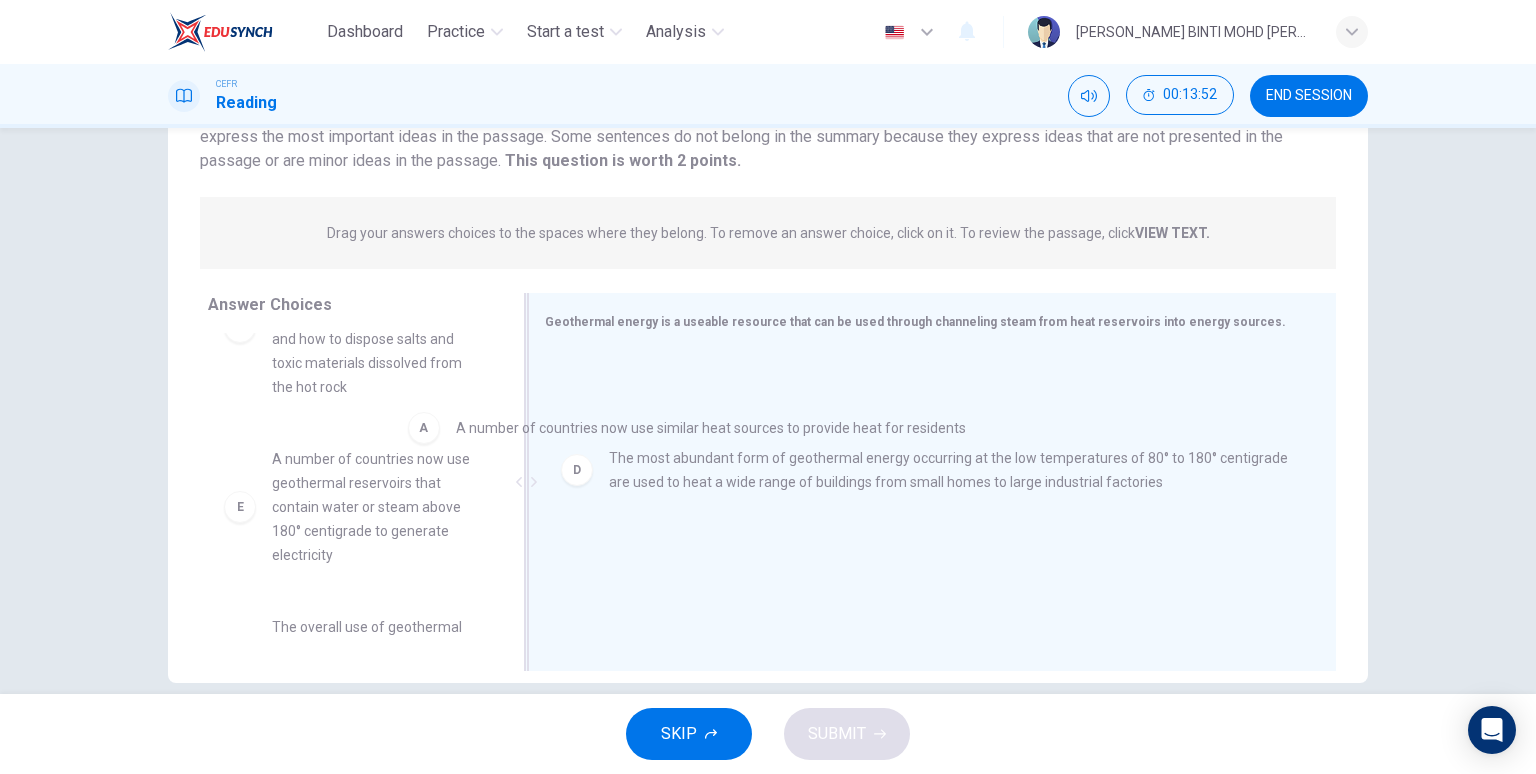 drag, startPoint x: 768, startPoint y: 401, endPoint x: 472, endPoint y: 461, distance: 302.01987 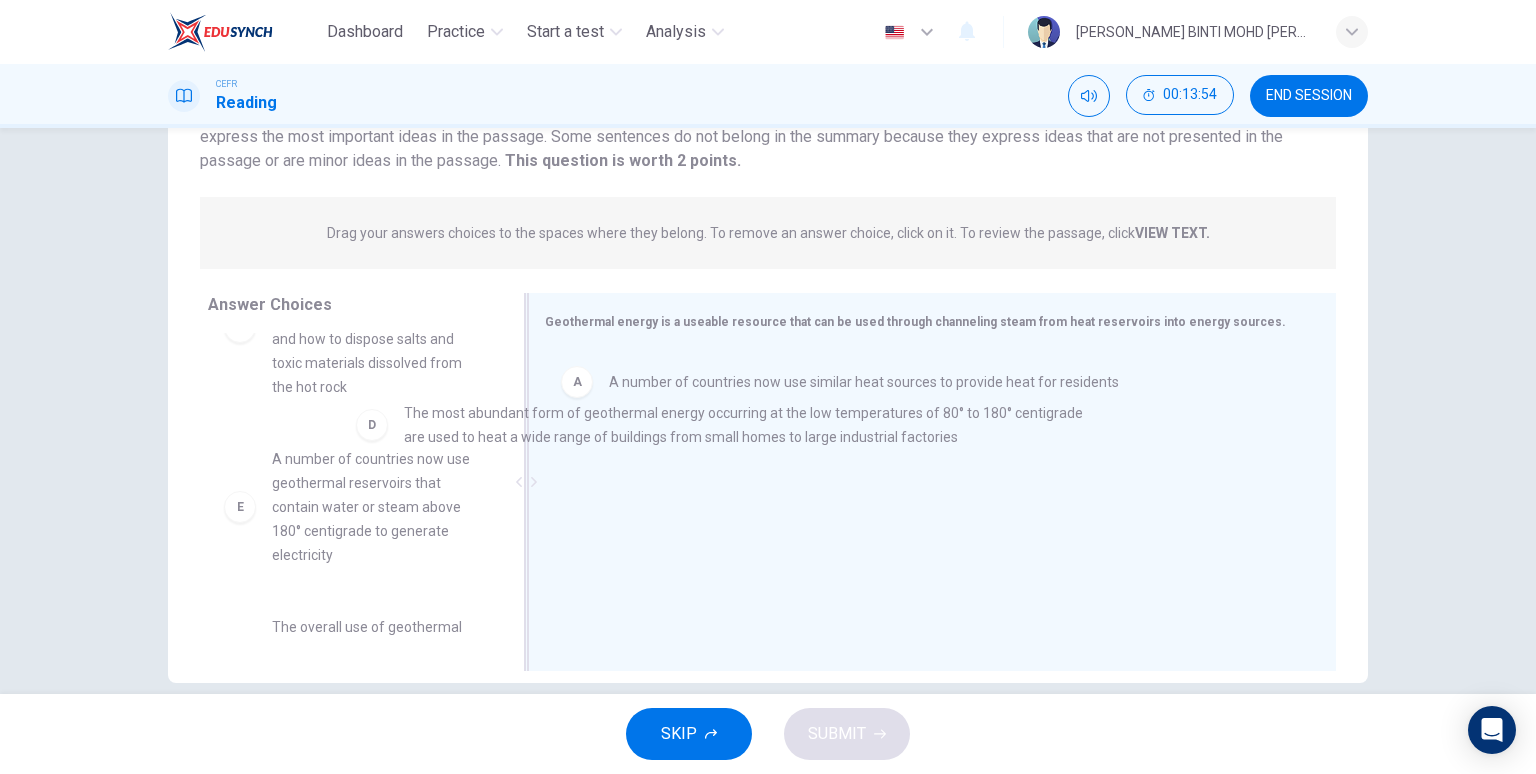 drag, startPoint x: 577, startPoint y: 473, endPoint x: 314, endPoint y: 415, distance: 269.31952 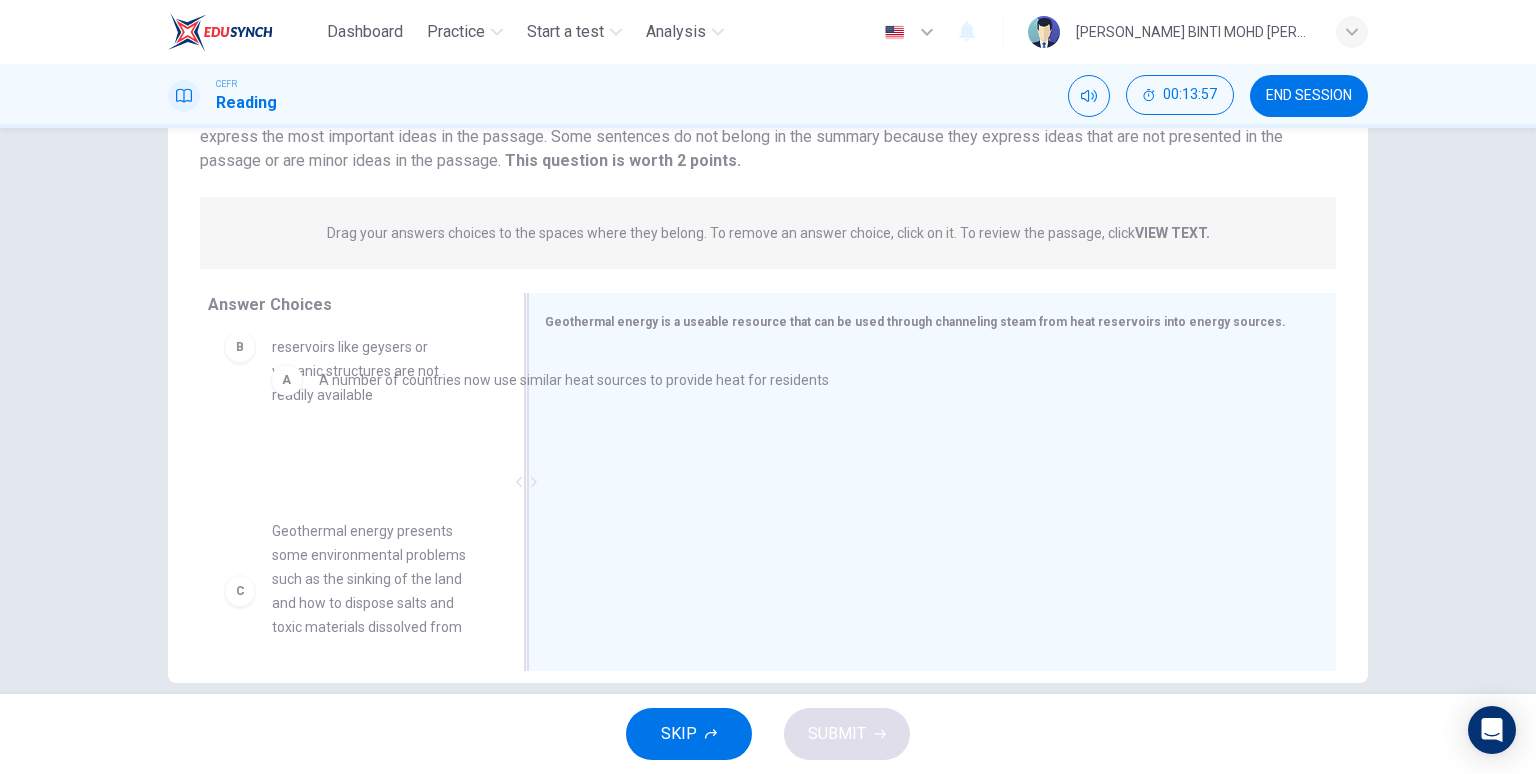 drag, startPoint x: 706, startPoint y: 386, endPoint x: 368, endPoint y: 409, distance: 338.78165 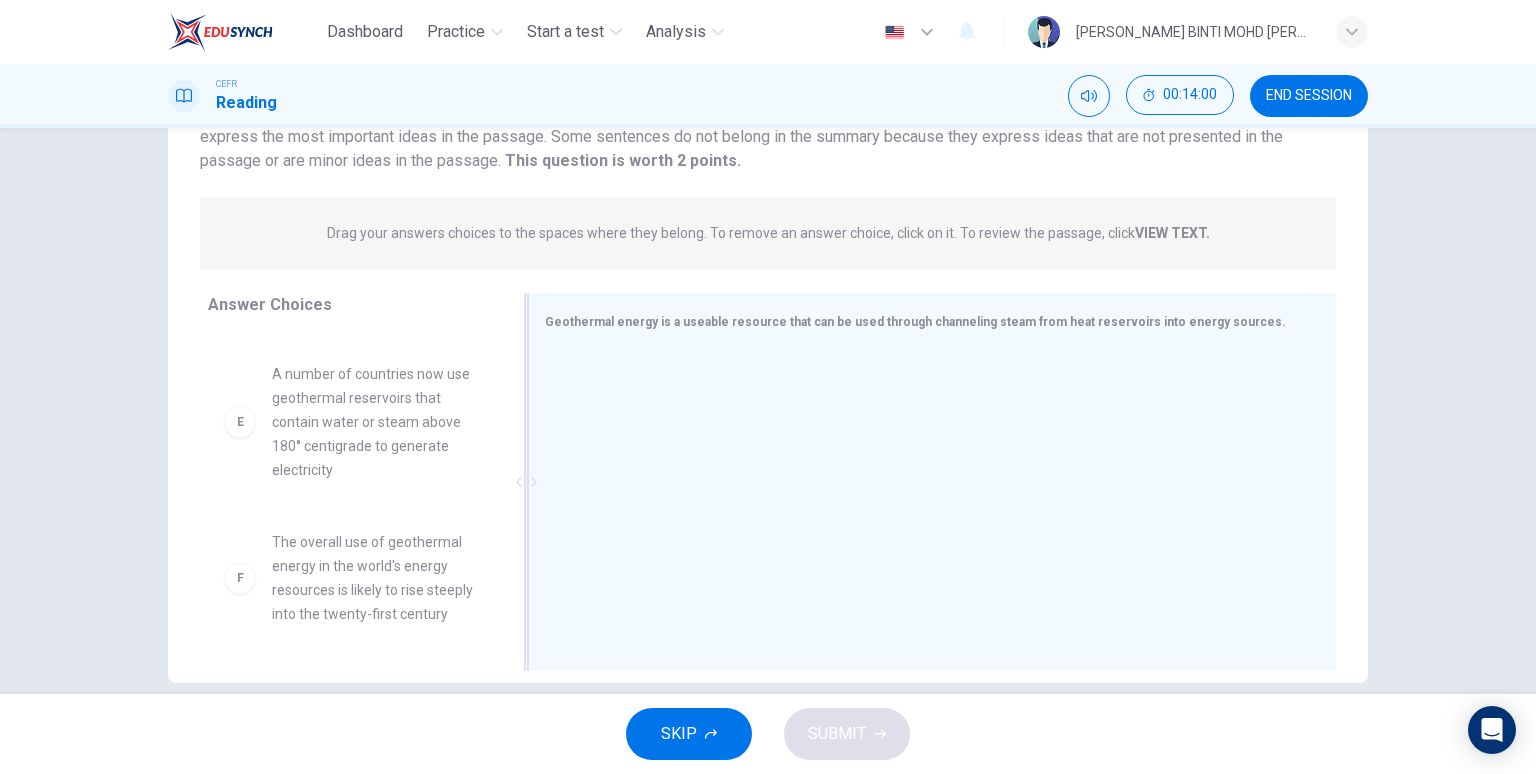 scroll, scrollTop: 692, scrollLeft: 0, axis: vertical 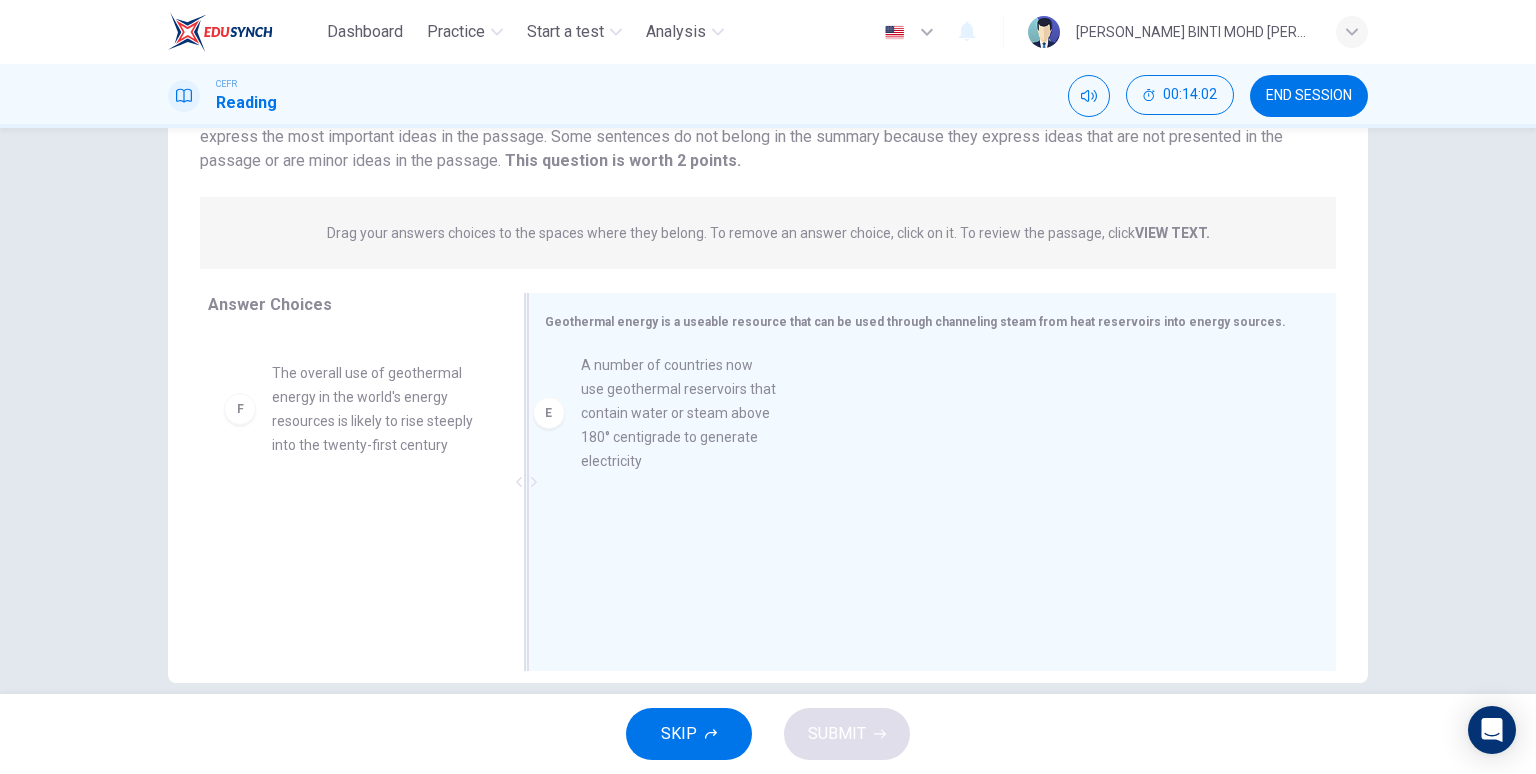 drag, startPoint x: 366, startPoint y: 437, endPoint x: 685, endPoint y: 438, distance: 319.00156 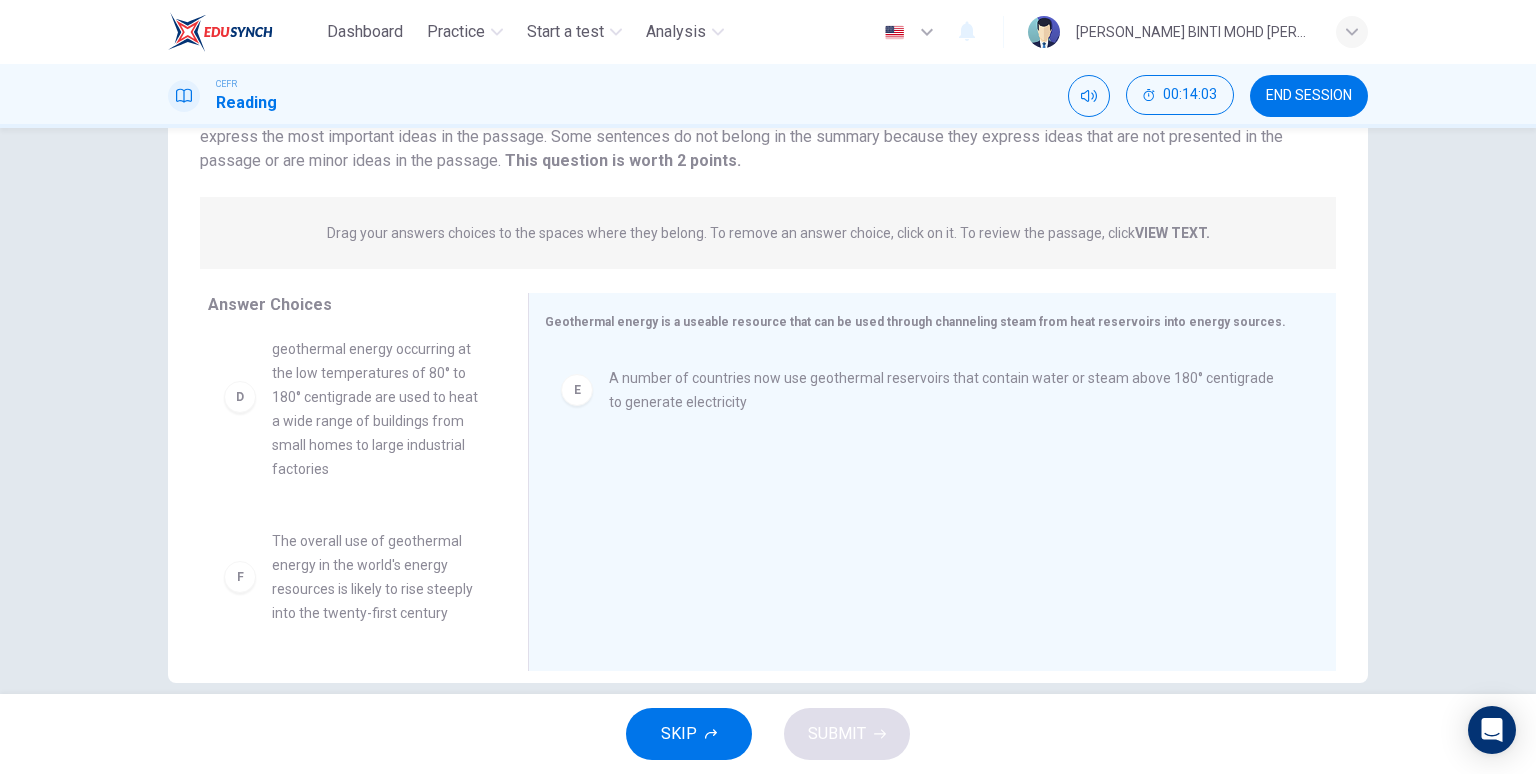 scroll, scrollTop: 540, scrollLeft: 0, axis: vertical 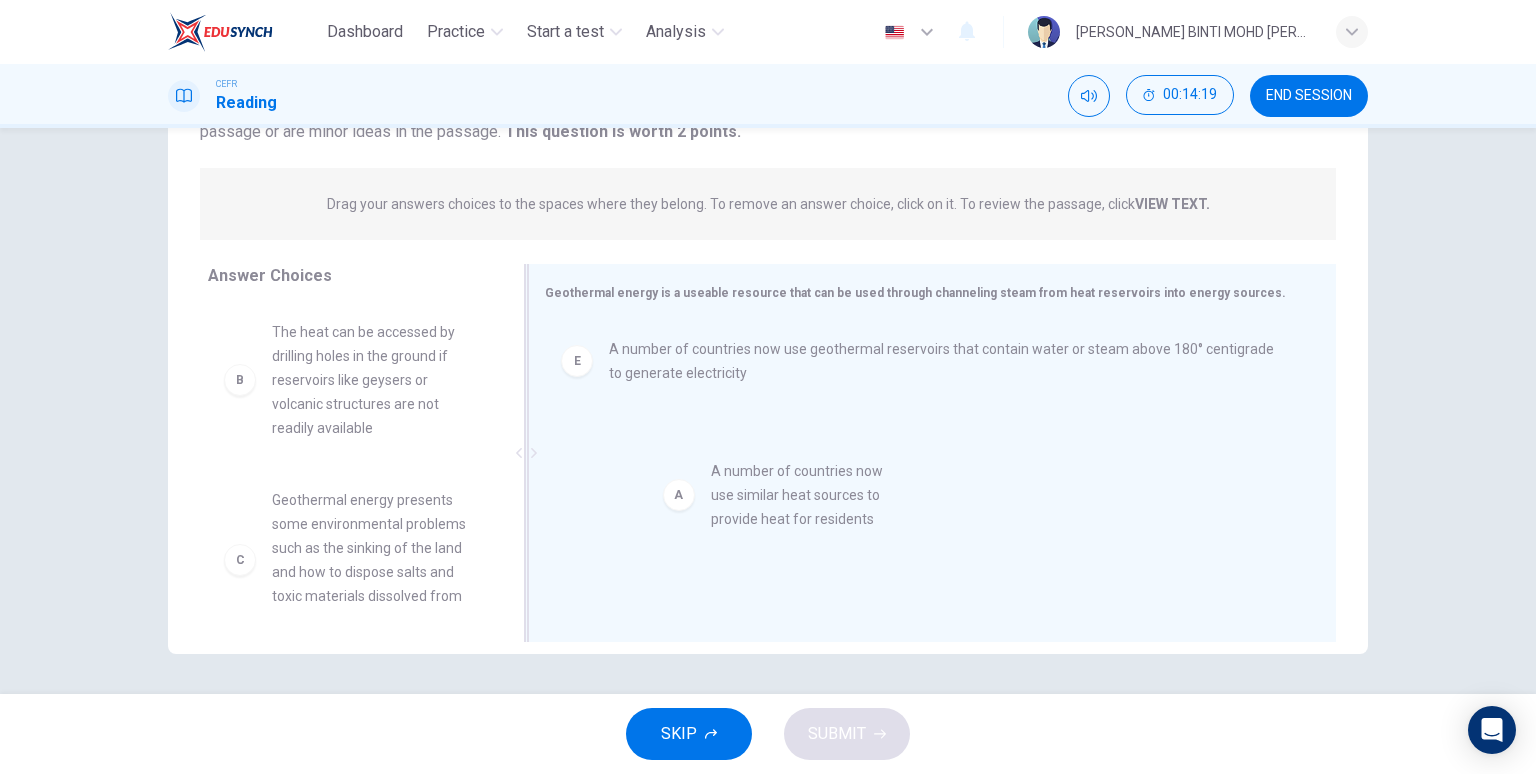 drag, startPoint x: 322, startPoint y: 361, endPoint x: 766, endPoint y: 490, distance: 462.36026 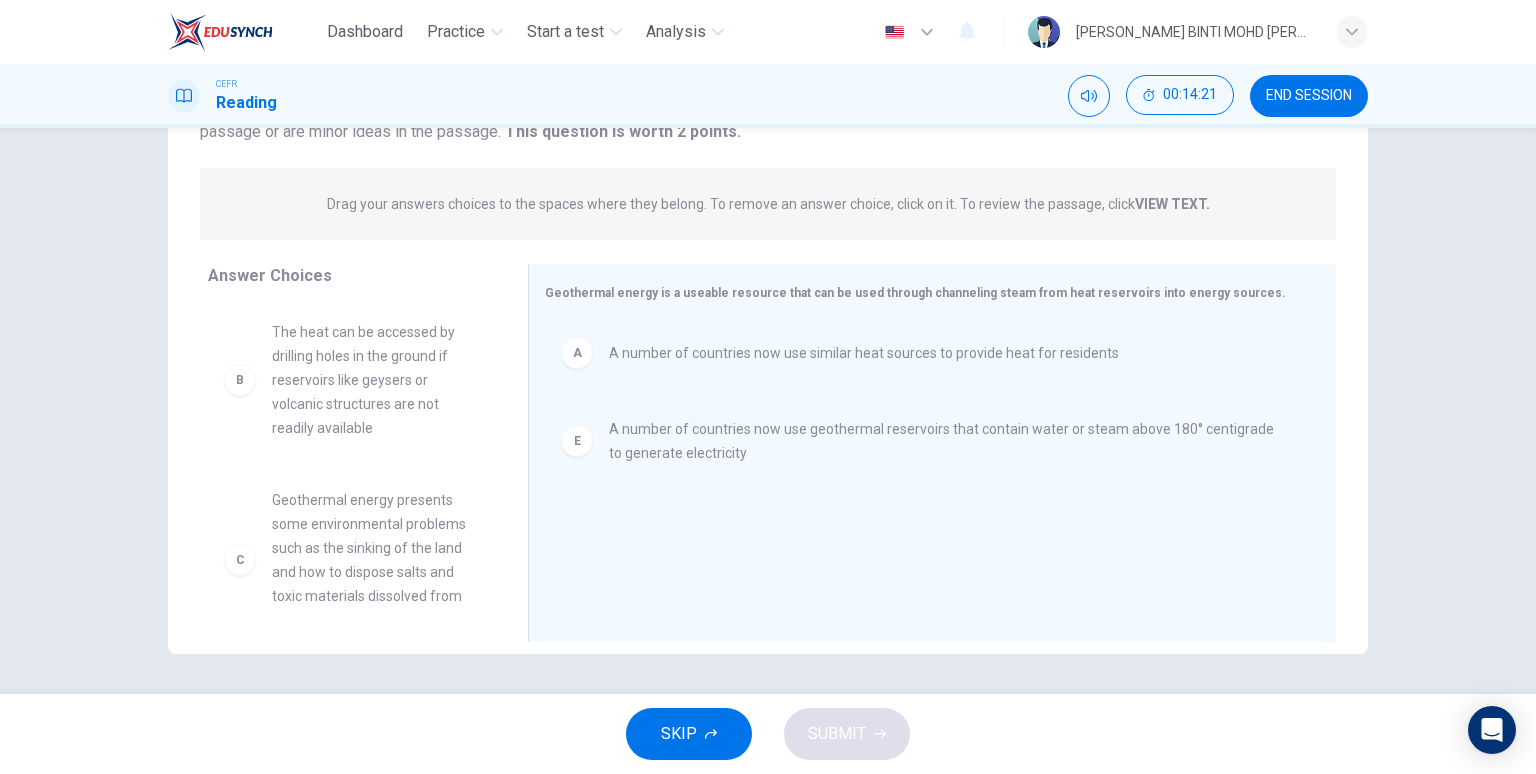 scroll, scrollTop: 420, scrollLeft: 0, axis: vertical 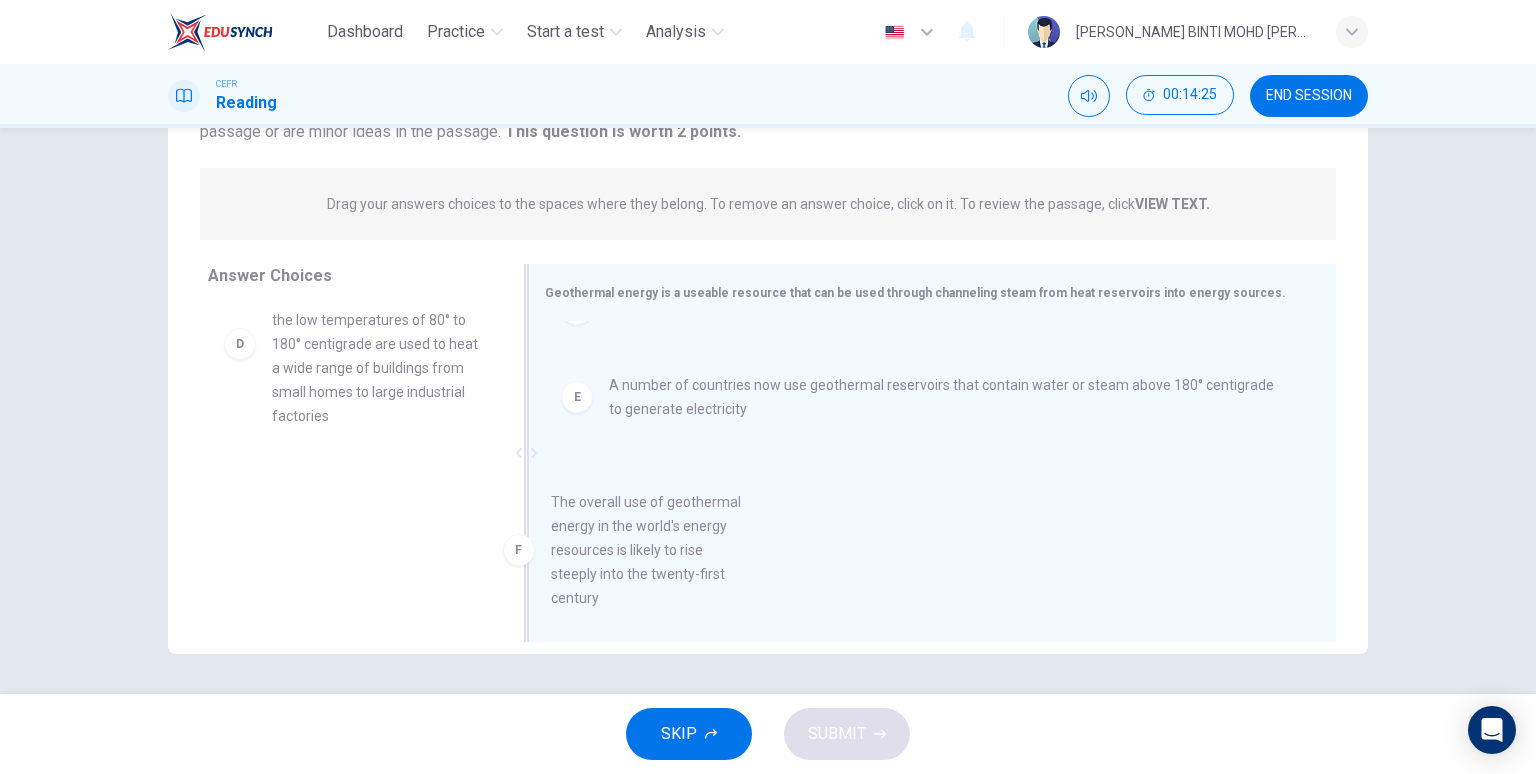 drag, startPoint x: 308, startPoint y: 532, endPoint x: 630, endPoint y: 542, distance: 322.15524 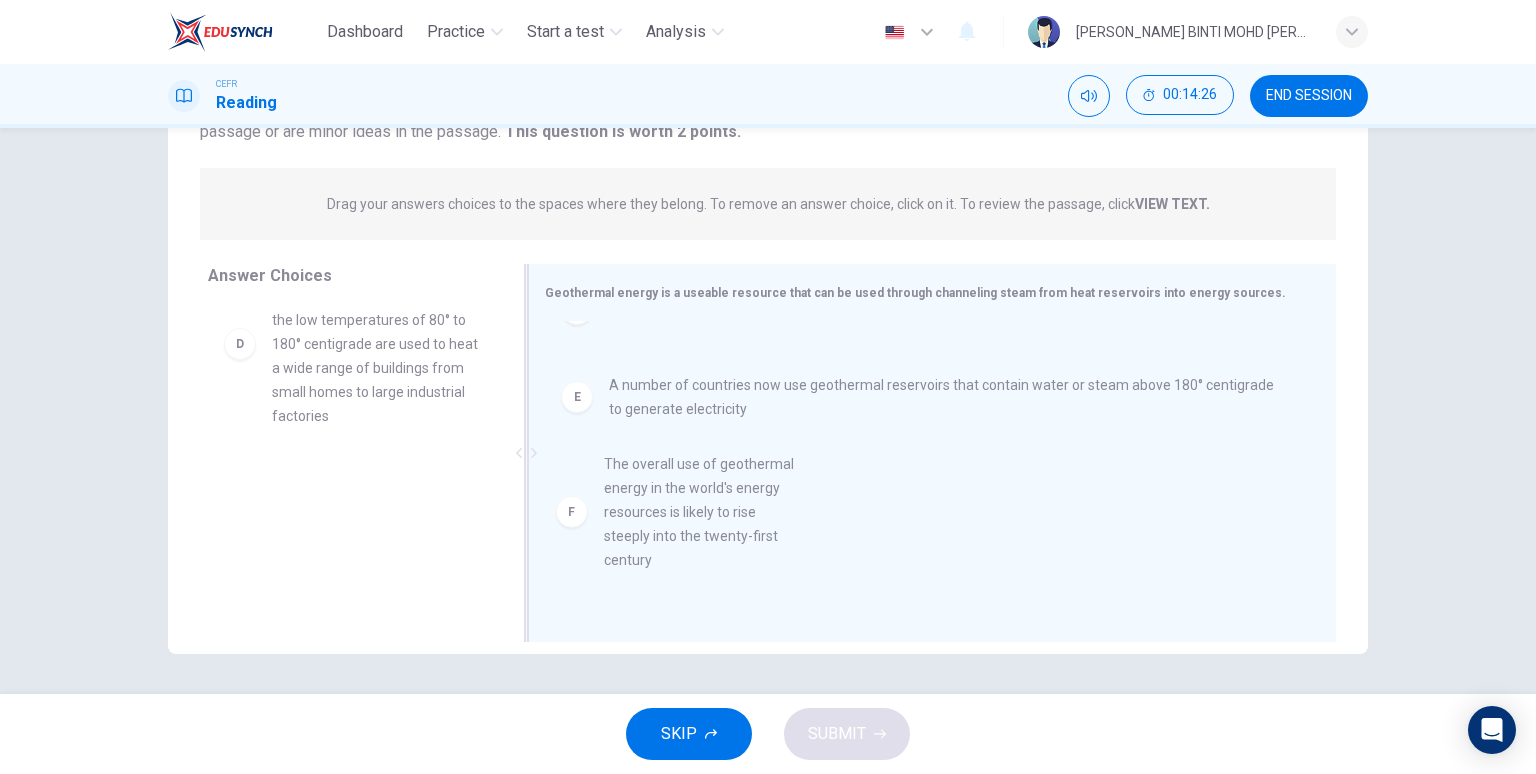 scroll, scrollTop: 0, scrollLeft: 0, axis: both 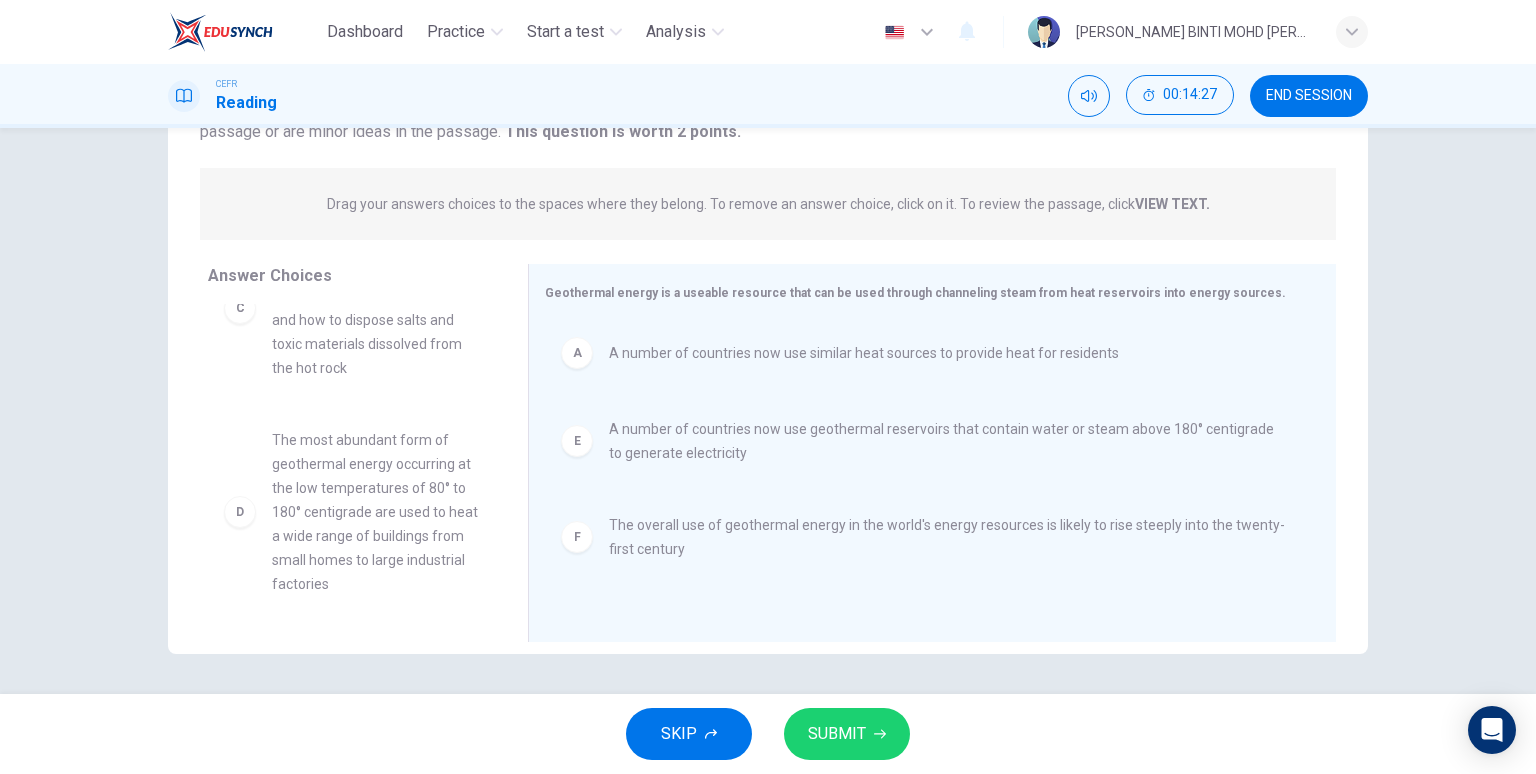 click on "SUBMIT" at bounding box center [837, 734] 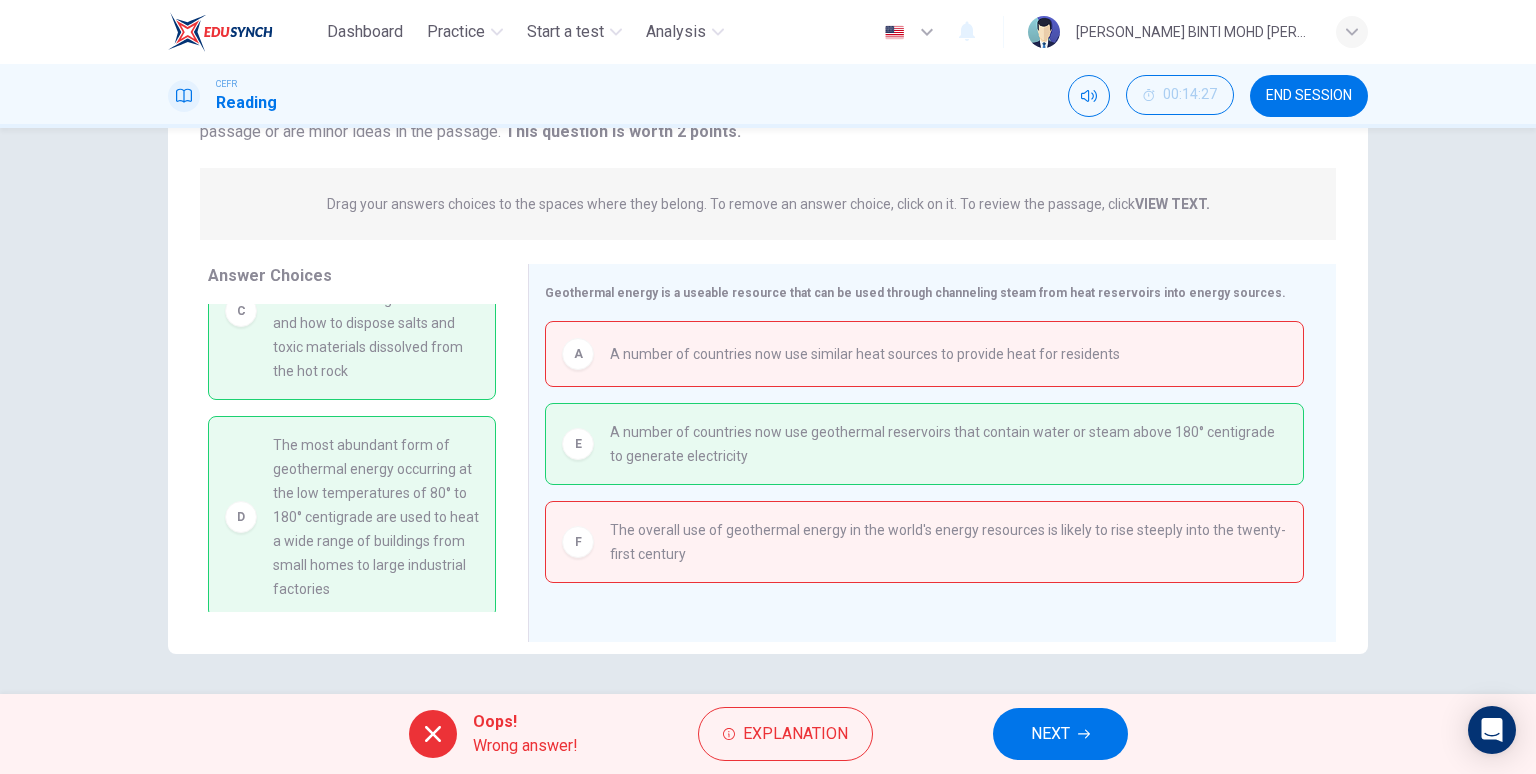 scroll, scrollTop: 256, scrollLeft: 0, axis: vertical 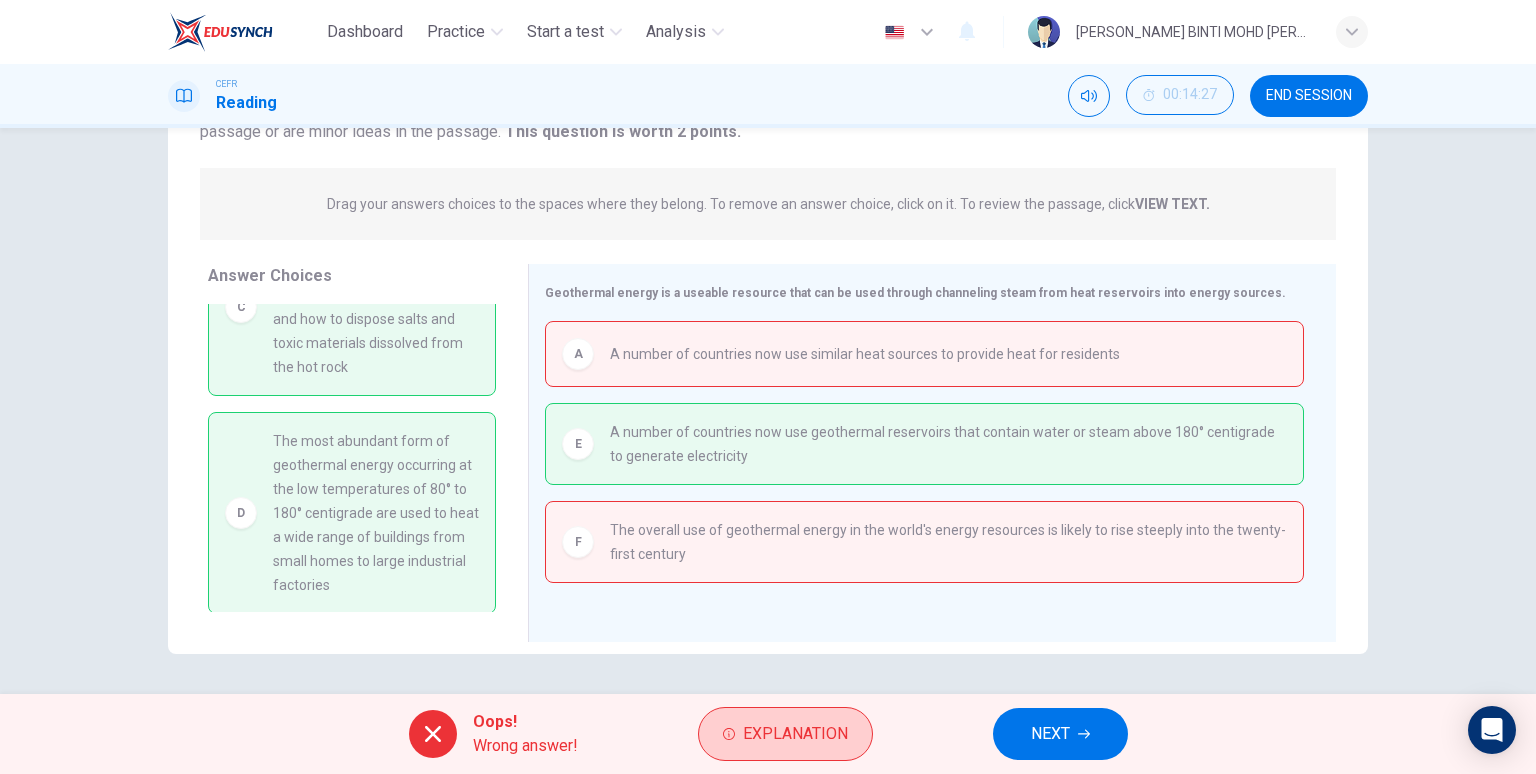 click on "Explanation" at bounding box center (785, 734) 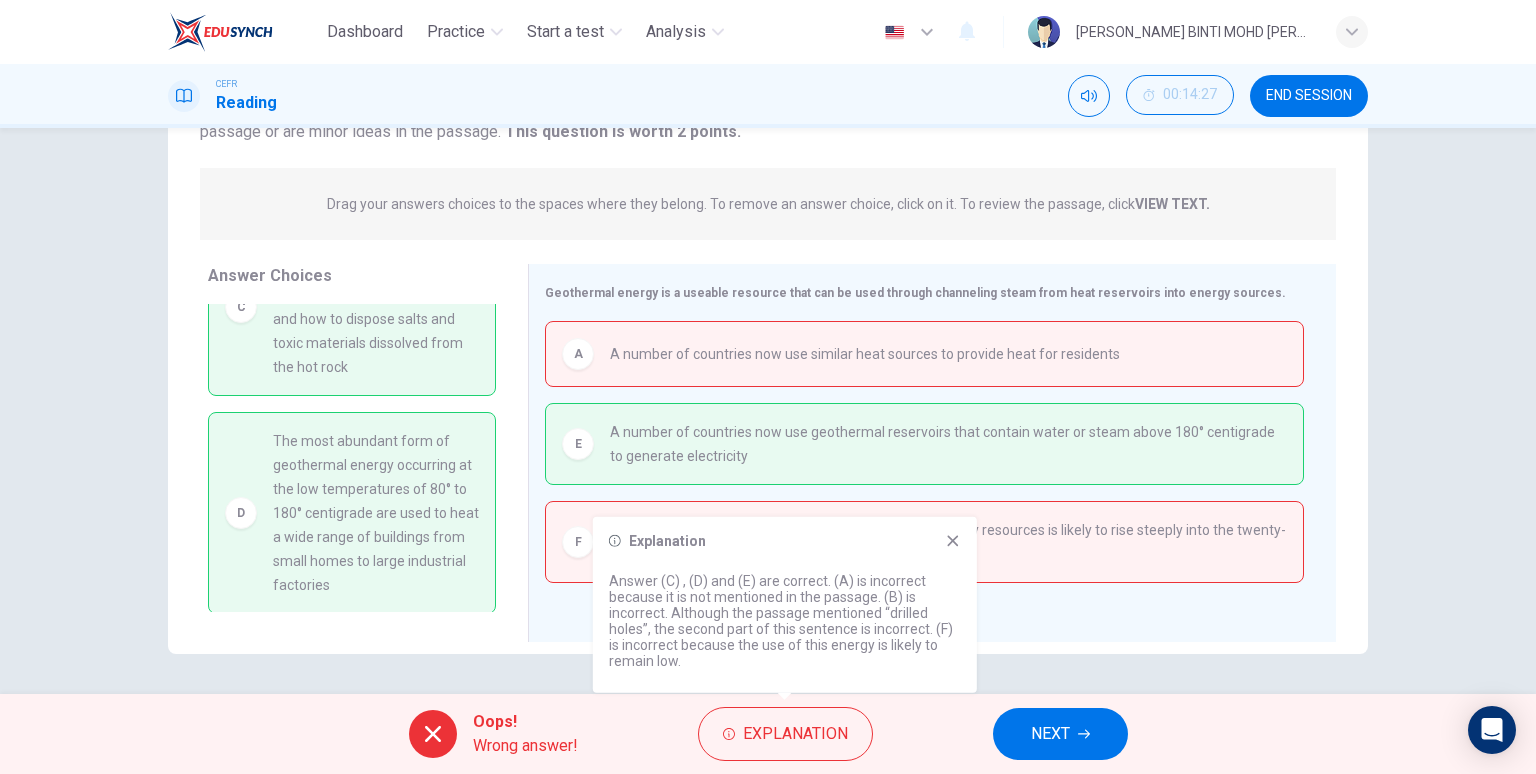 click on "Explanation Answer (C) , (D) and (E) are correct. (A) is incorrect because it is not mentioned in the passage. (B) is incorrect. Although the passage mentioned “drilled holes”, the second part of this sentence is incorrect. (F) is incorrect because the use of this energy is likely to remain low." at bounding box center (785, 605) 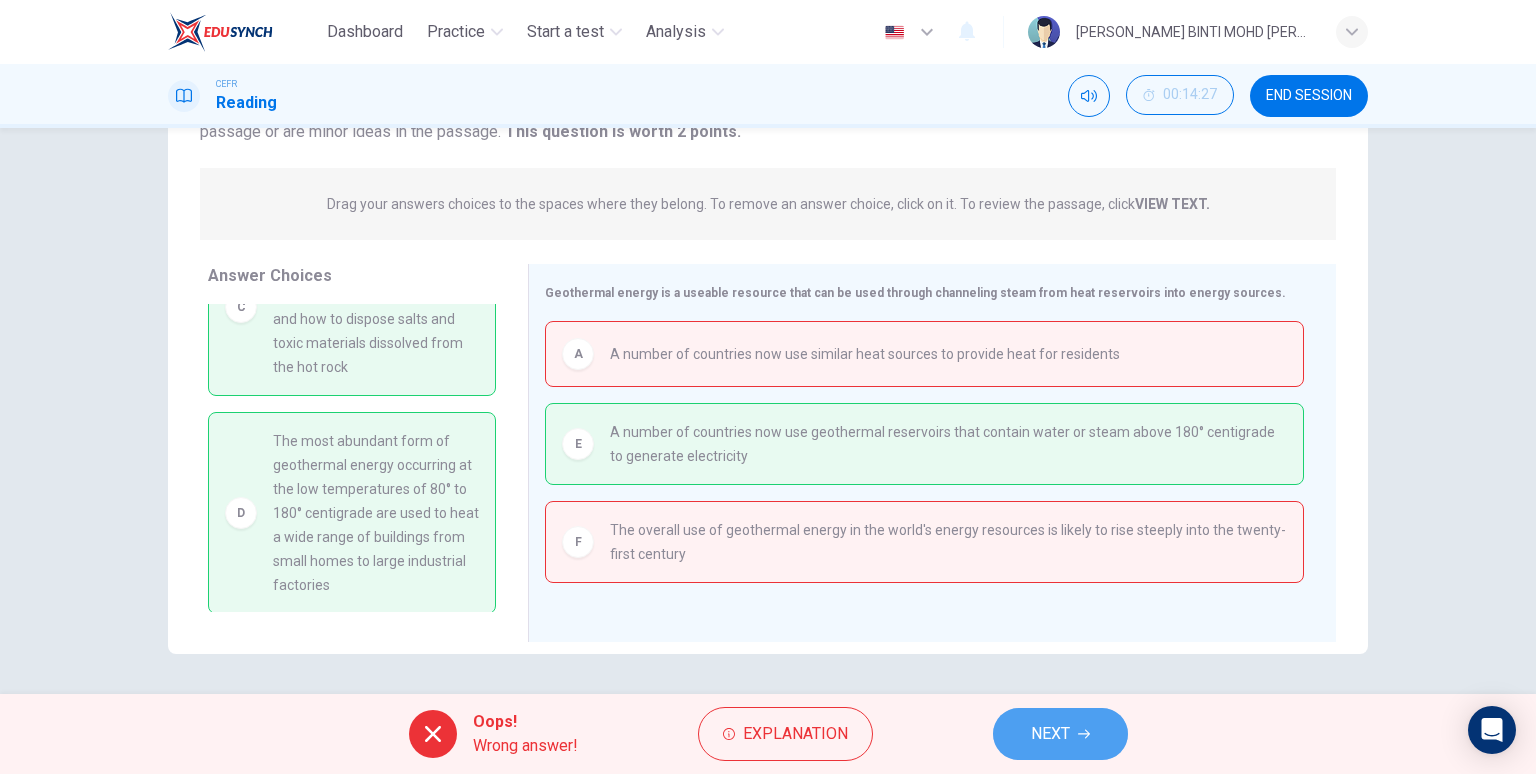 click on "NEXT" at bounding box center [1050, 734] 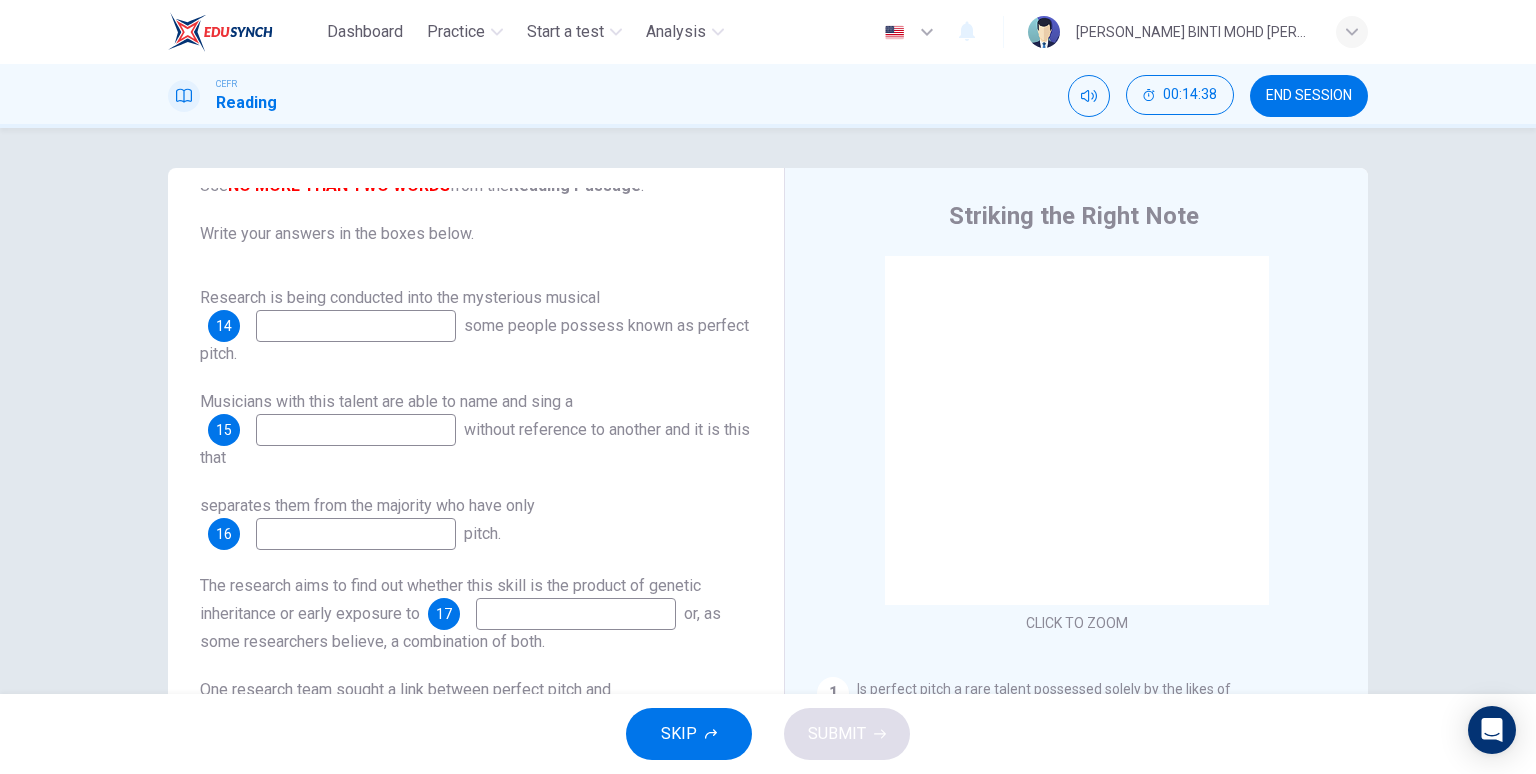 scroll, scrollTop: 147, scrollLeft: 0, axis: vertical 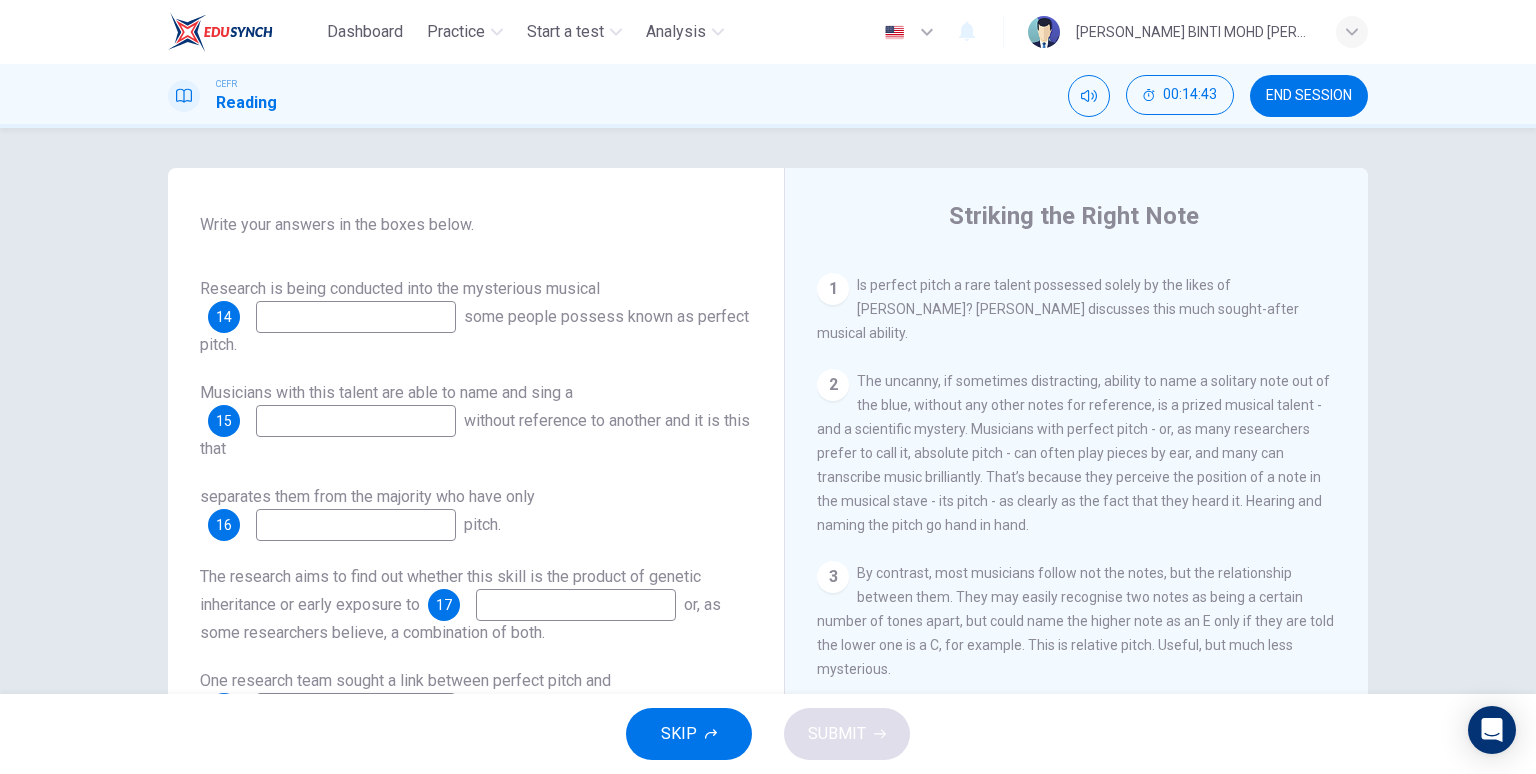 click at bounding box center (356, 317) 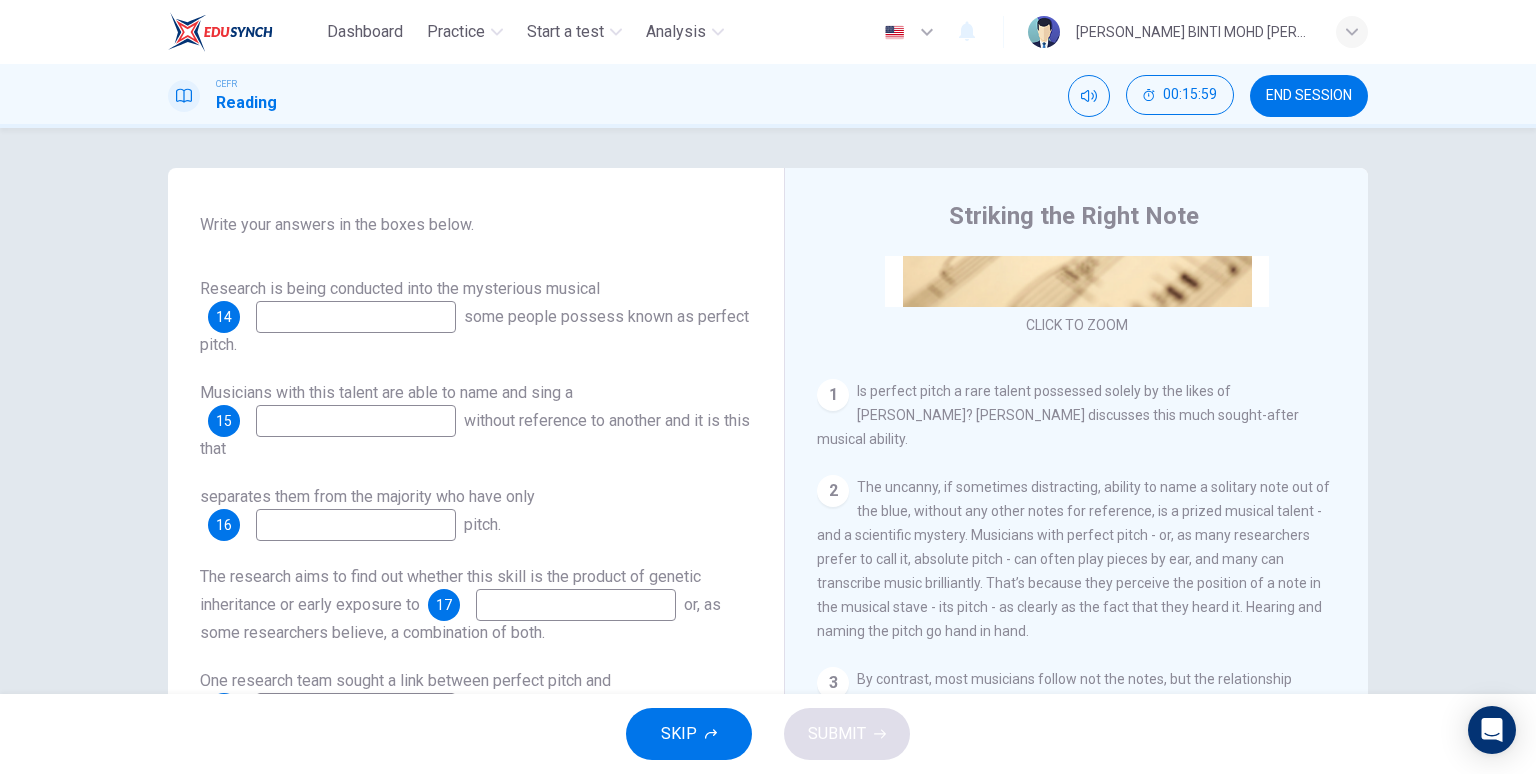 scroll, scrollTop: 300, scrollLeft: 0, axis: vertical 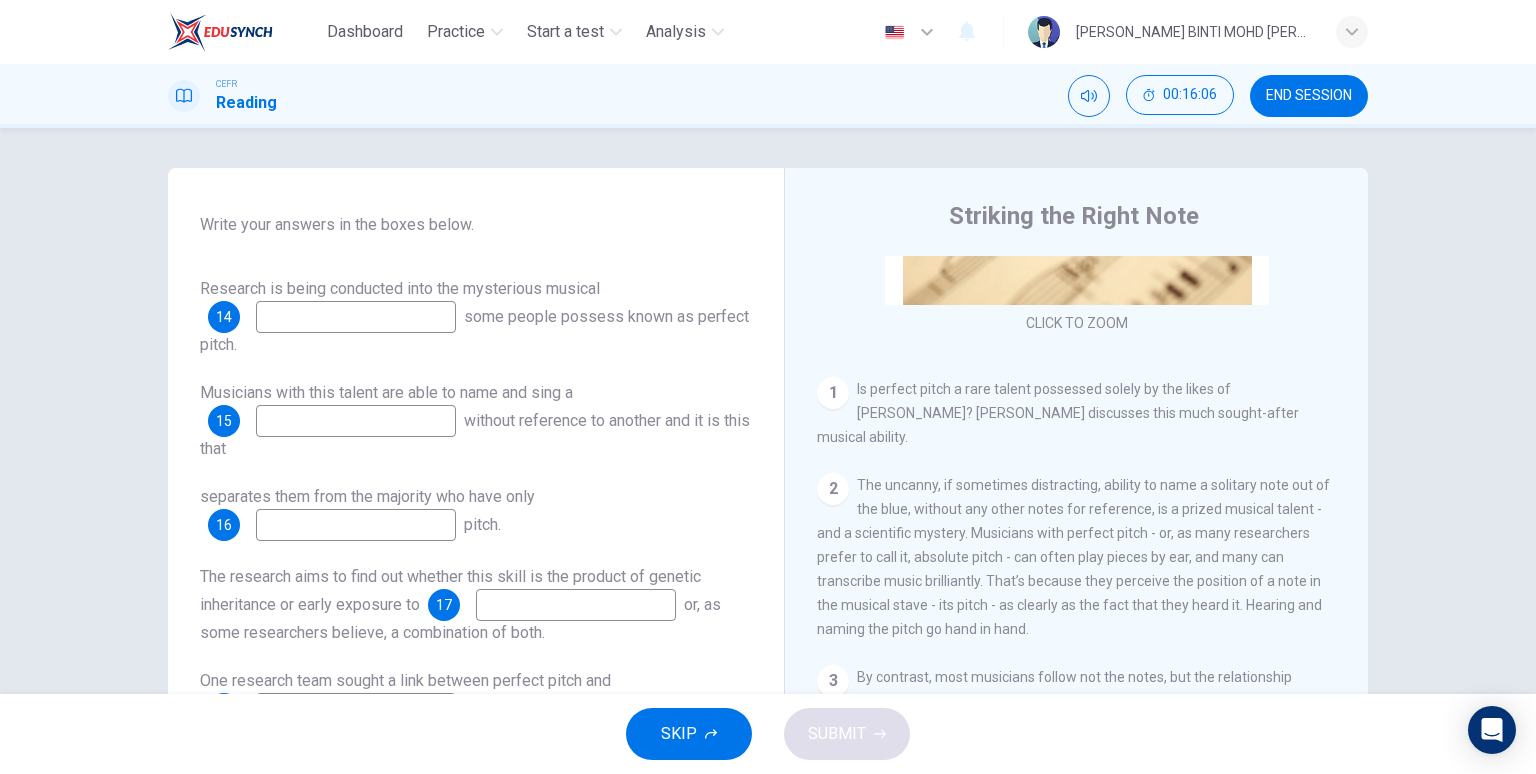 click at bounding box center [356, 317] 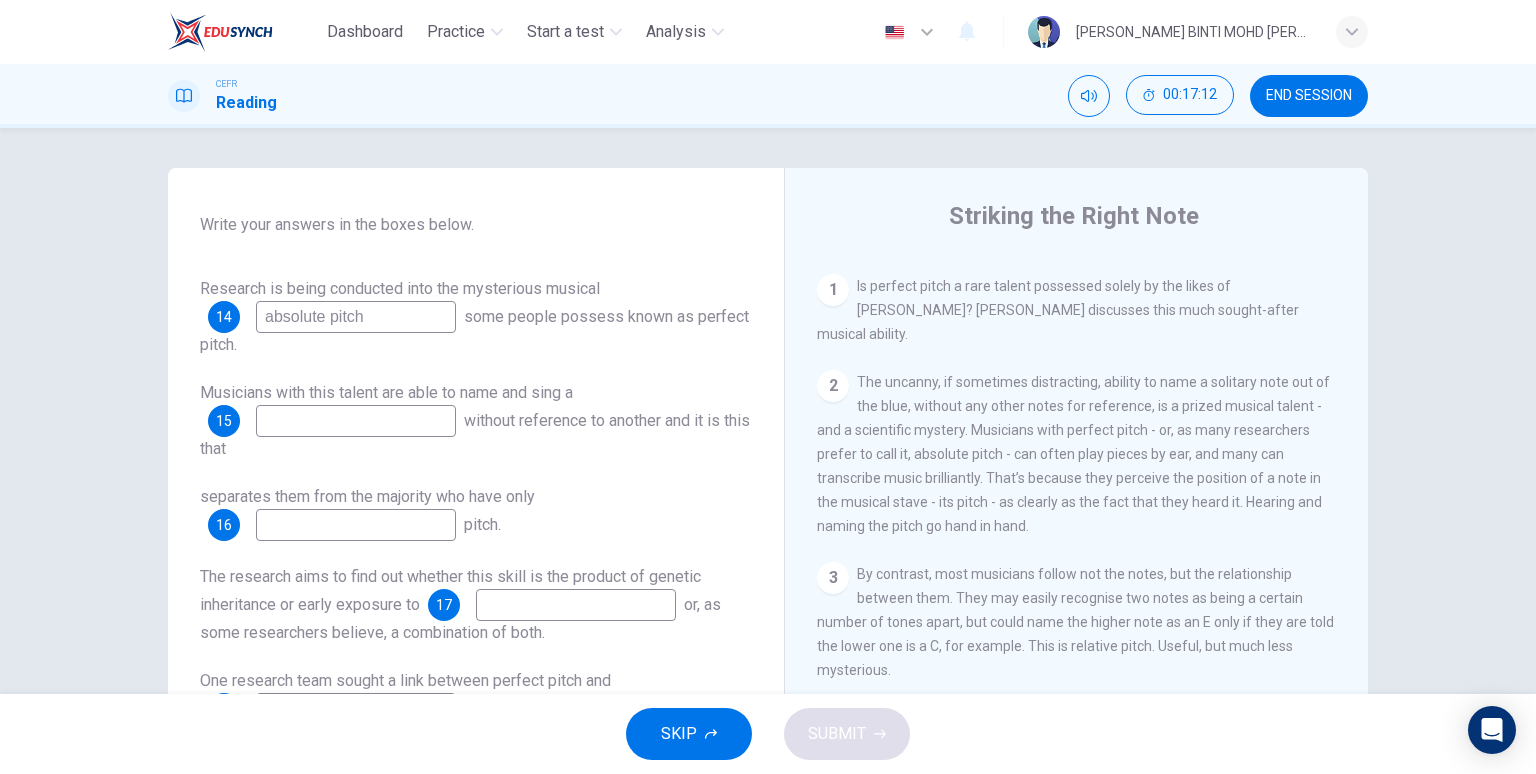scroll, scrollTop: 404, scrollLeft: 0, axis: vertical 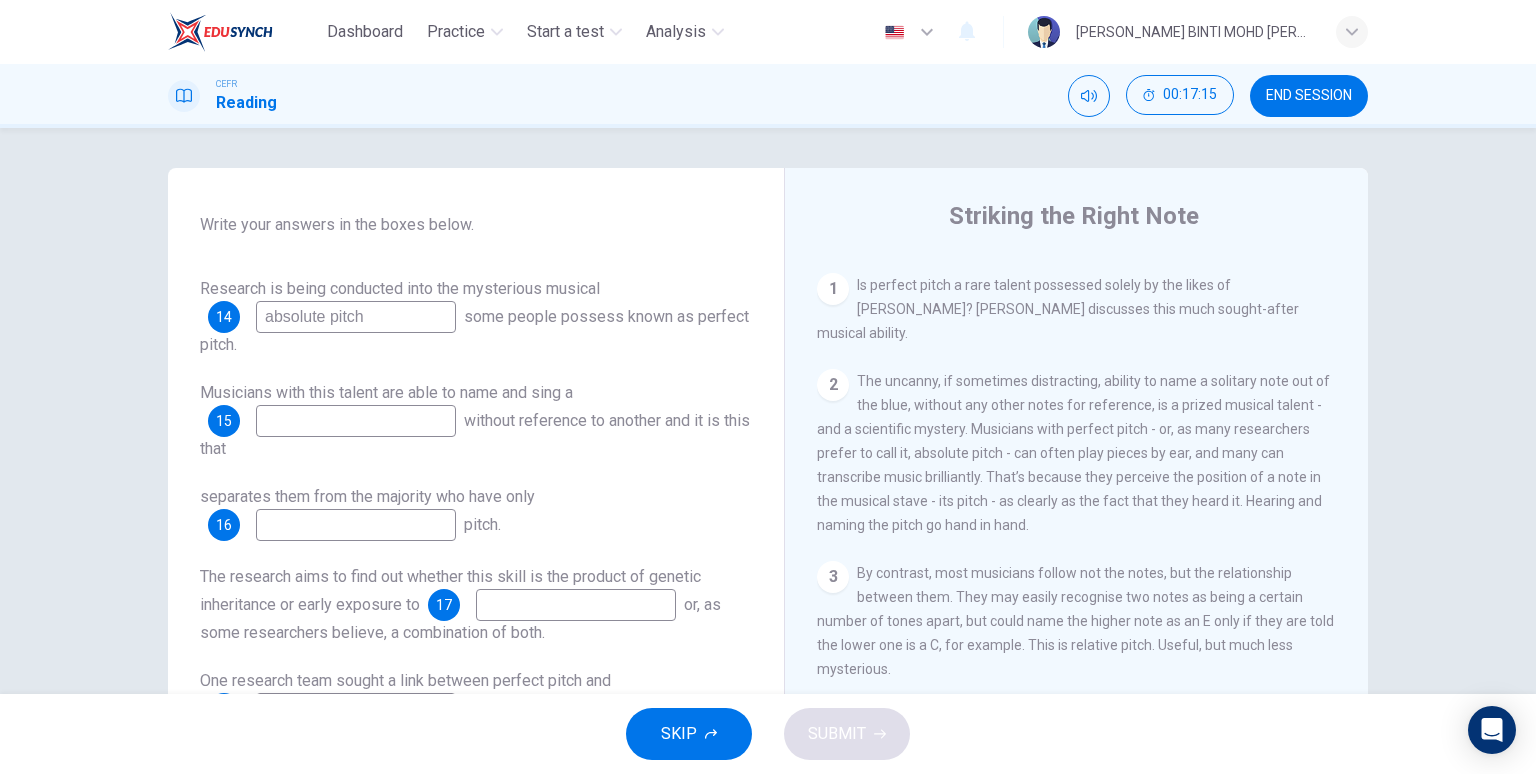 type on "absolute pitch" 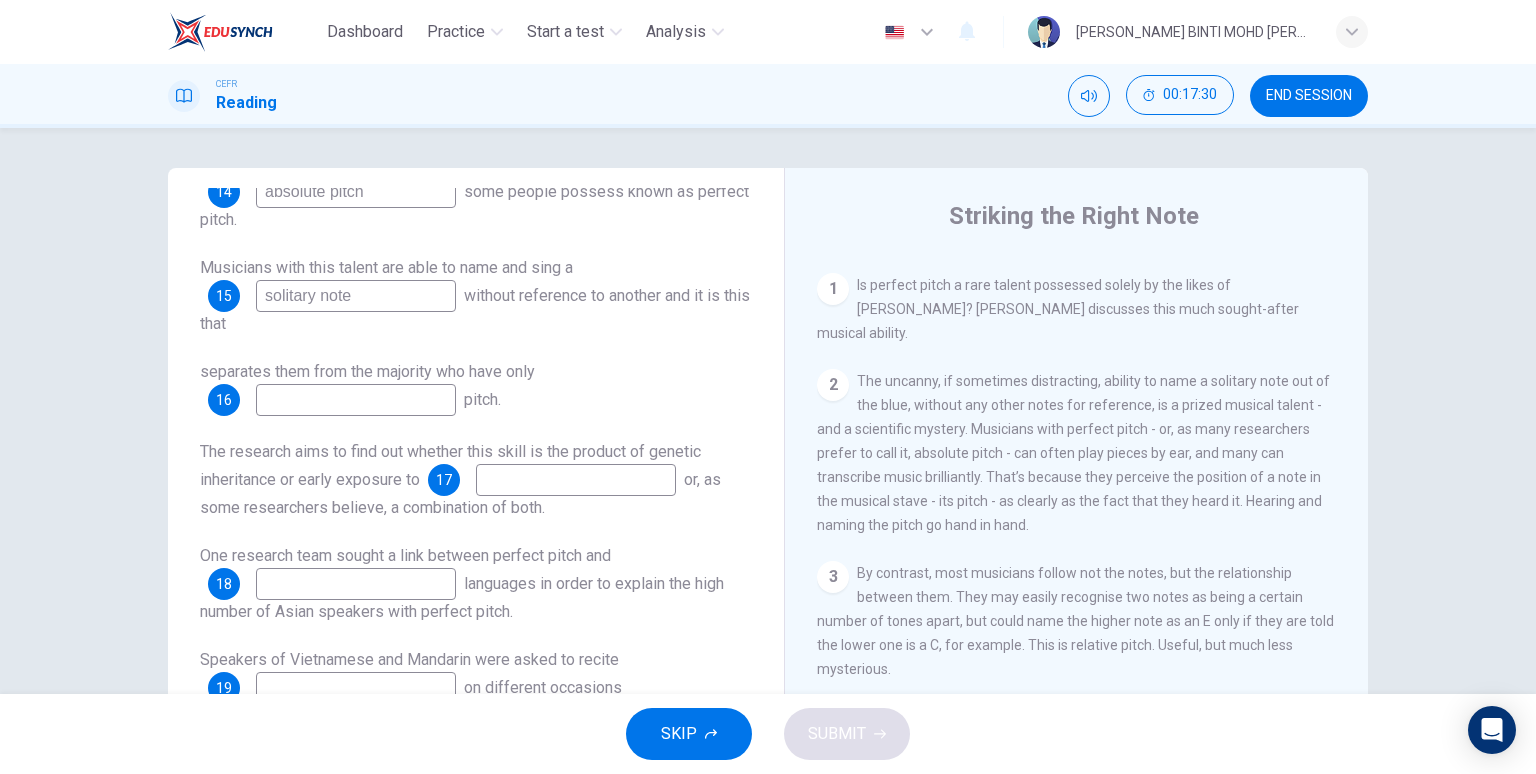 scroll, scrollTop: 272, scrollLeft: 0, axis: vertical 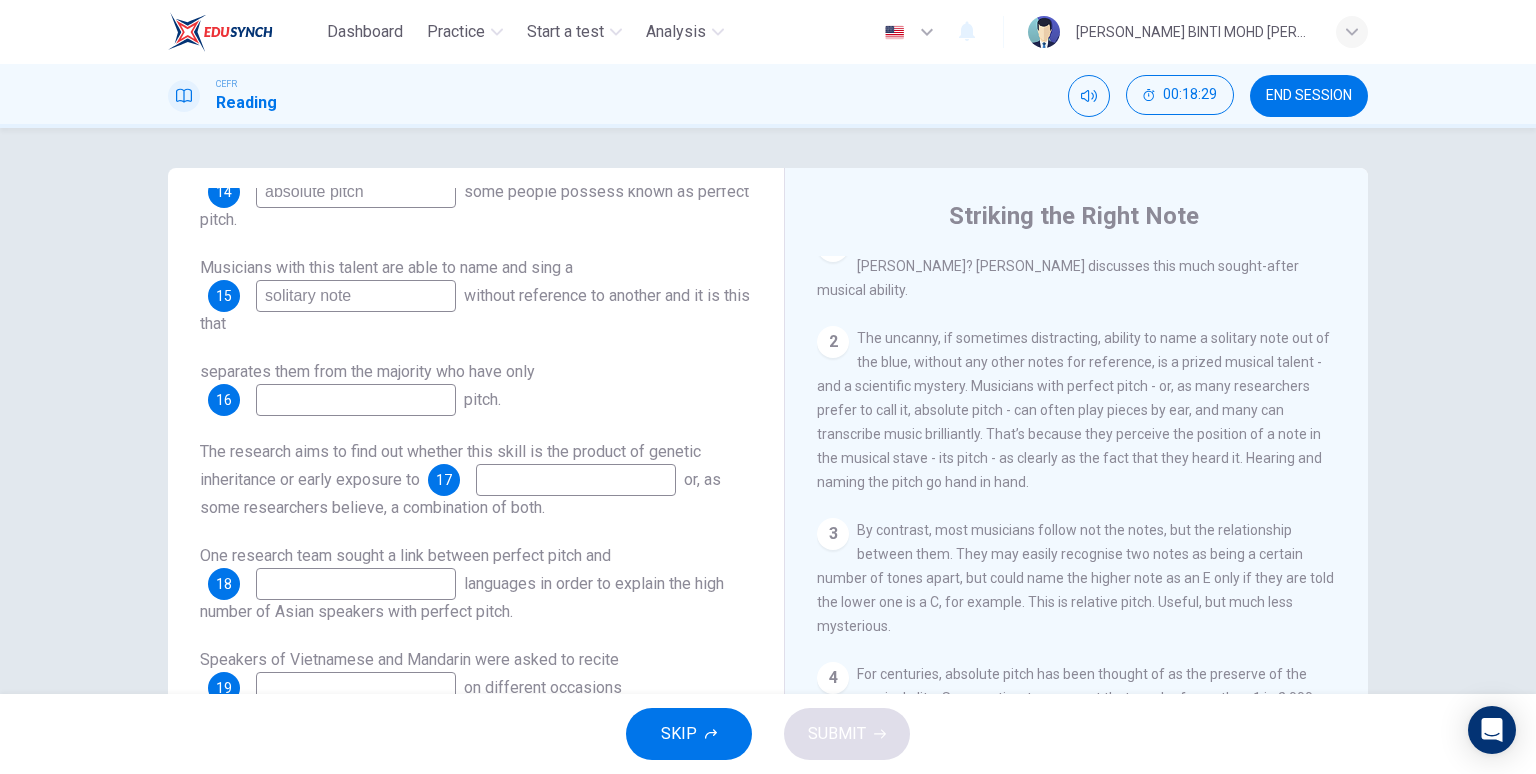 type on "solitary note" 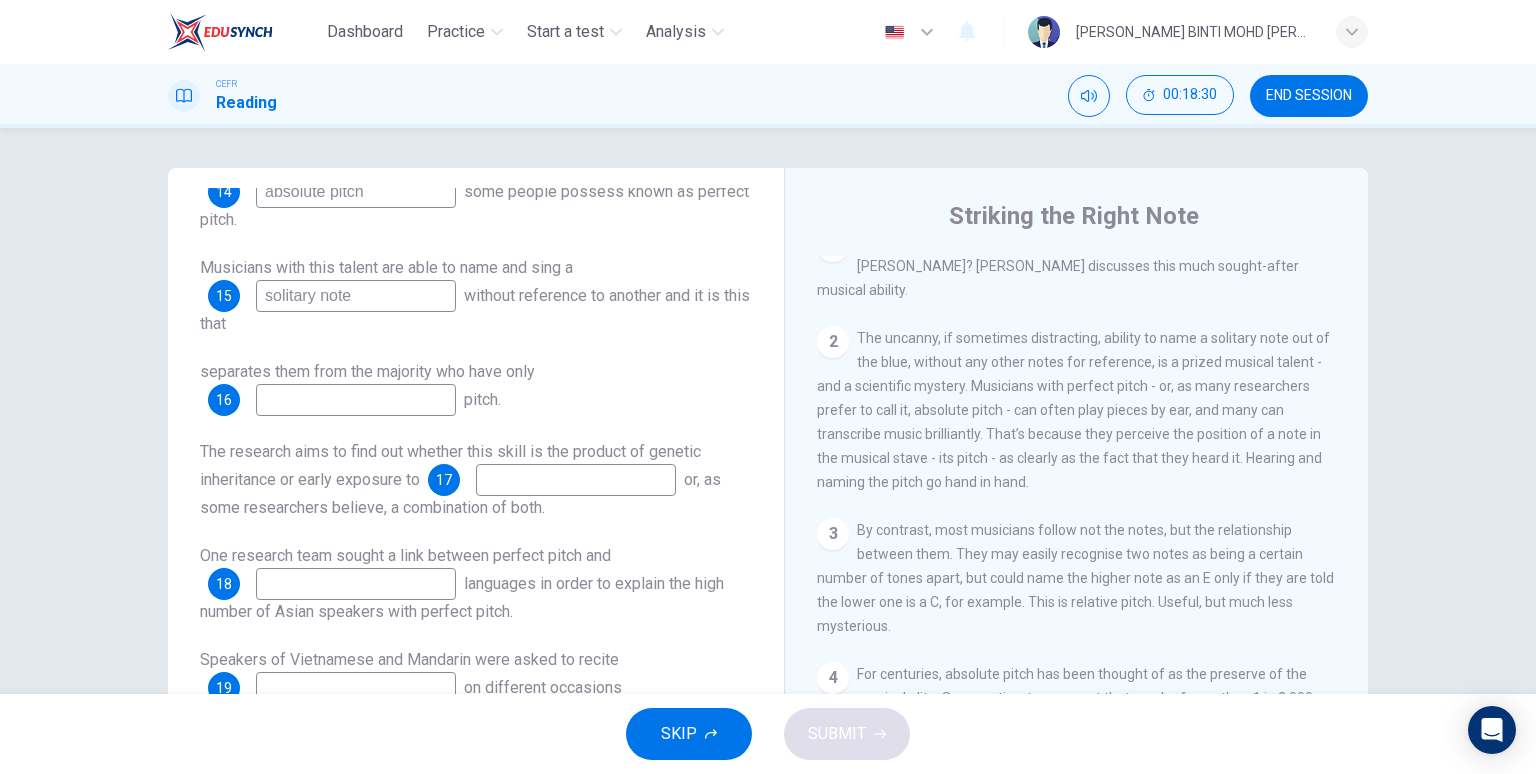 click at bounding box center (356, 400) 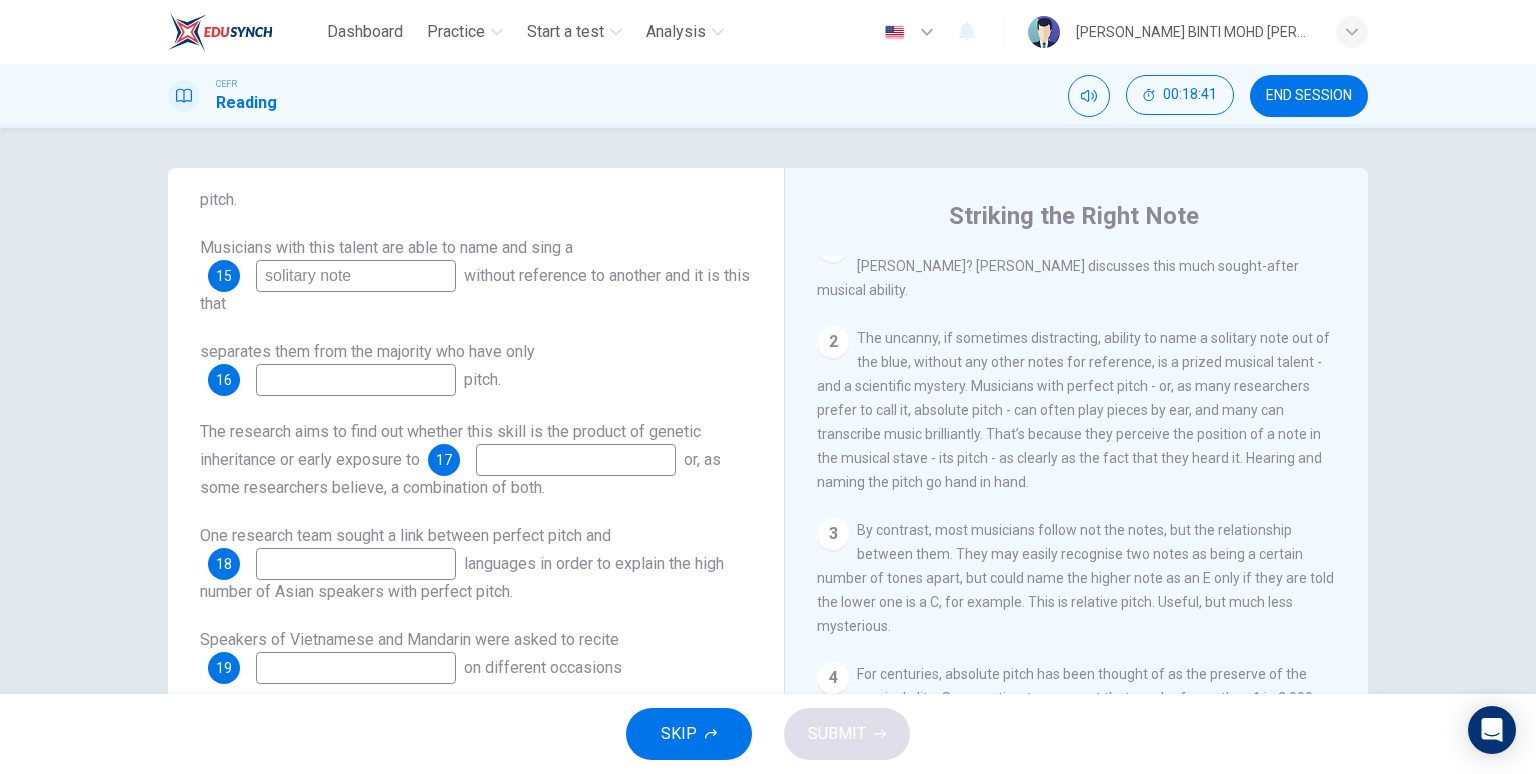 scroll, scrollTop: 299, scrollLeft: 0, axis: vertical 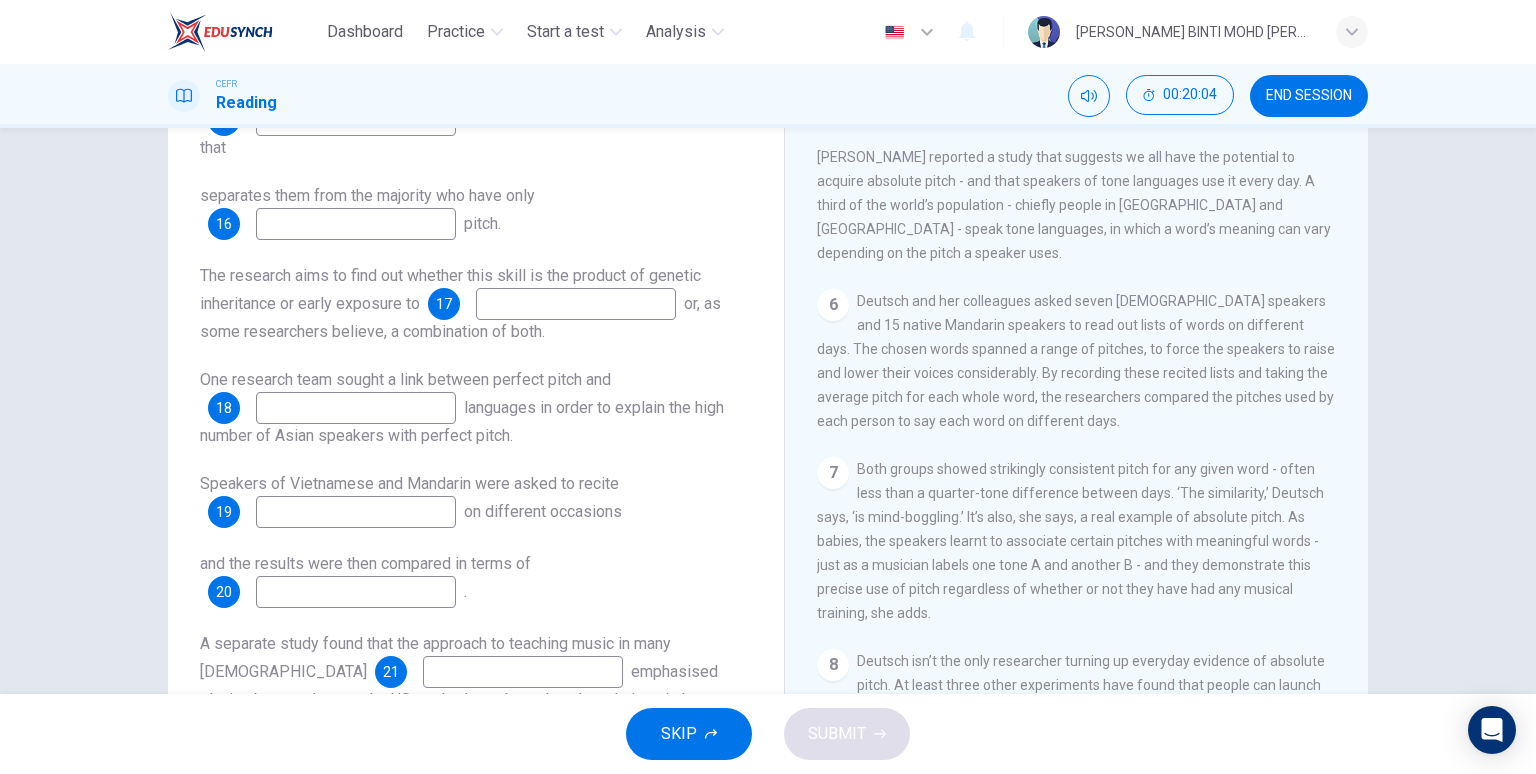 click at bounding box center [356, 512] 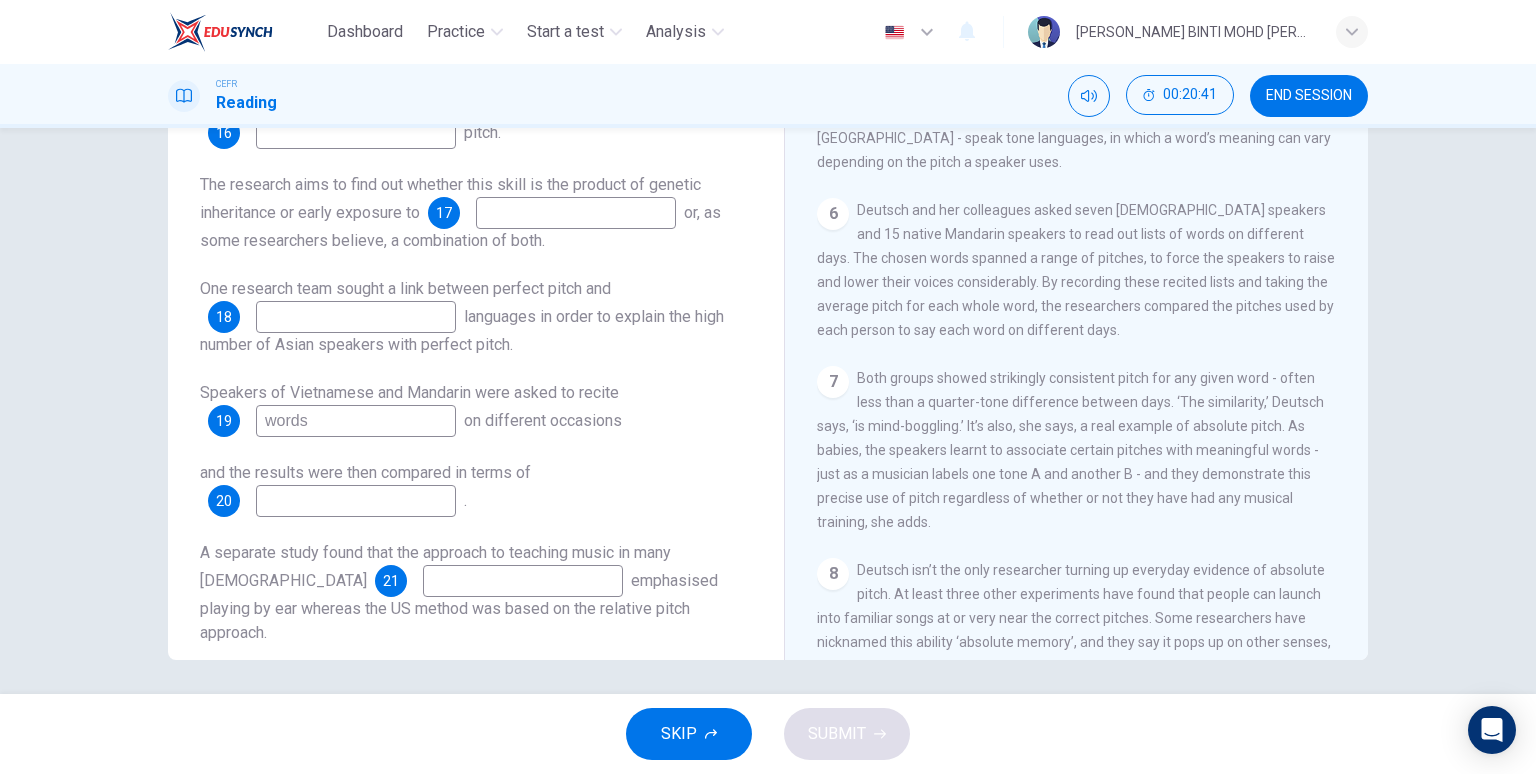 scroll, scrollTop: 204, scrollLeft: 0, axis: vertical 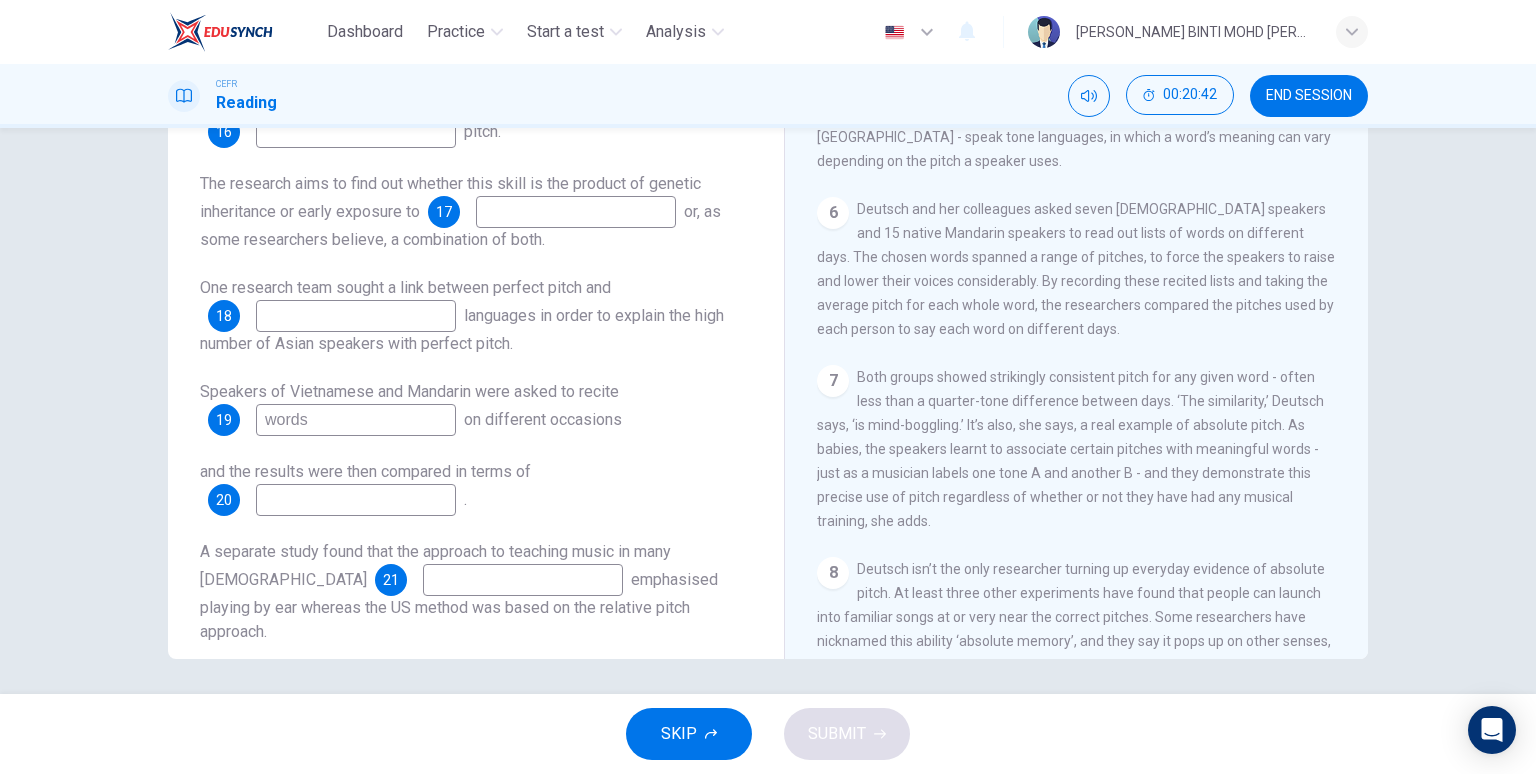 type on "words" 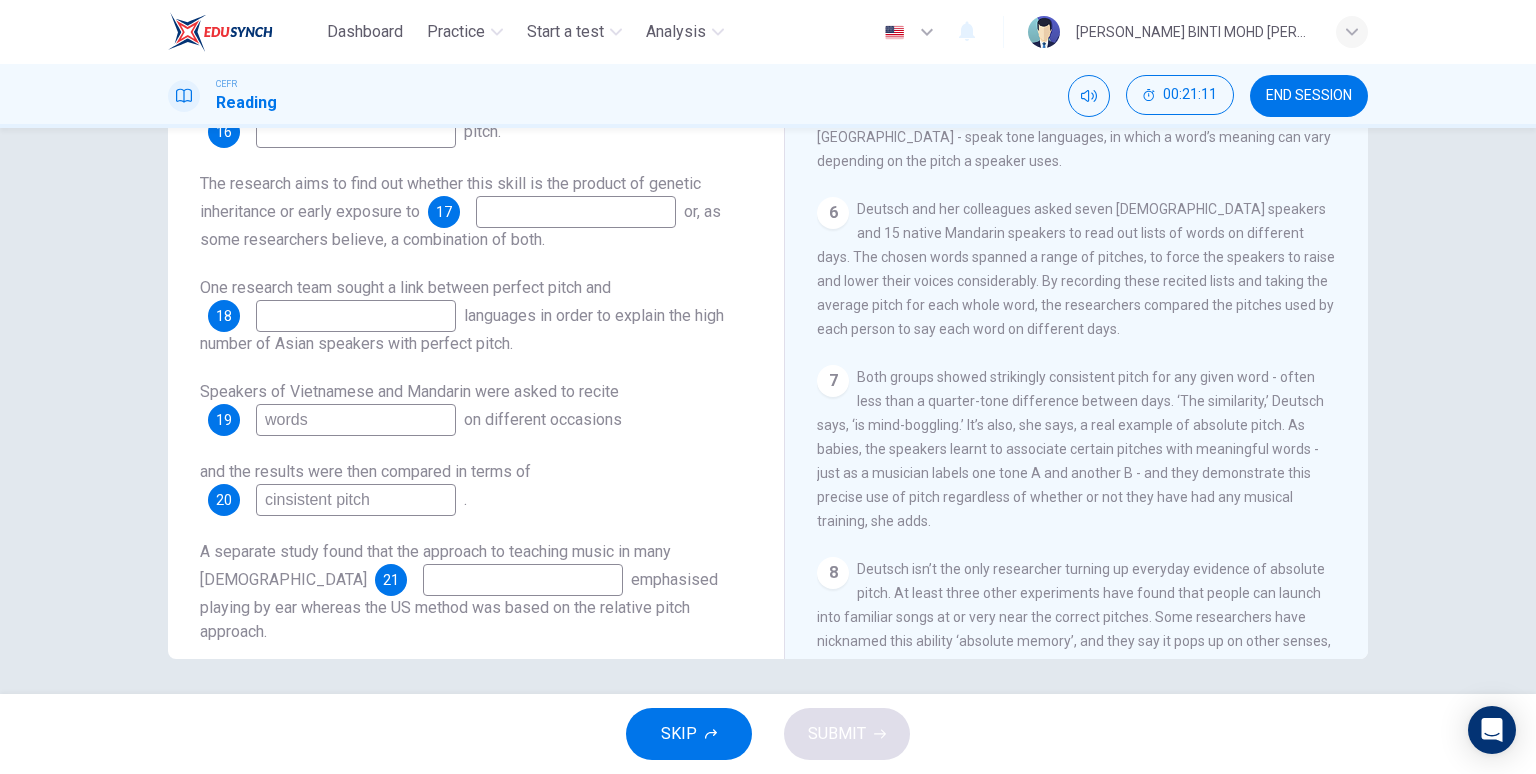 click on "cinsistent pitch" at bounding box center [356, 500] 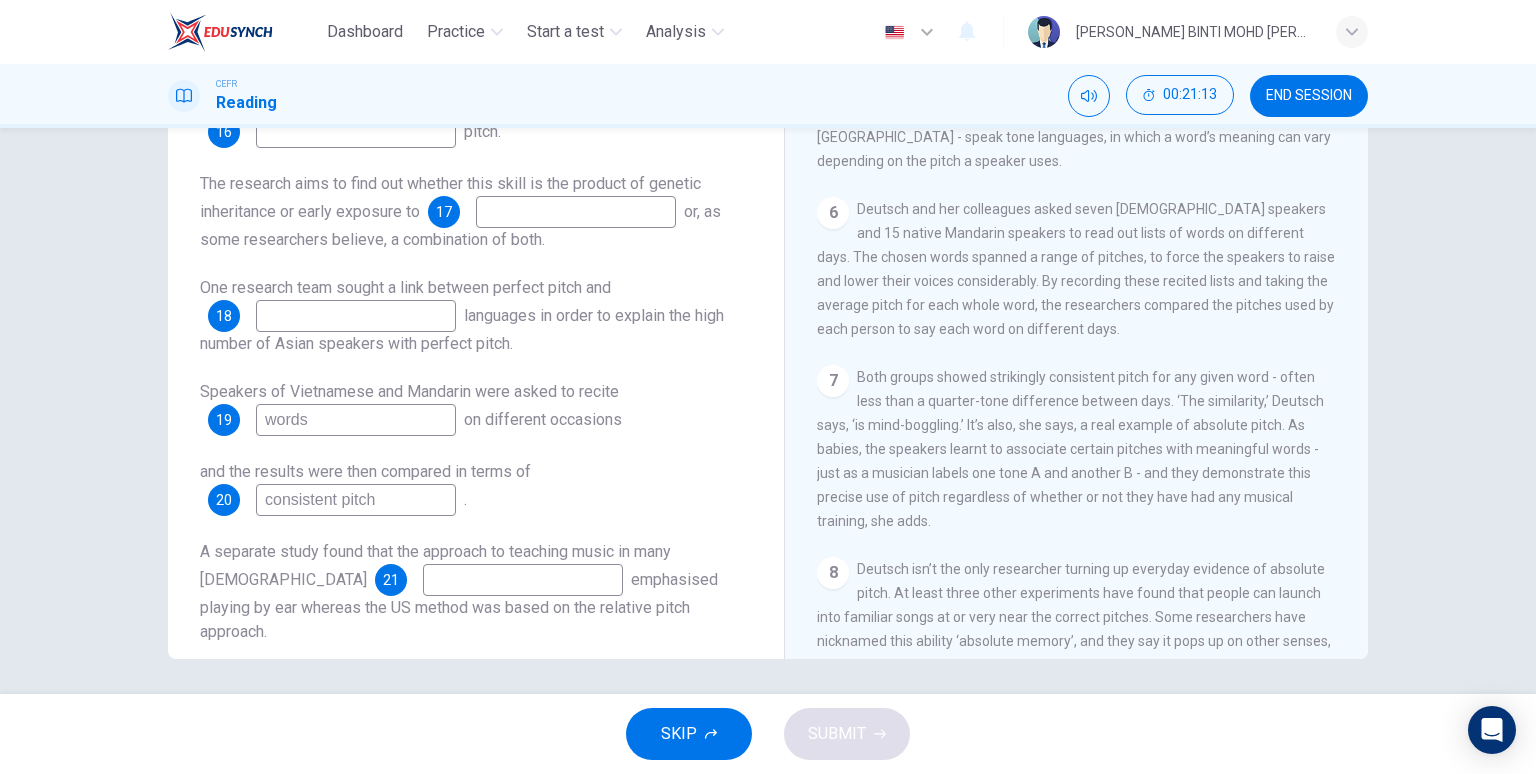 scroll, scrollTop: 209, scrollLeft: 0, axis: vertical 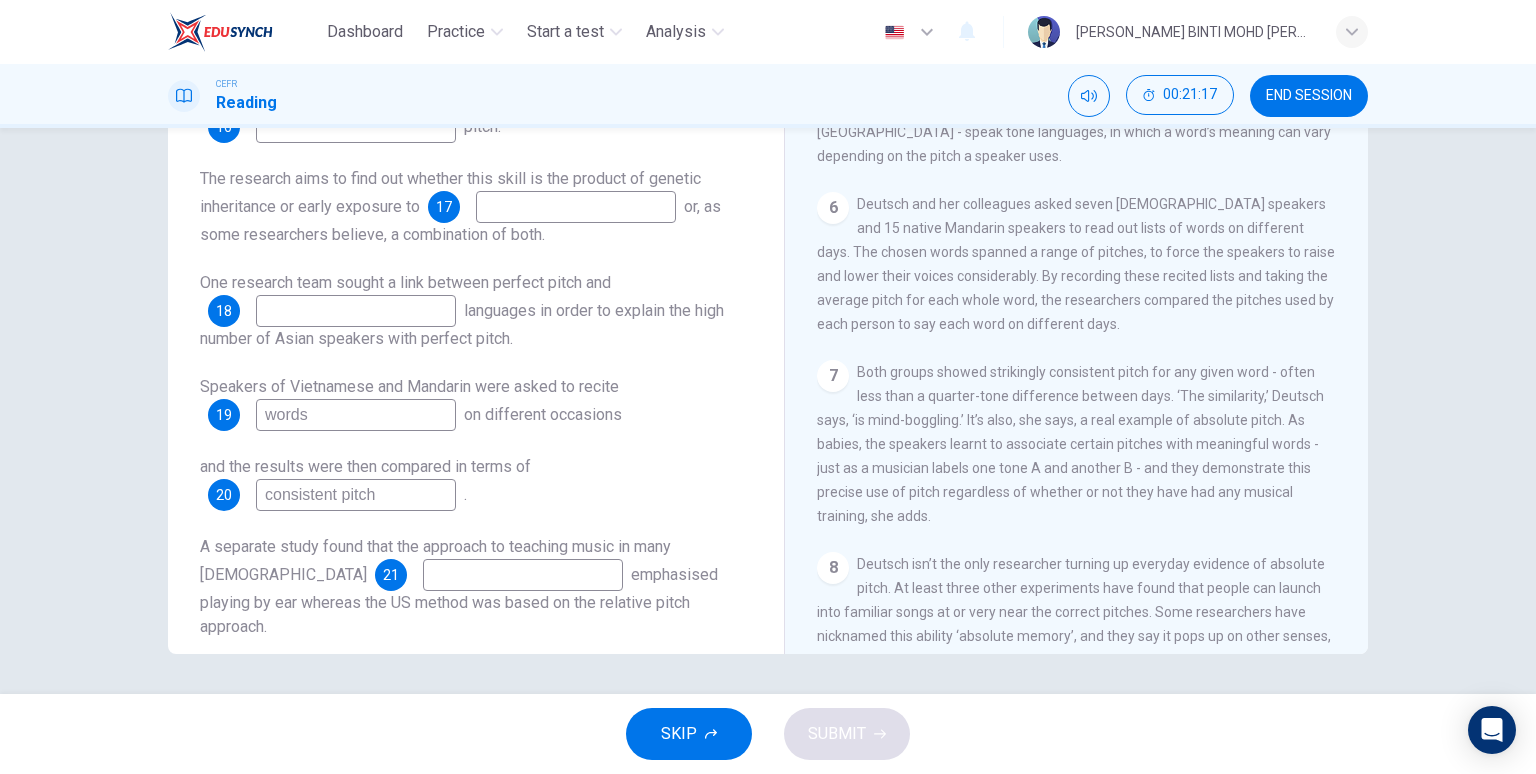 type on "consistent pitch" 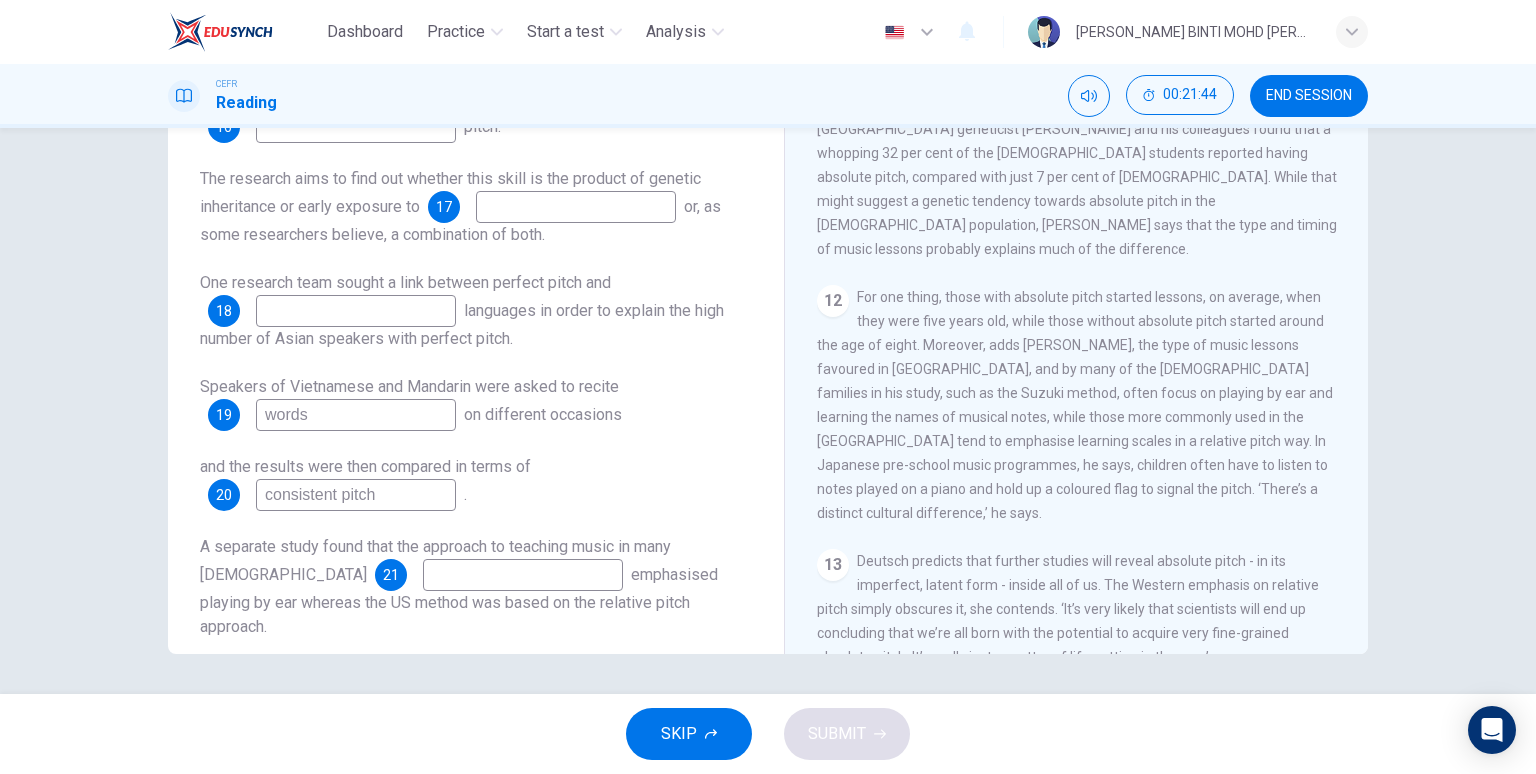 scroll, scrollTop: 2283, scrollLeft: 0, axis: vertical 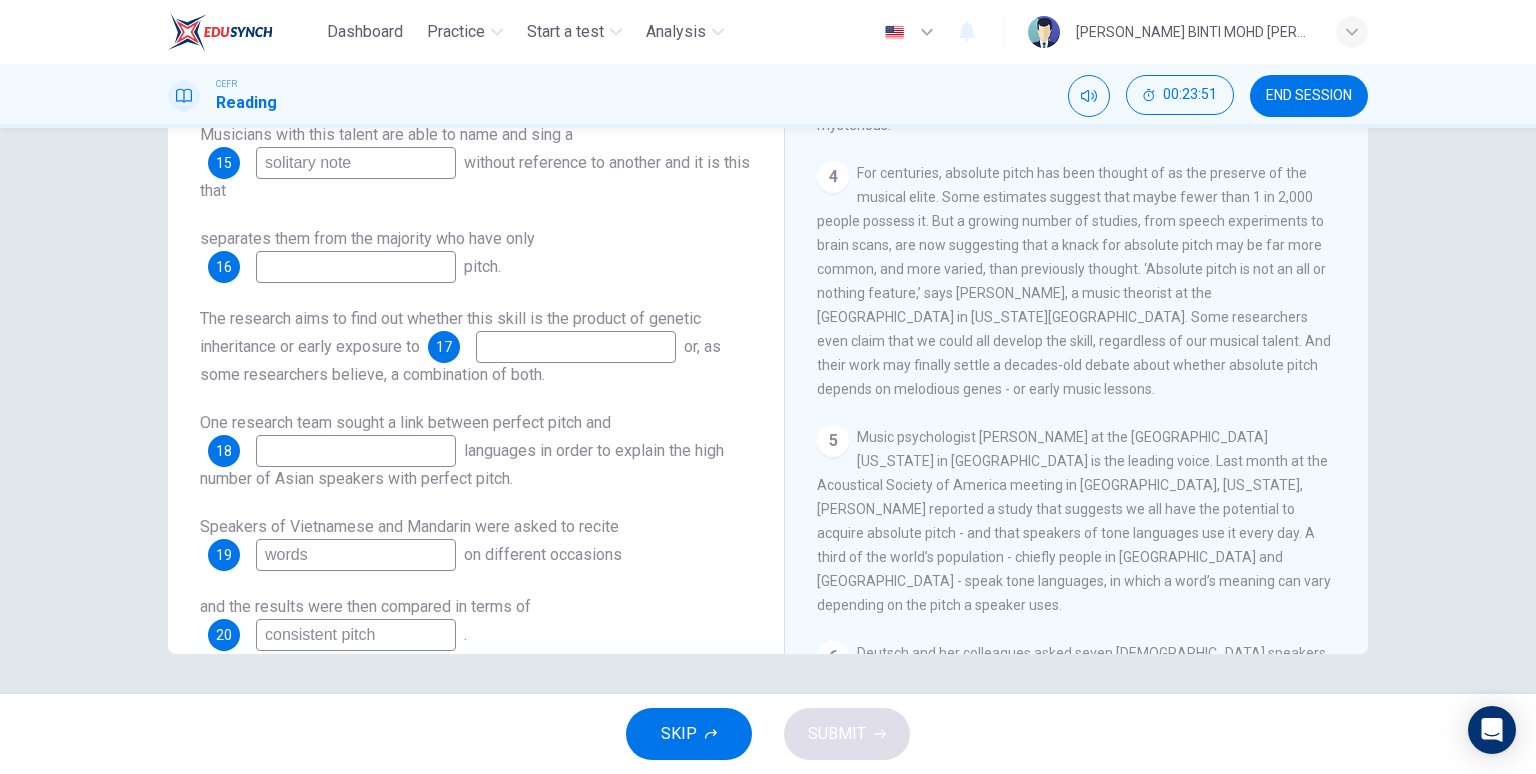 type on "household" 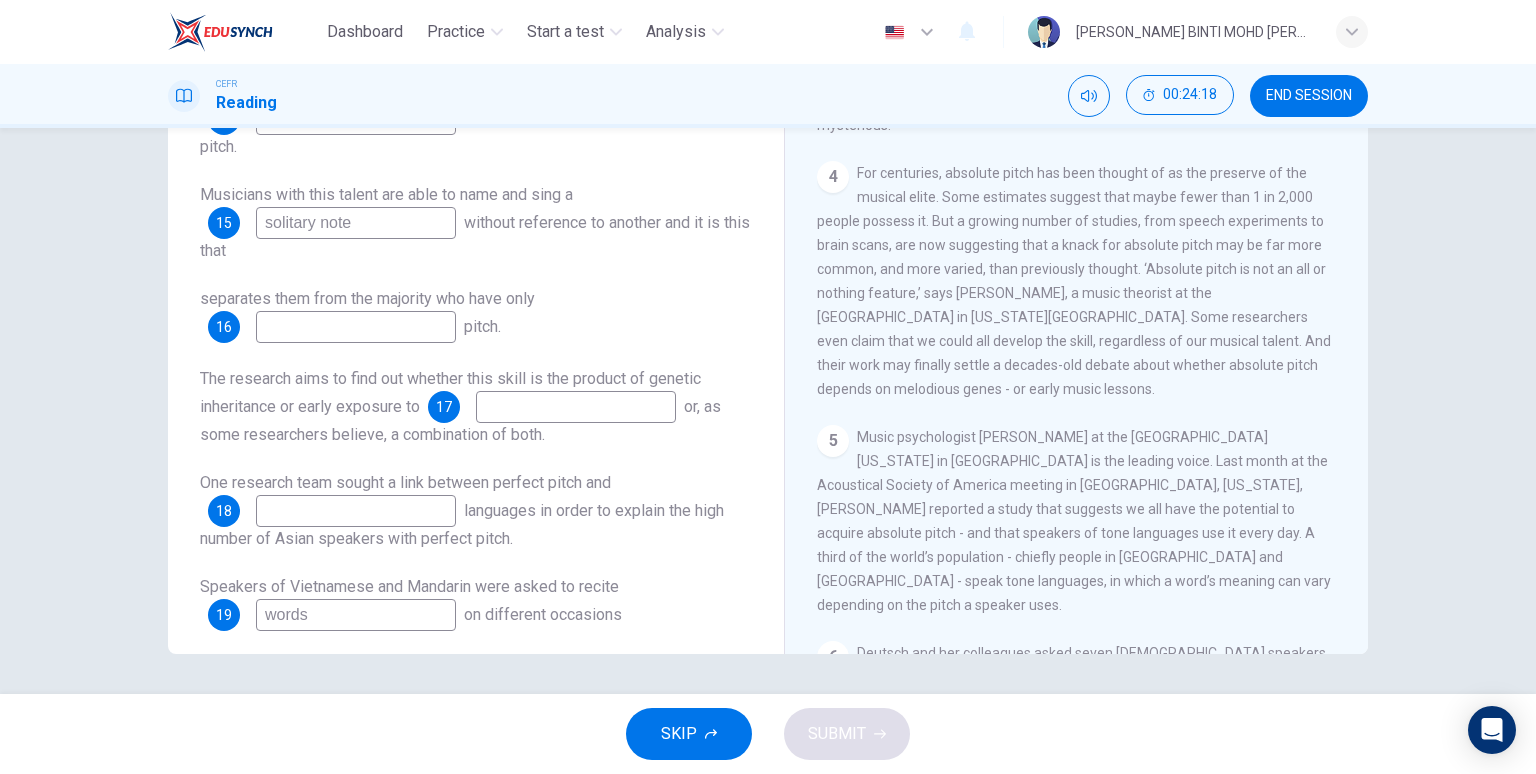 scroll, scrollTop: 132, scrollLeft: 0, axis: vertical 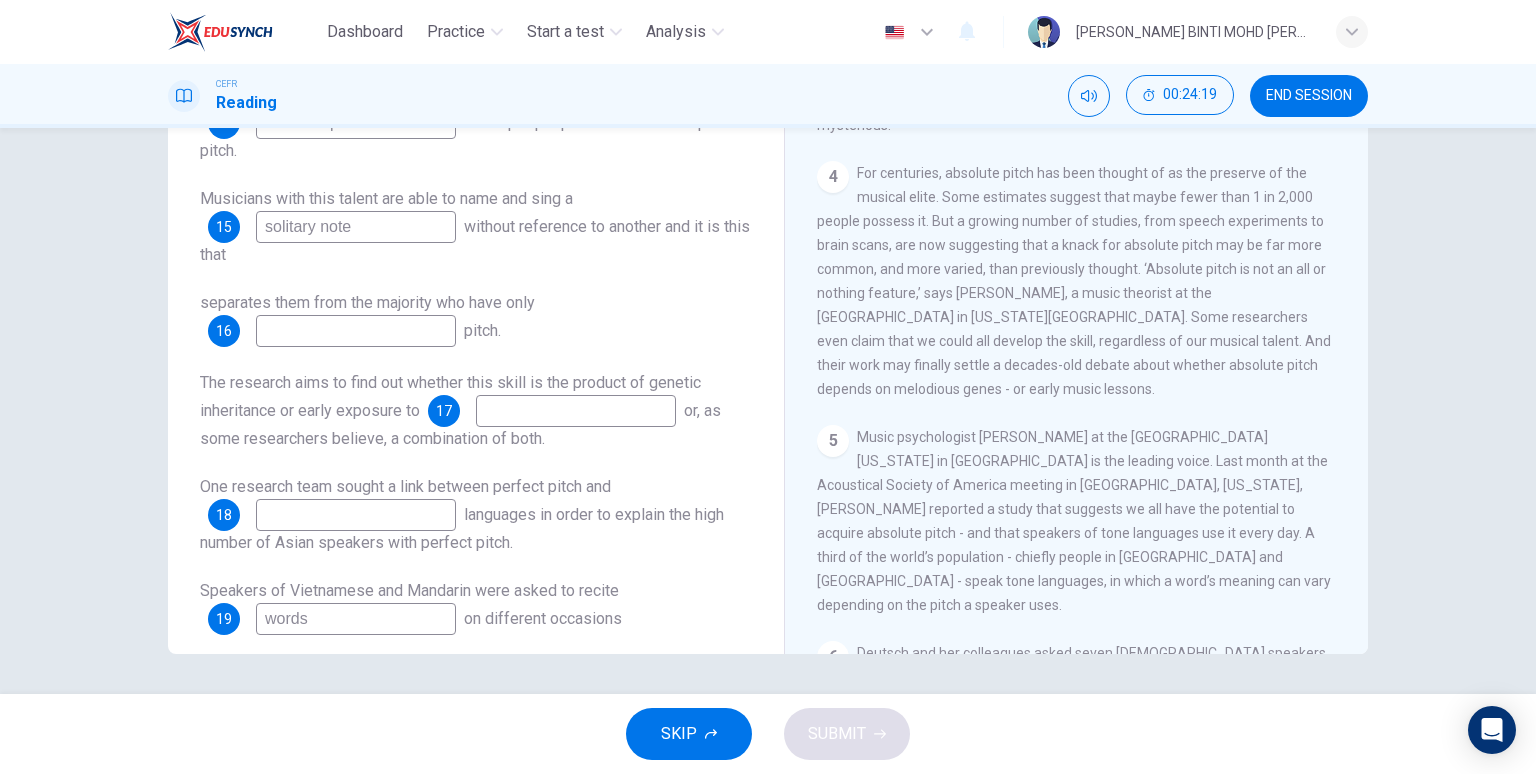 type on "o" 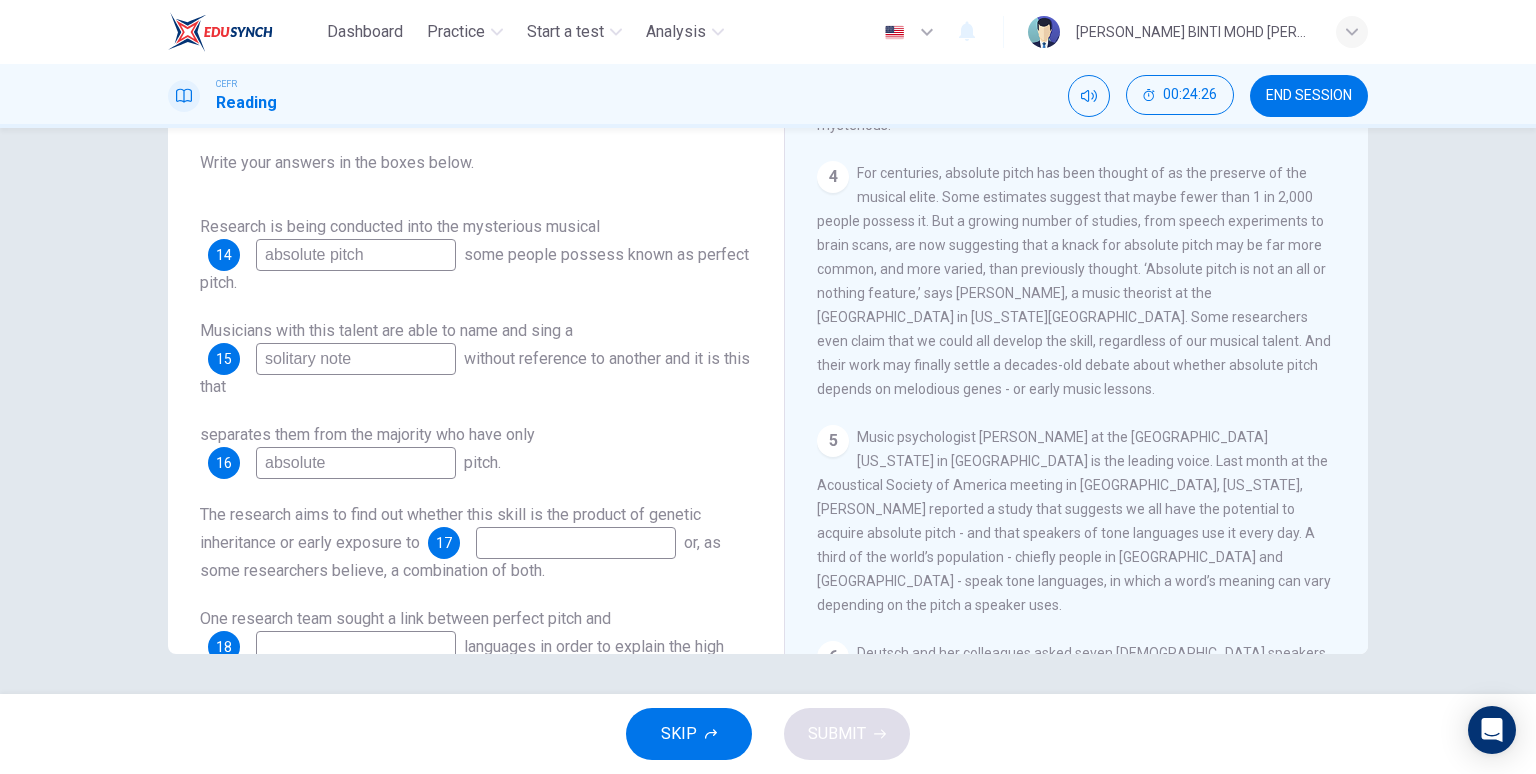 scroll, scrollTop: 0, scrollLeft: 0, axis: both 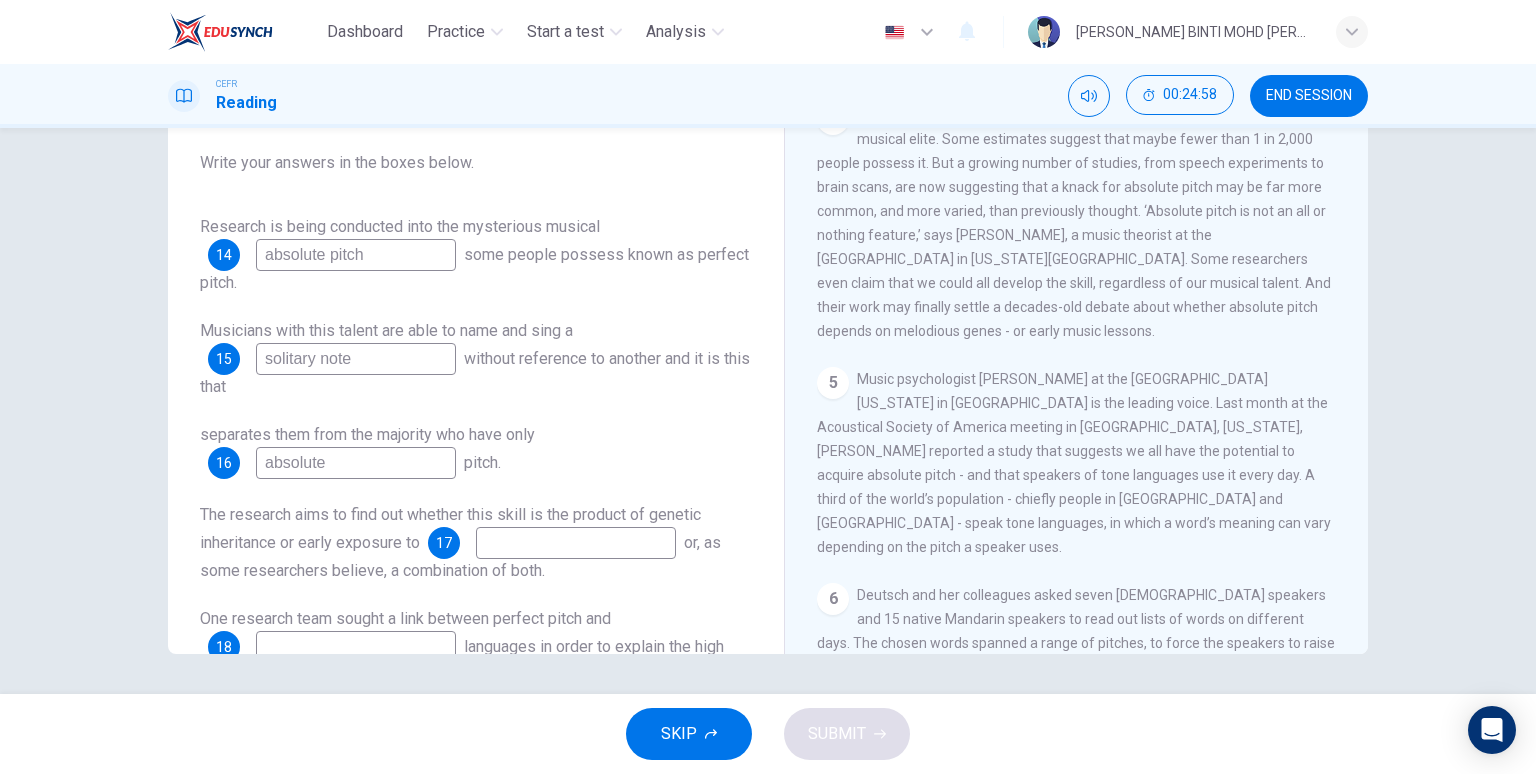 type on "absolute" 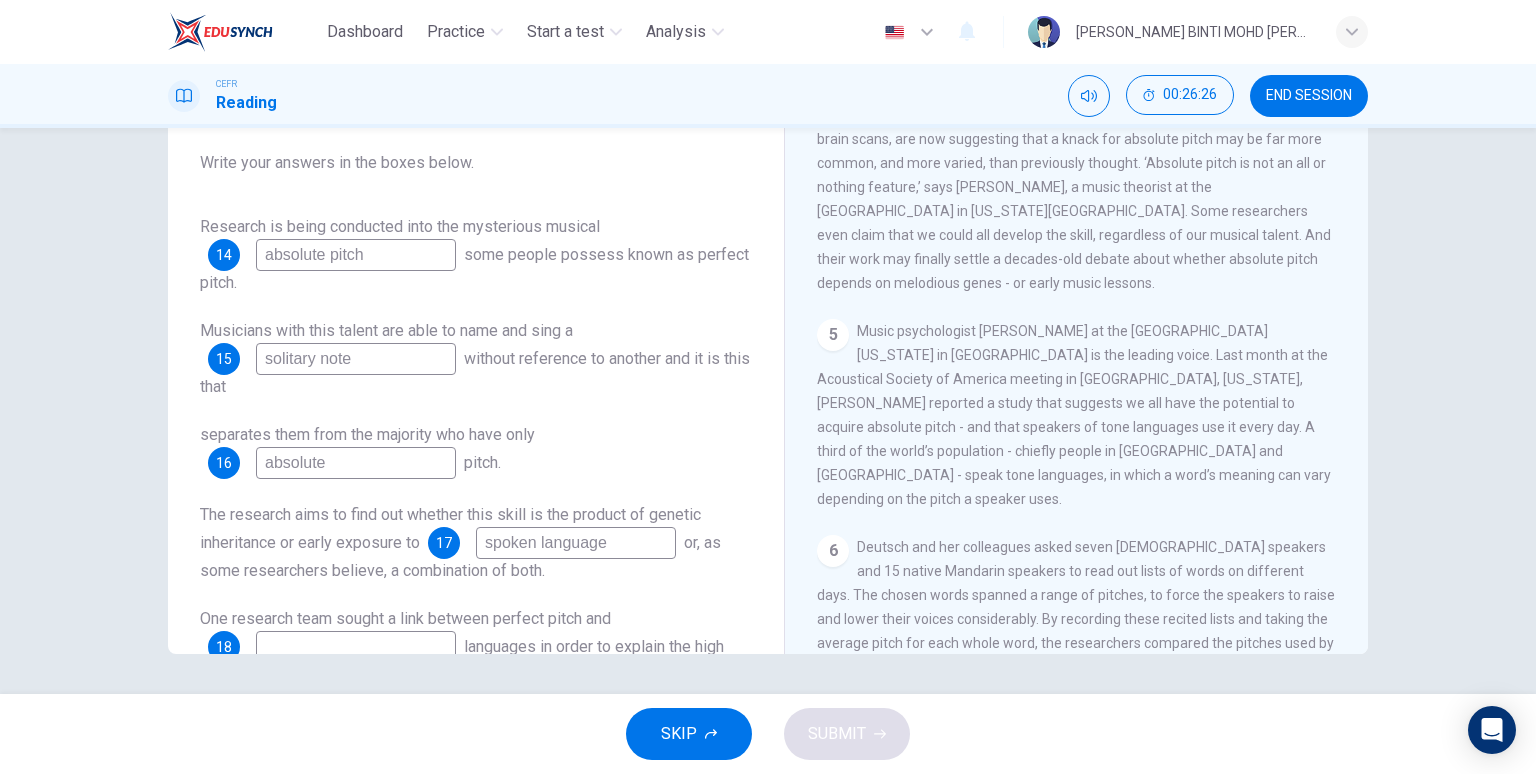 scroll, scrollTop: 847, scrollLeft: 0, axis: vertical 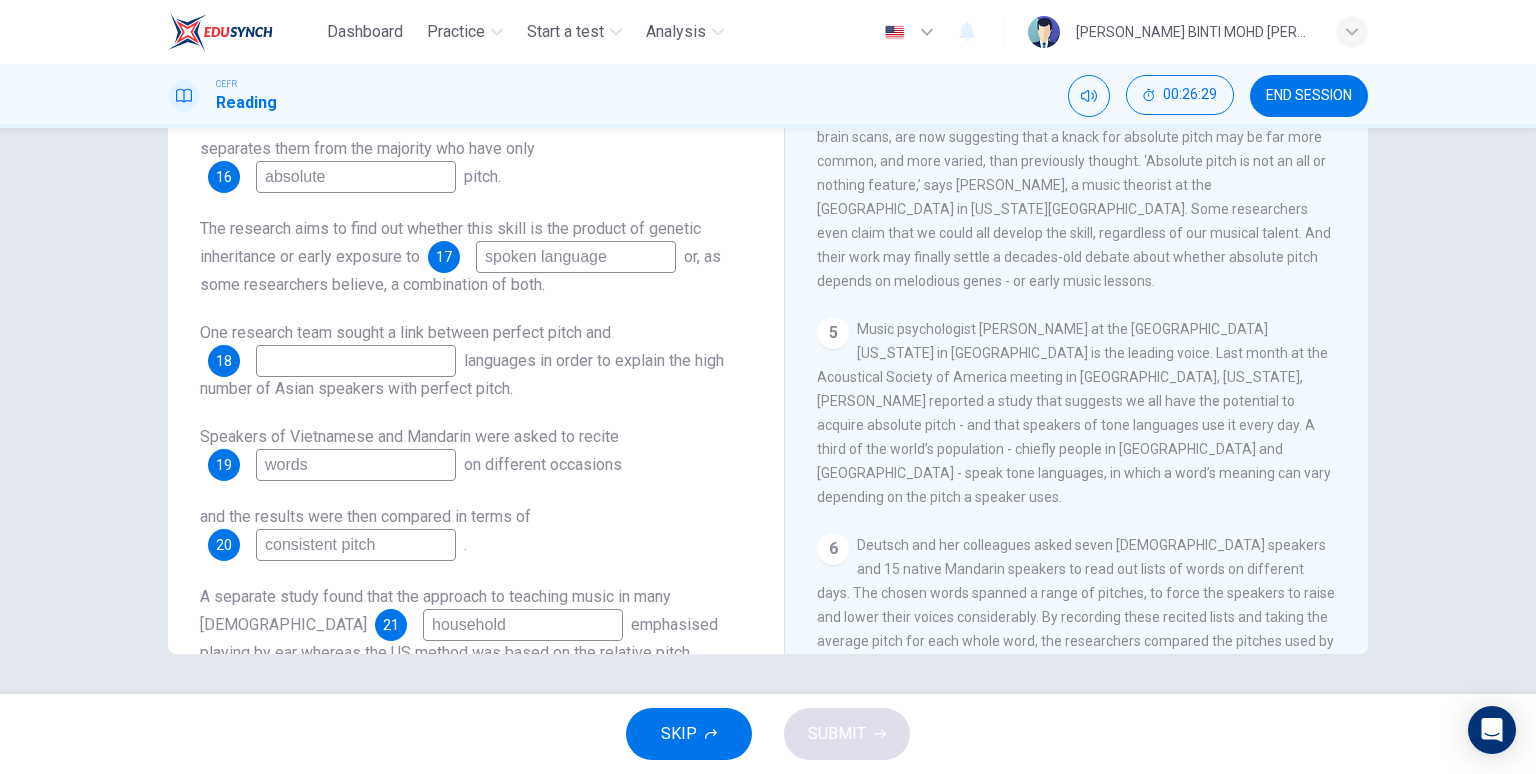 click at bounding box center [356, 361] 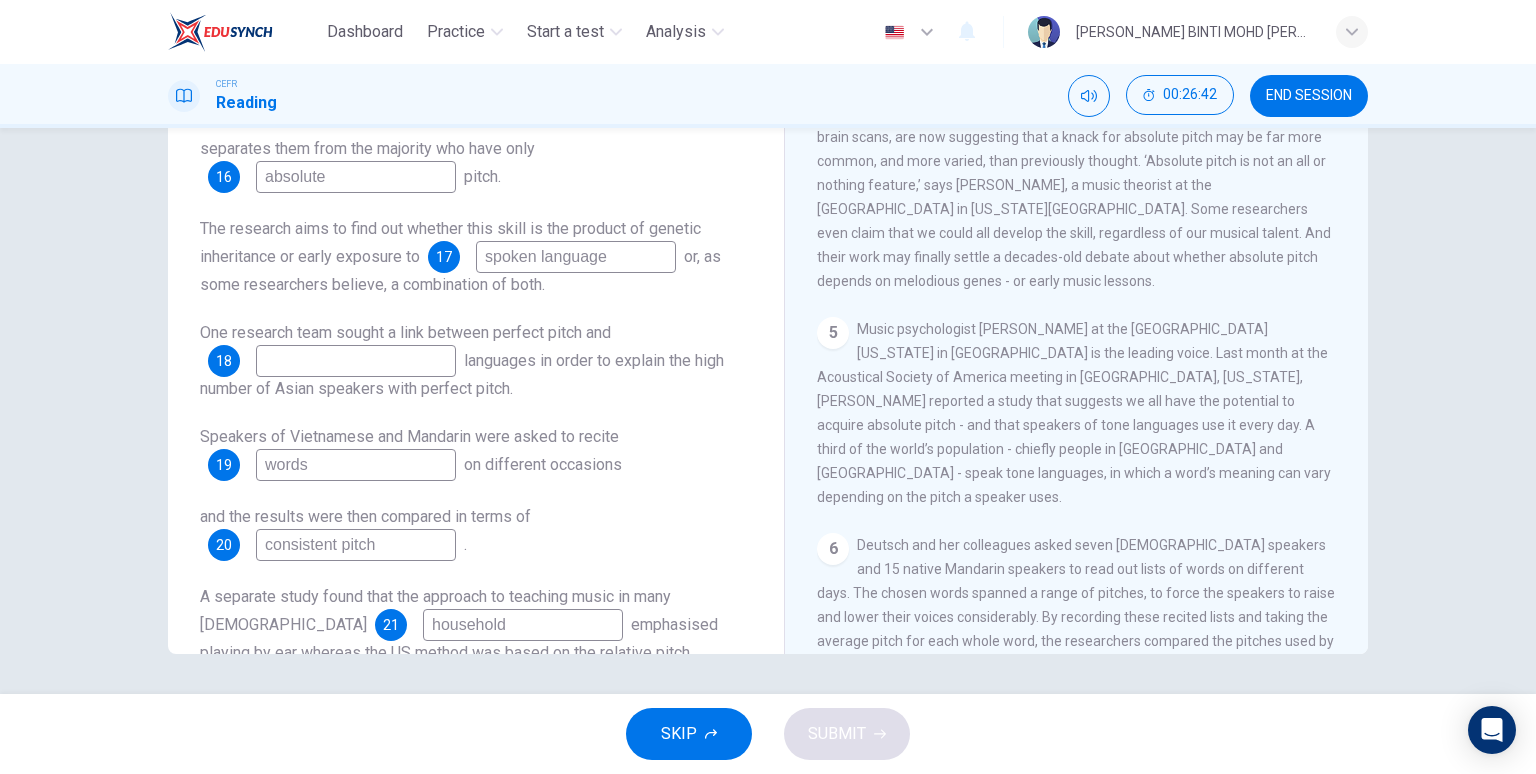 drag, startPoint x: 635, startPoint y: 254, endPoint x: 488, endPoint y: 252, distance: 147.01361 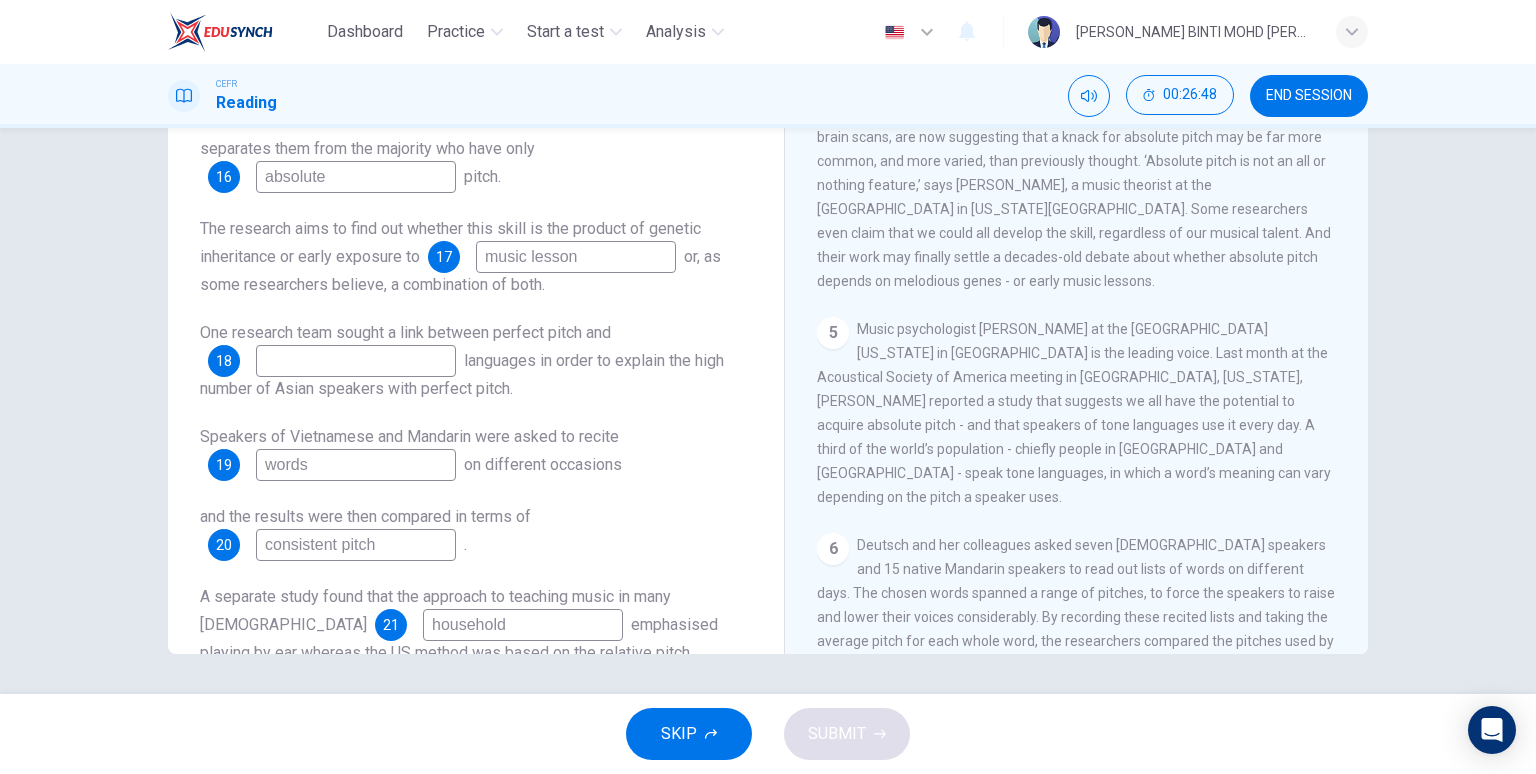 type on "music lesson" 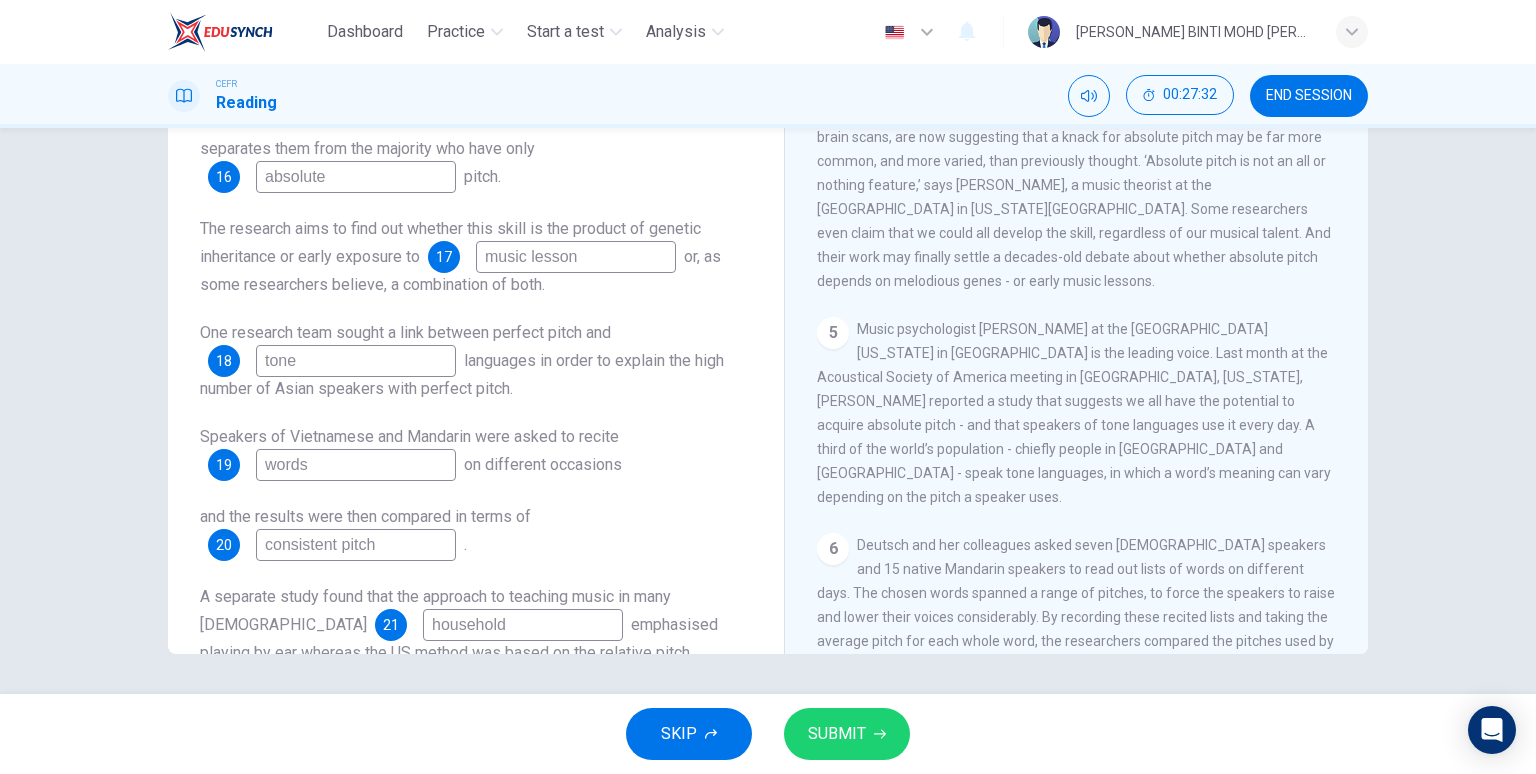 scroll, scrollTop: 336, scrollLeft: 0, axis: vertical 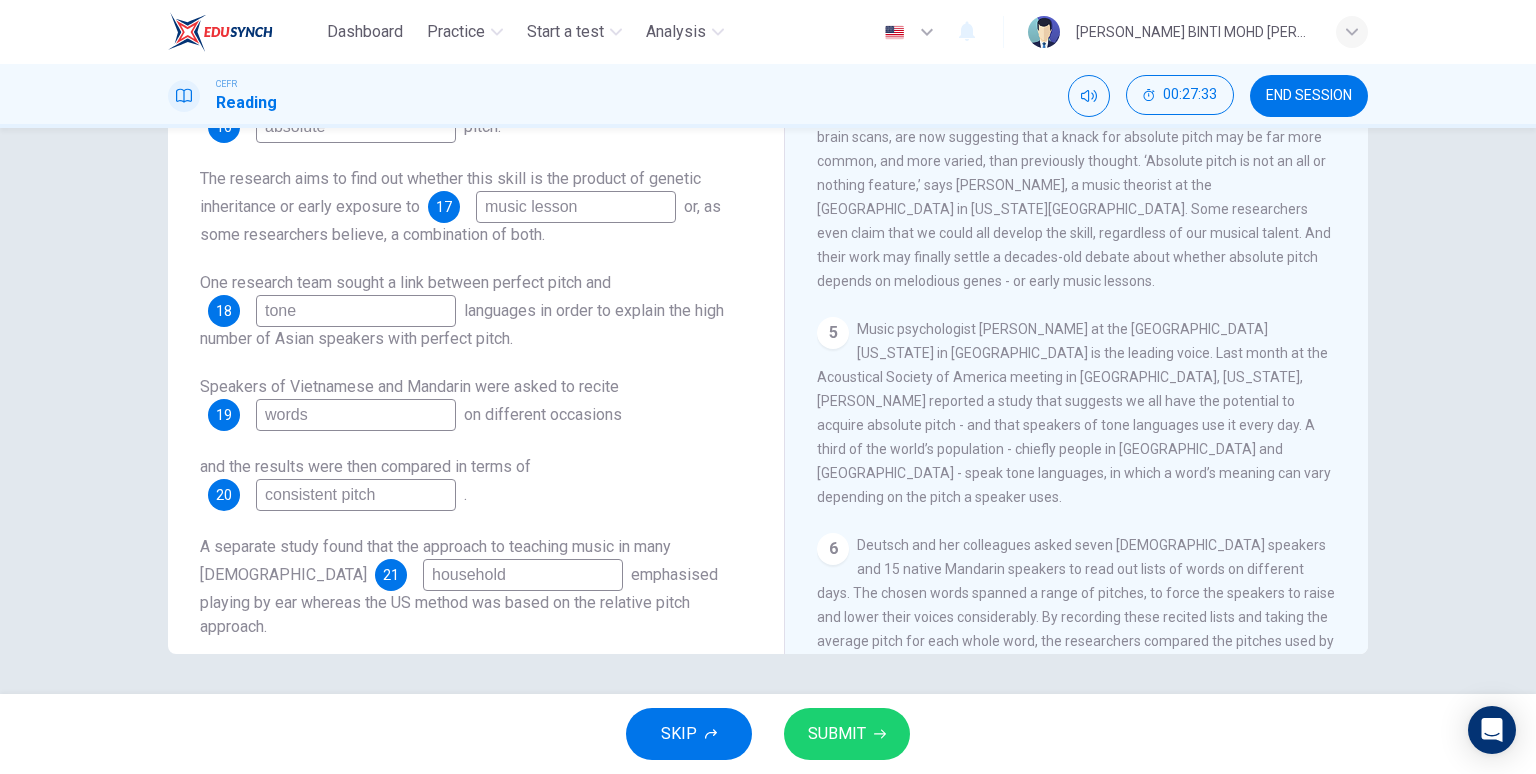 type on "tone" 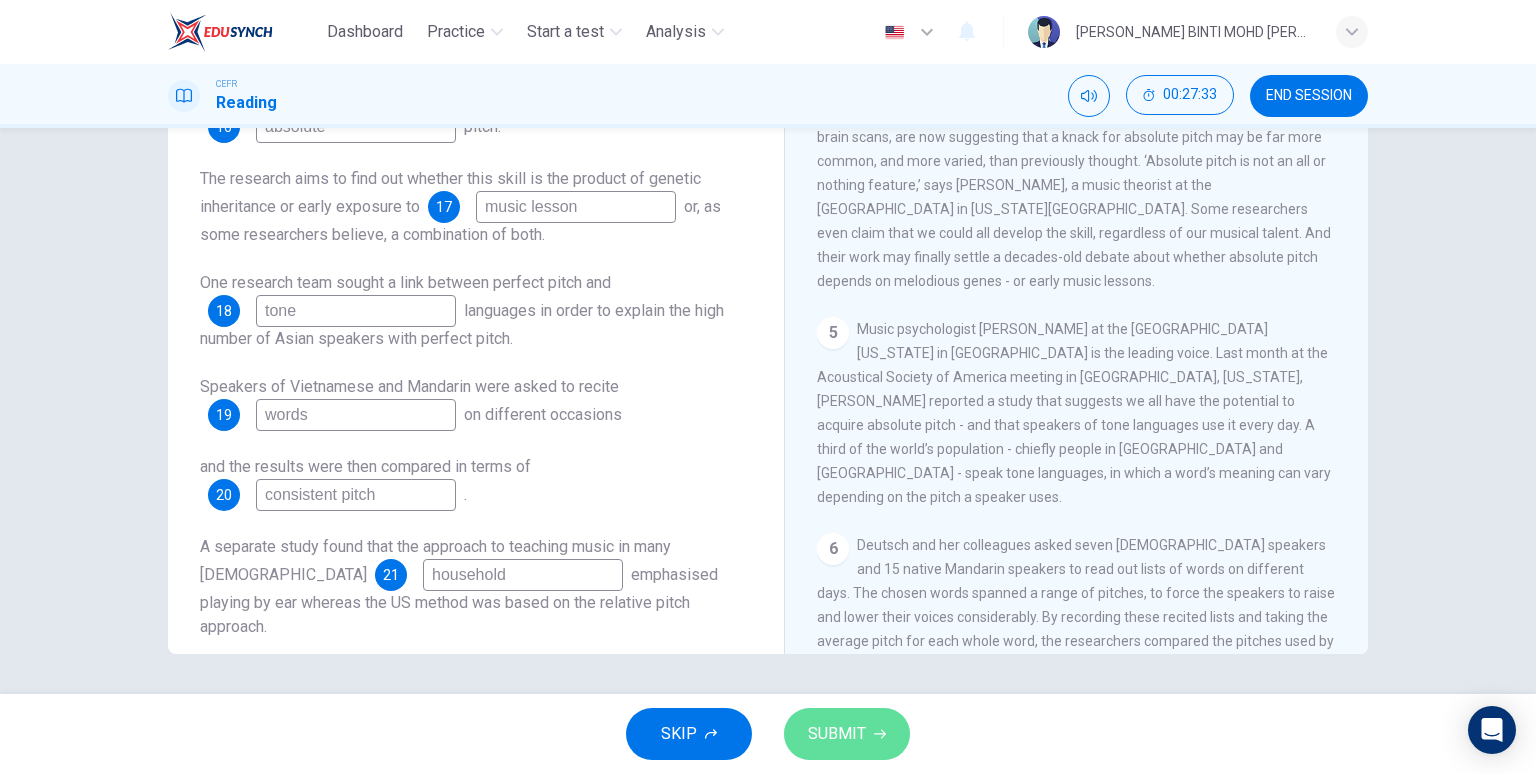click on "SUBMIT" at bounding box center [837, 734] 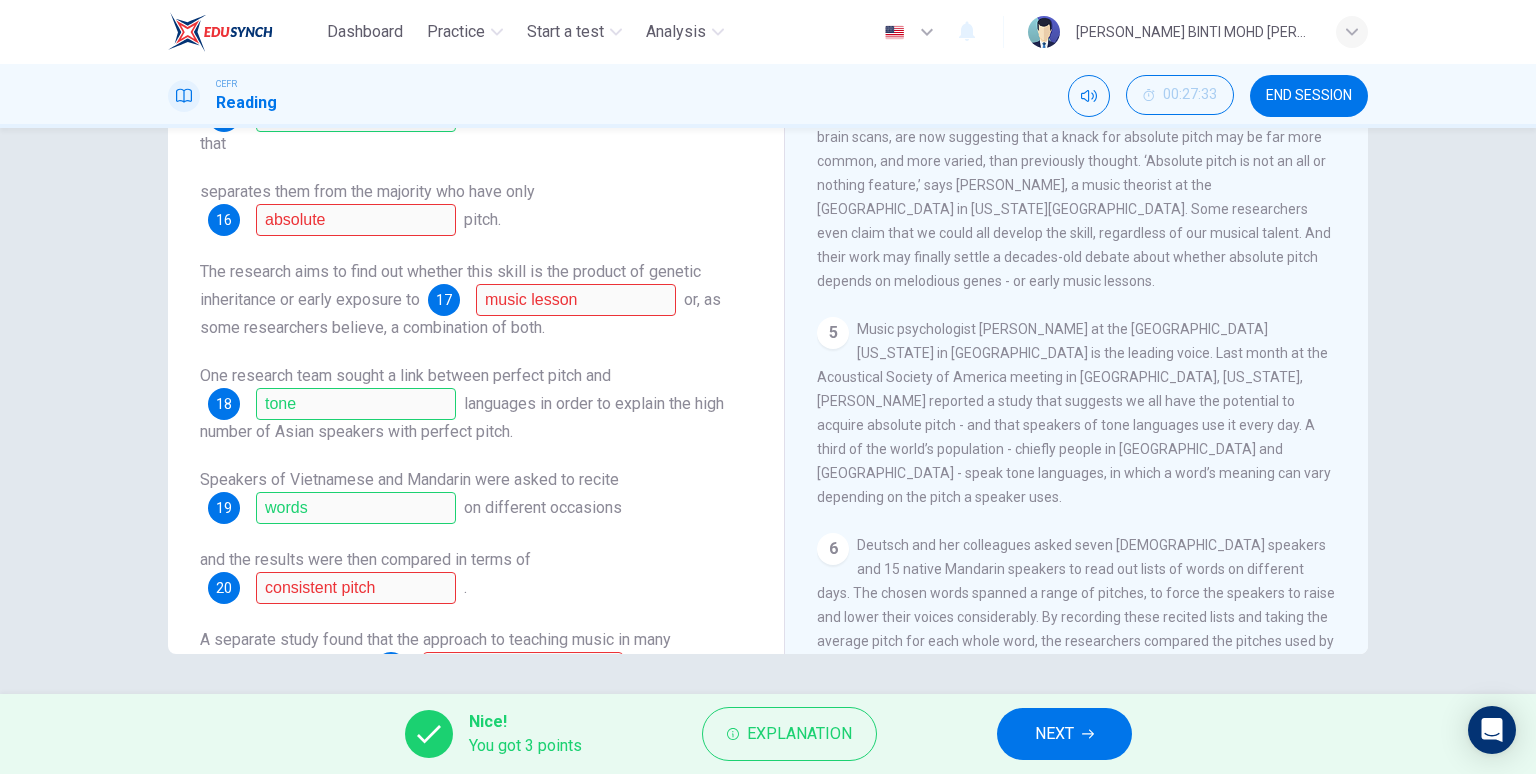 scroll, scrollTop: 336, scrollLeft: 0, axis: vertical 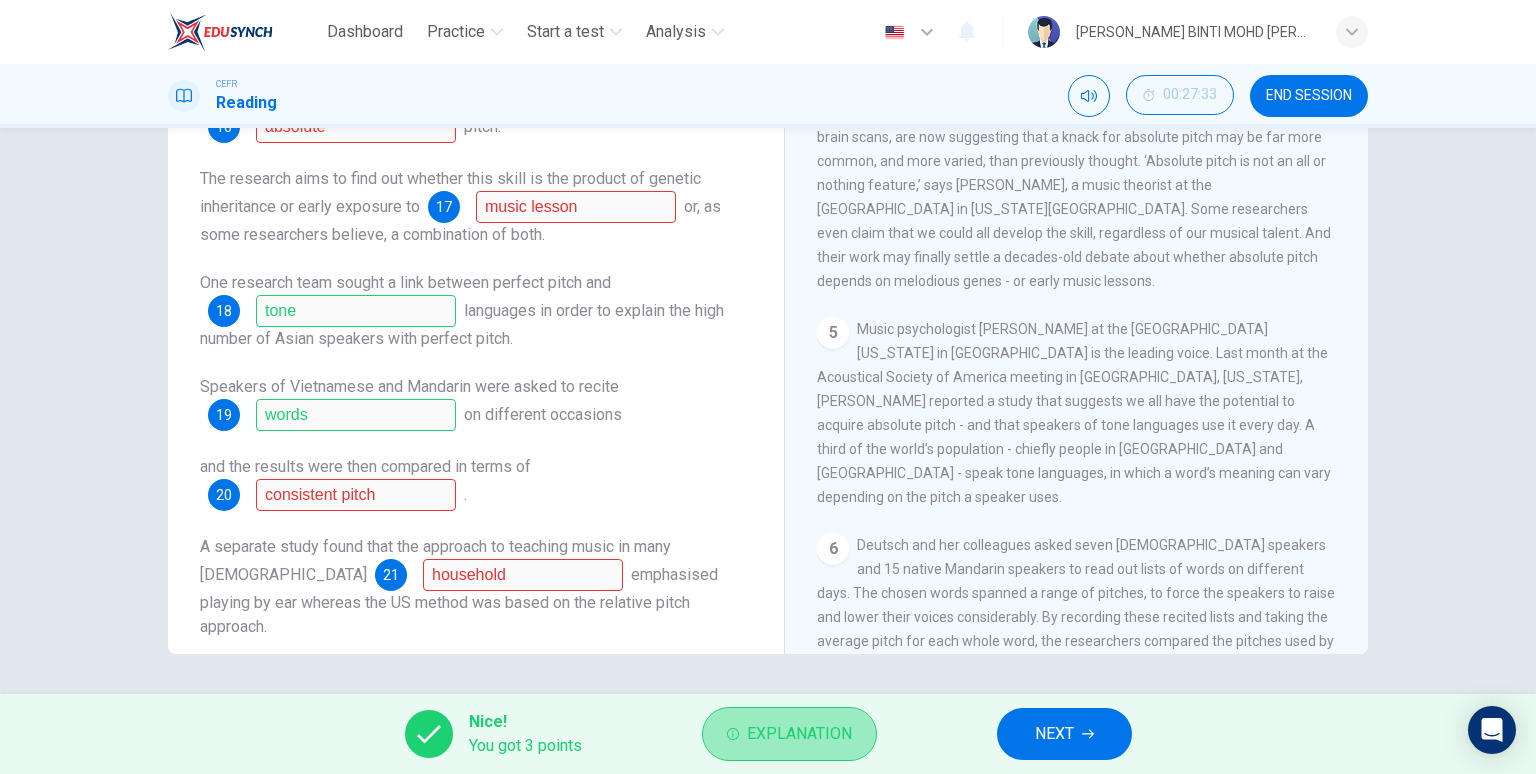 click on "Explanation" at bounding box center (789, 734) 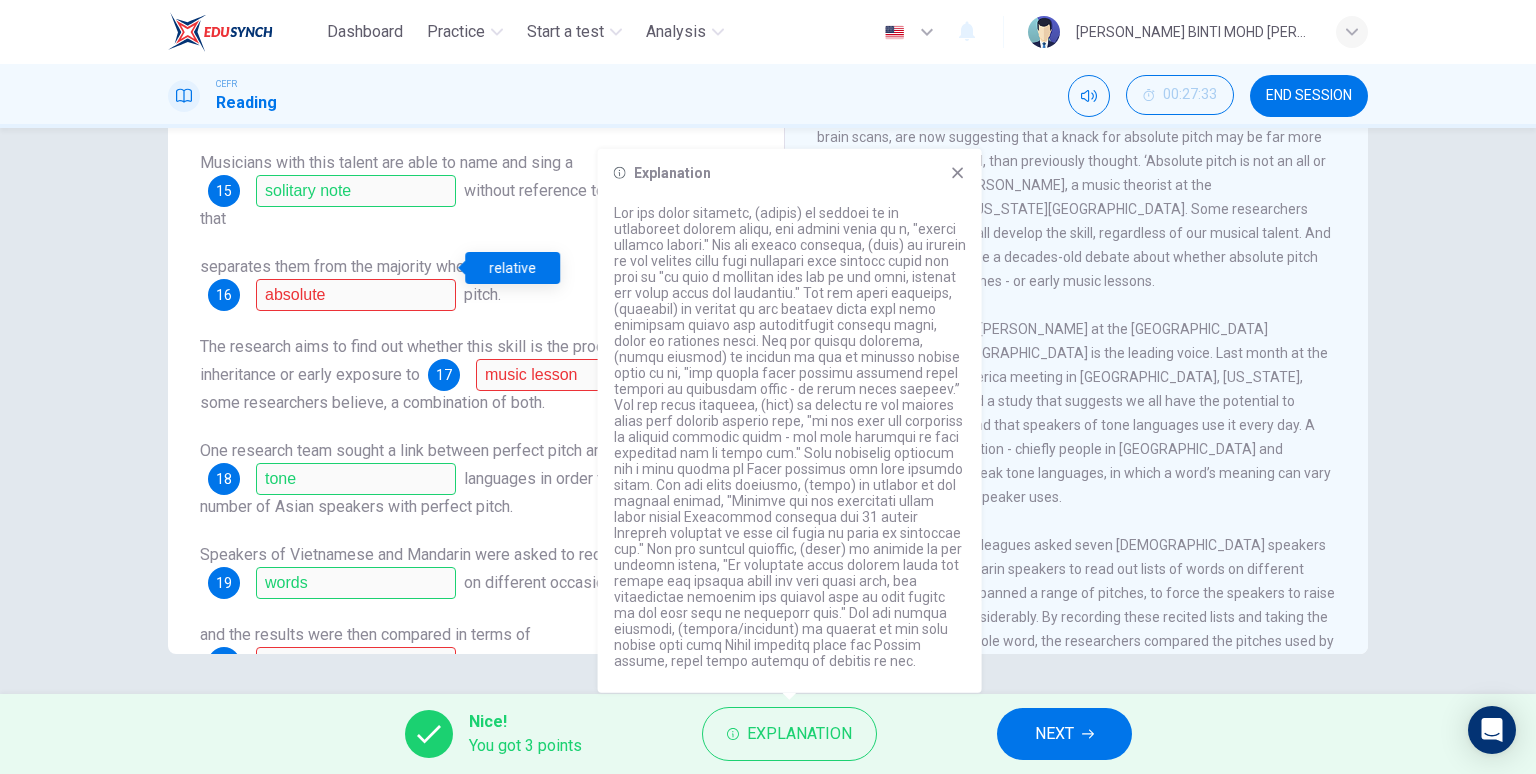 scroll, scrollTop: 206, scrollLeft: 0, axis: vertical 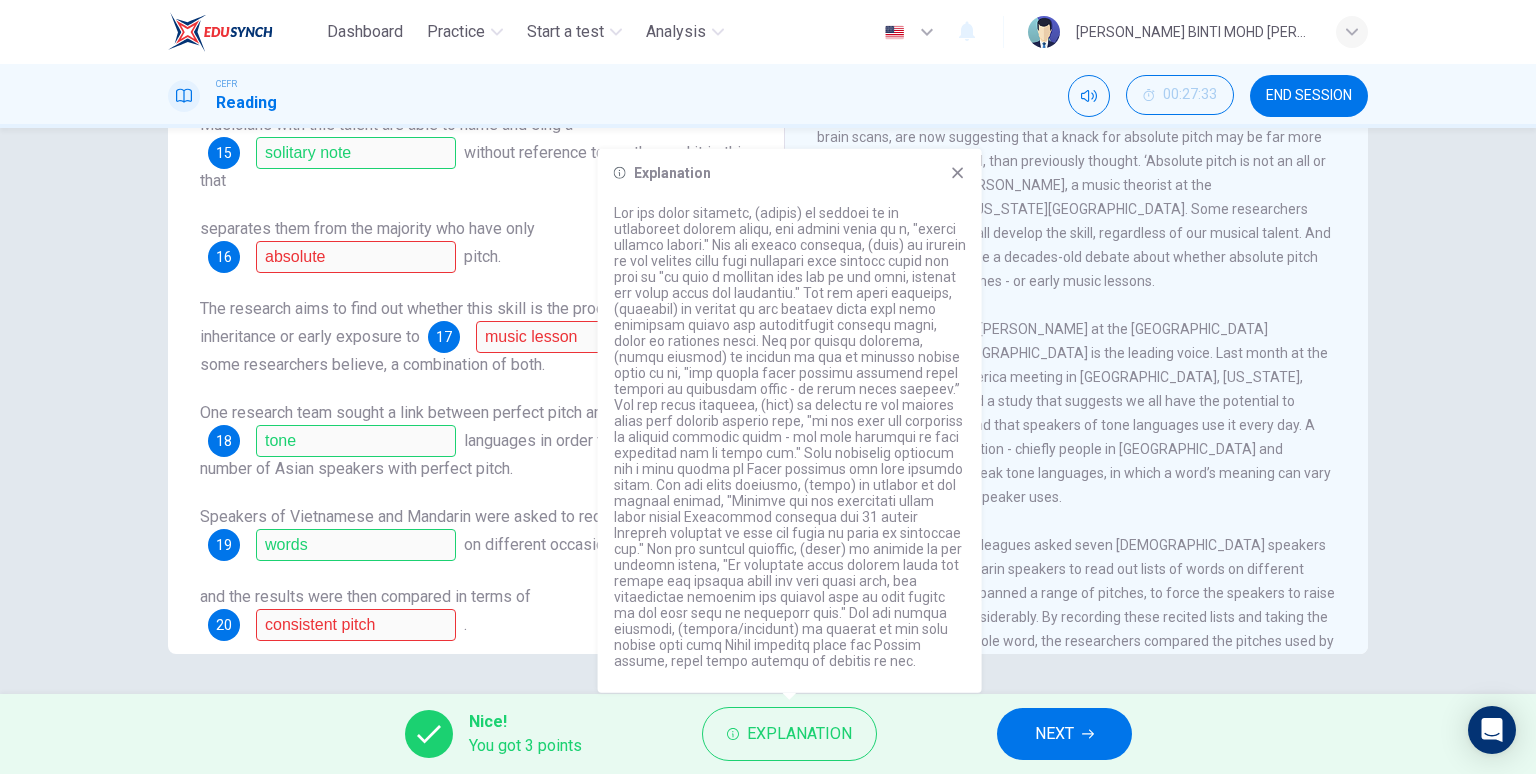 click on "Explanation" at bounding box center [790, 421] 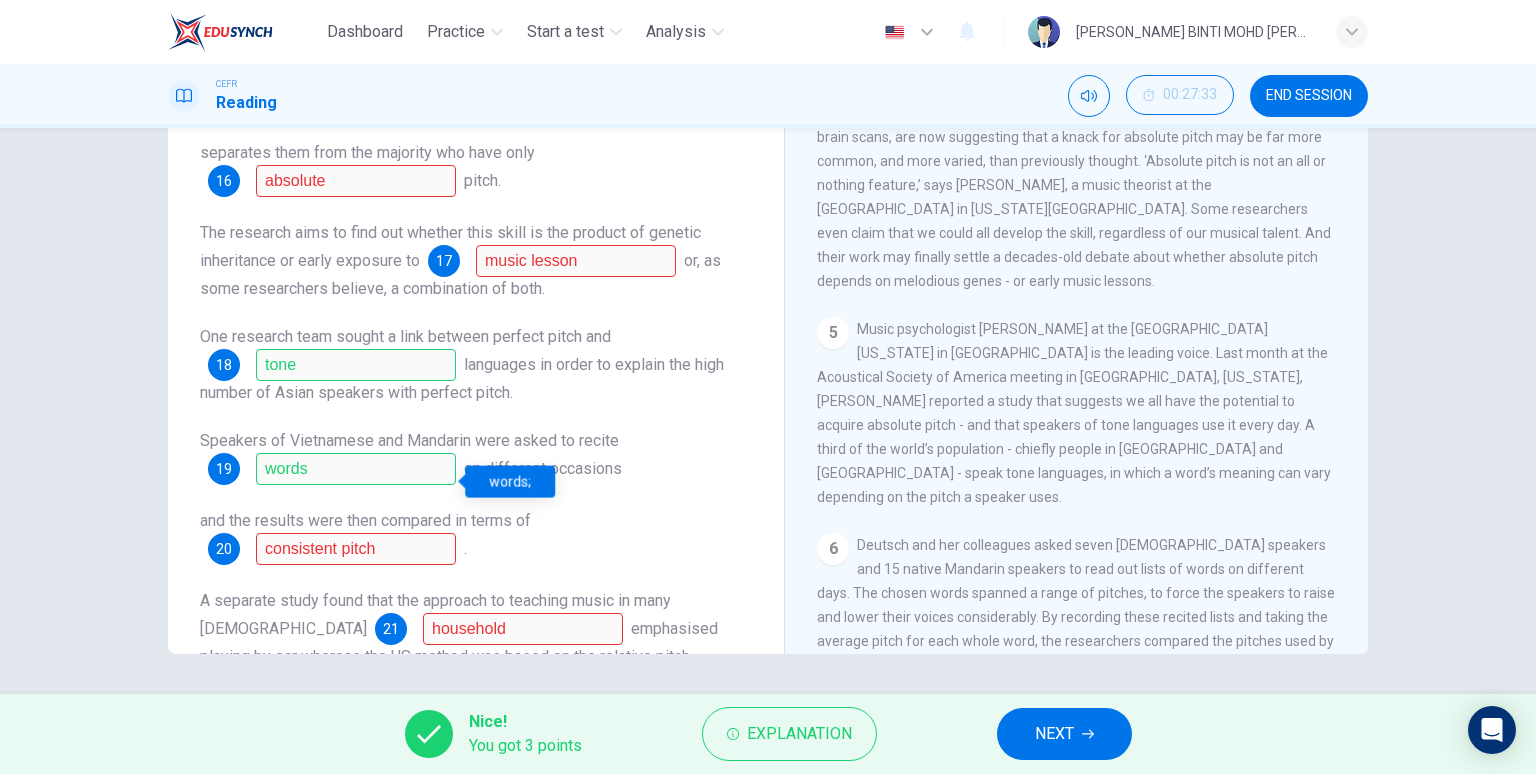 scroll, scrollTop: 336, scrollLeft: 0, axis: vertical 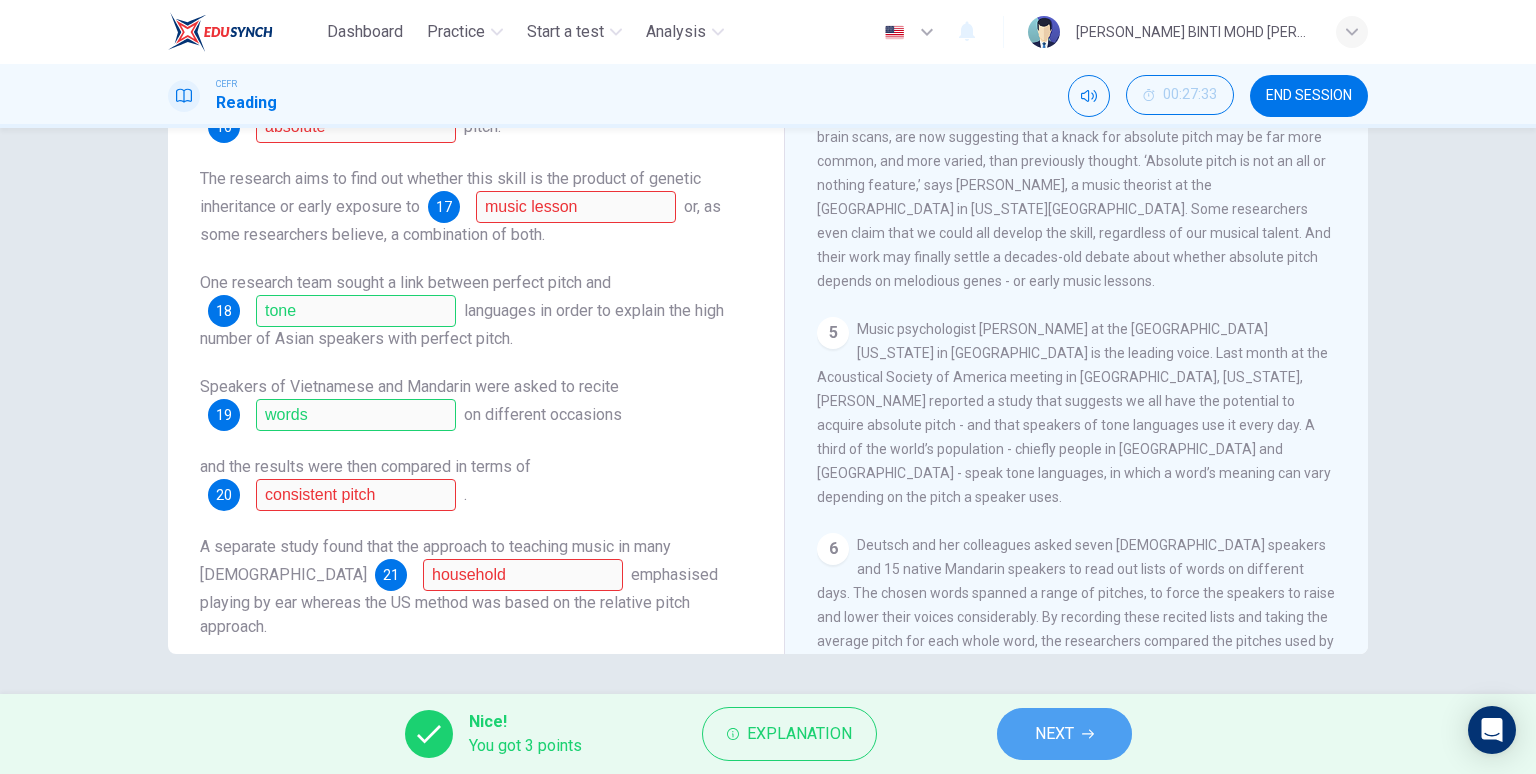click on "NEXT" at bounding box center [1064, 734] 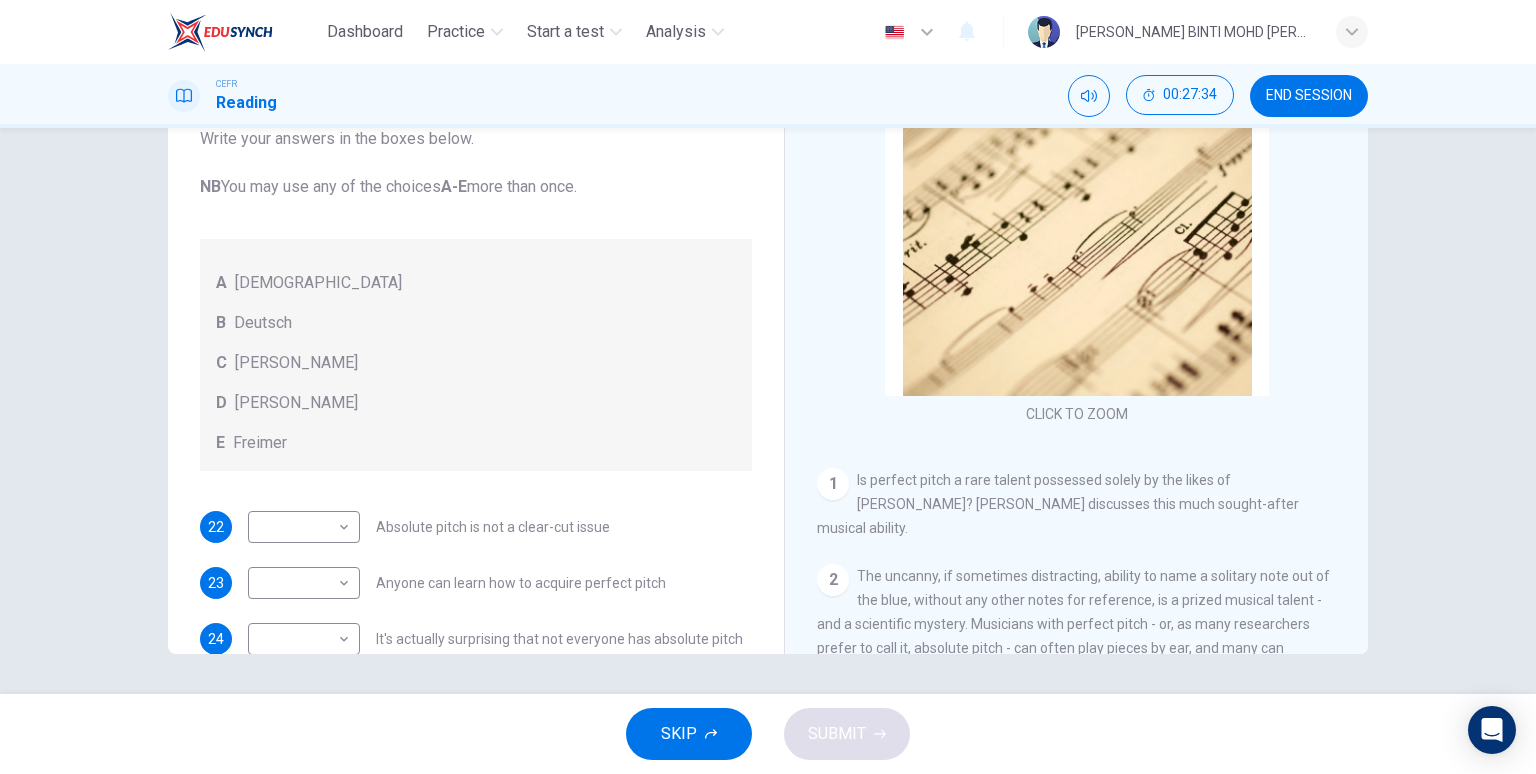 scroll, scrollTop: 0, scrollLeft: 0, axis: both 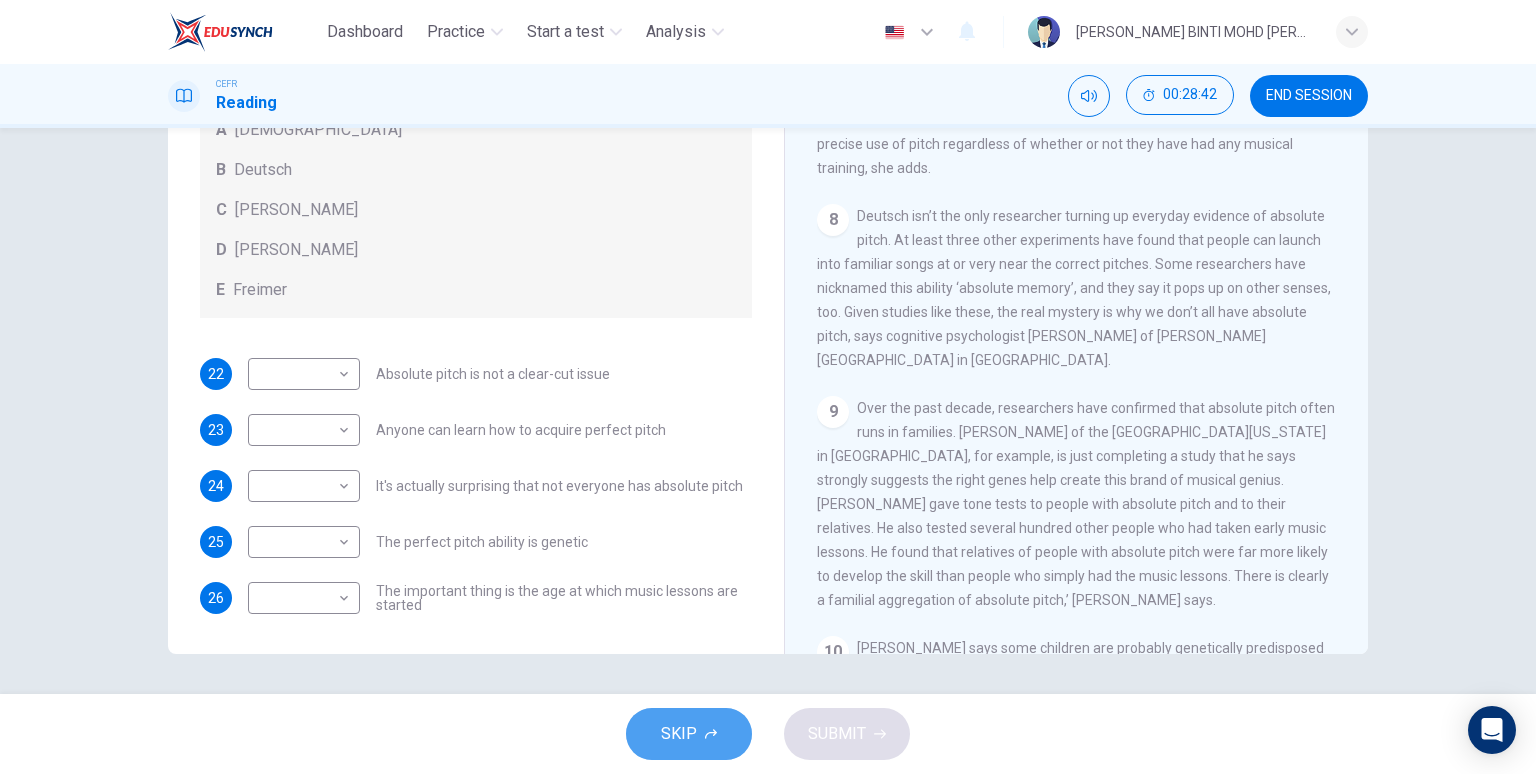 click on "SKIP" at bounding box center [679, 734] 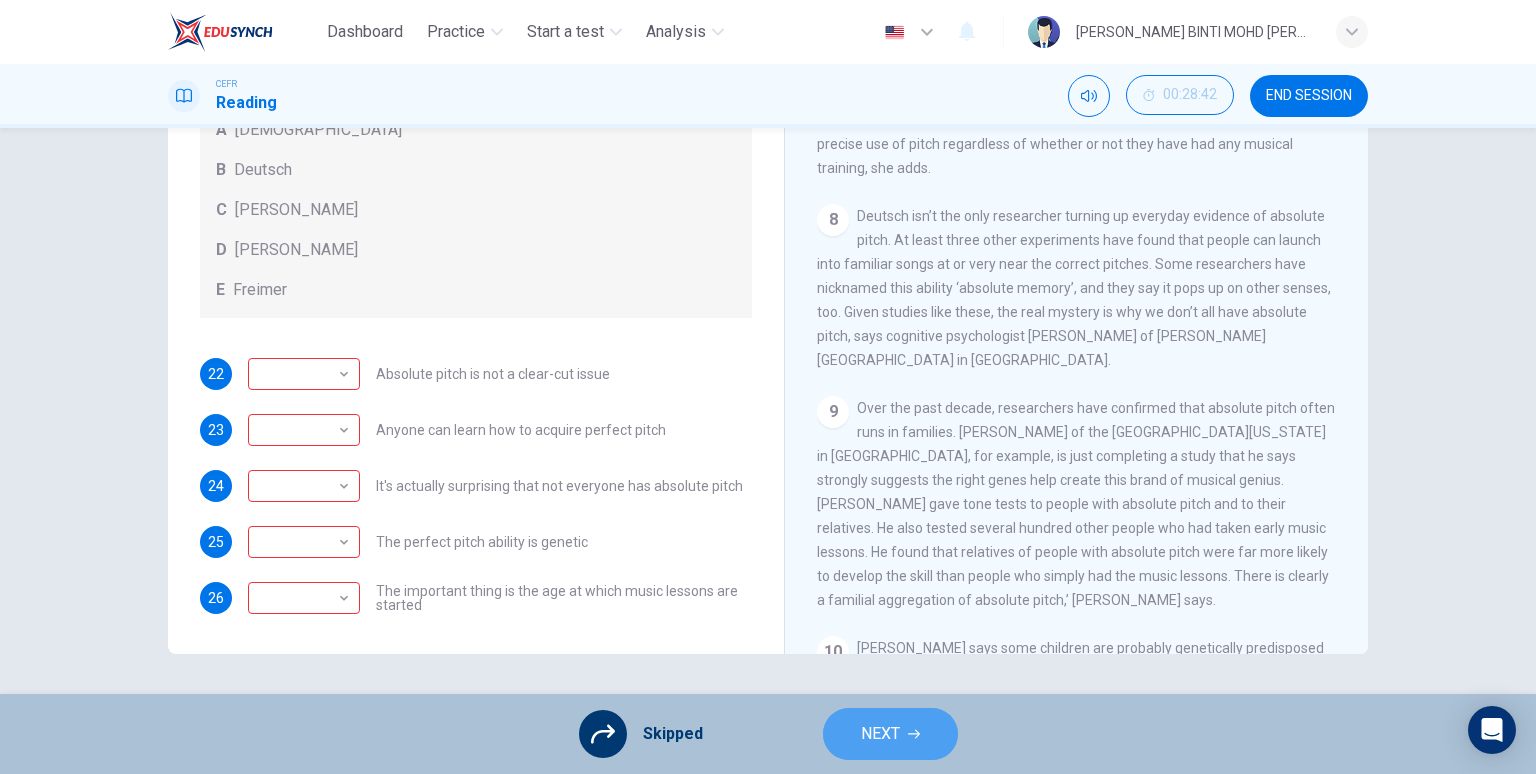 click on "NEXT" at bounding box center (890, 734) 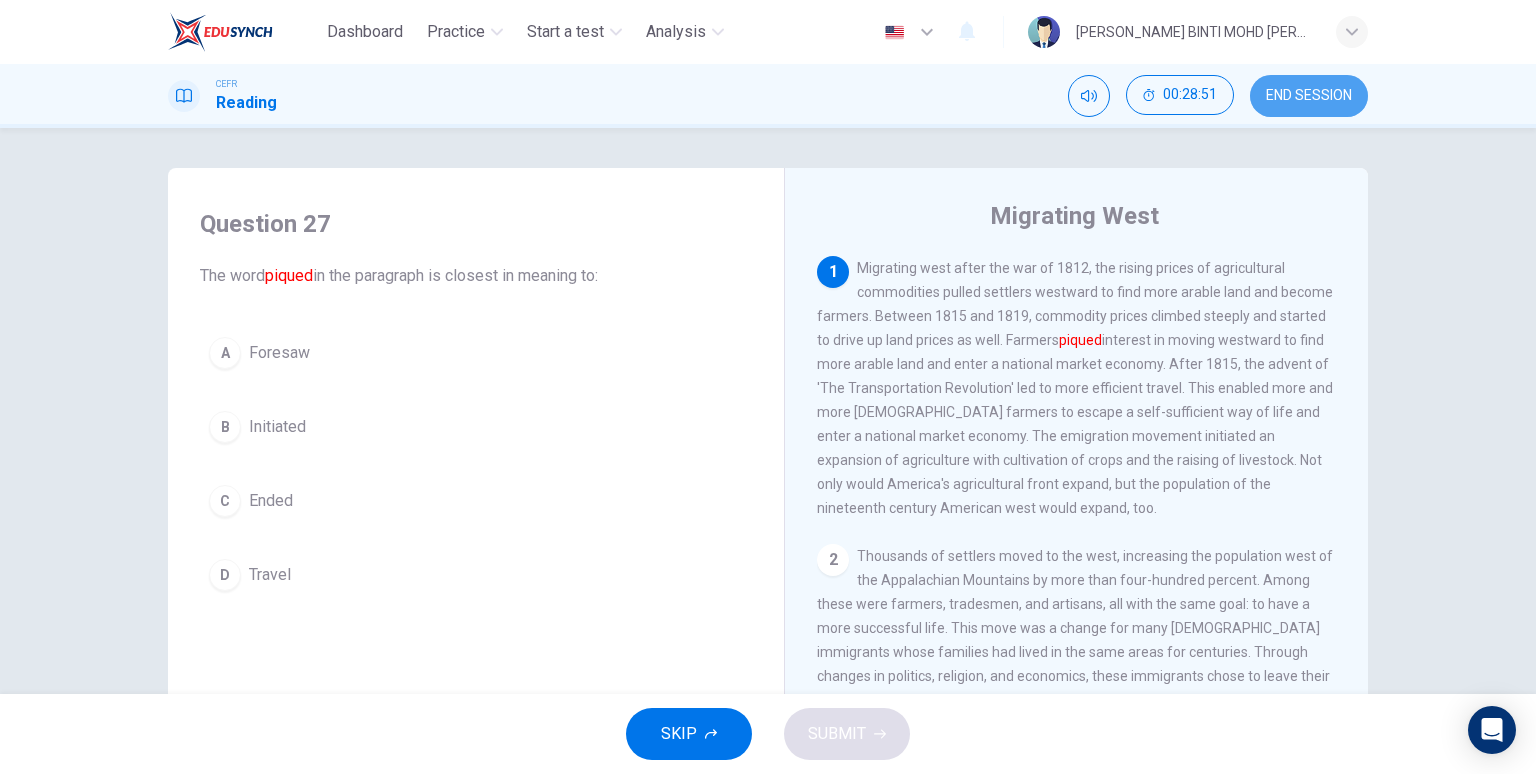 click on "END SESSION" at bounding box center (1309, 96) 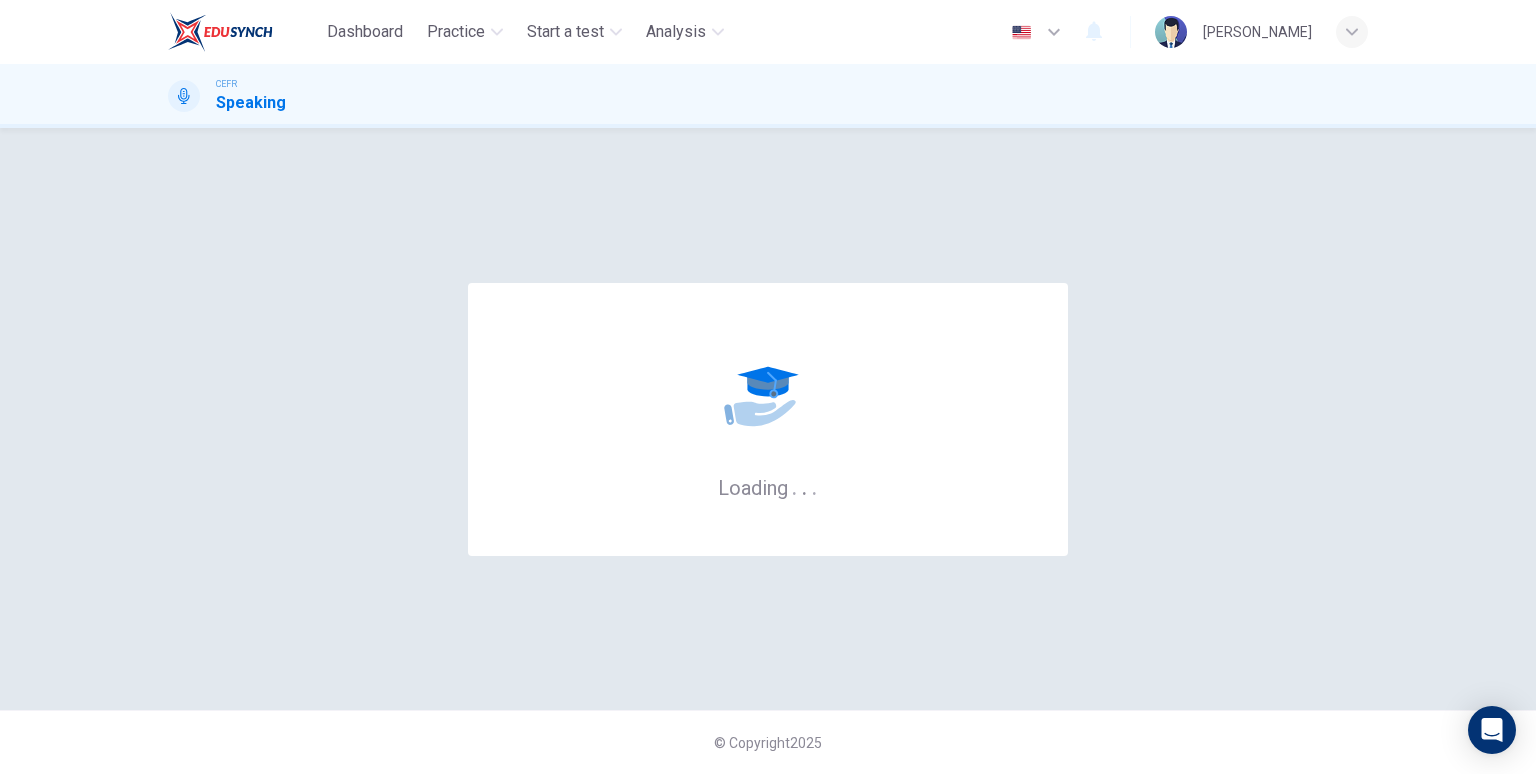 scroll, scrollTop: 0, scrollLeft: 0, axis: both 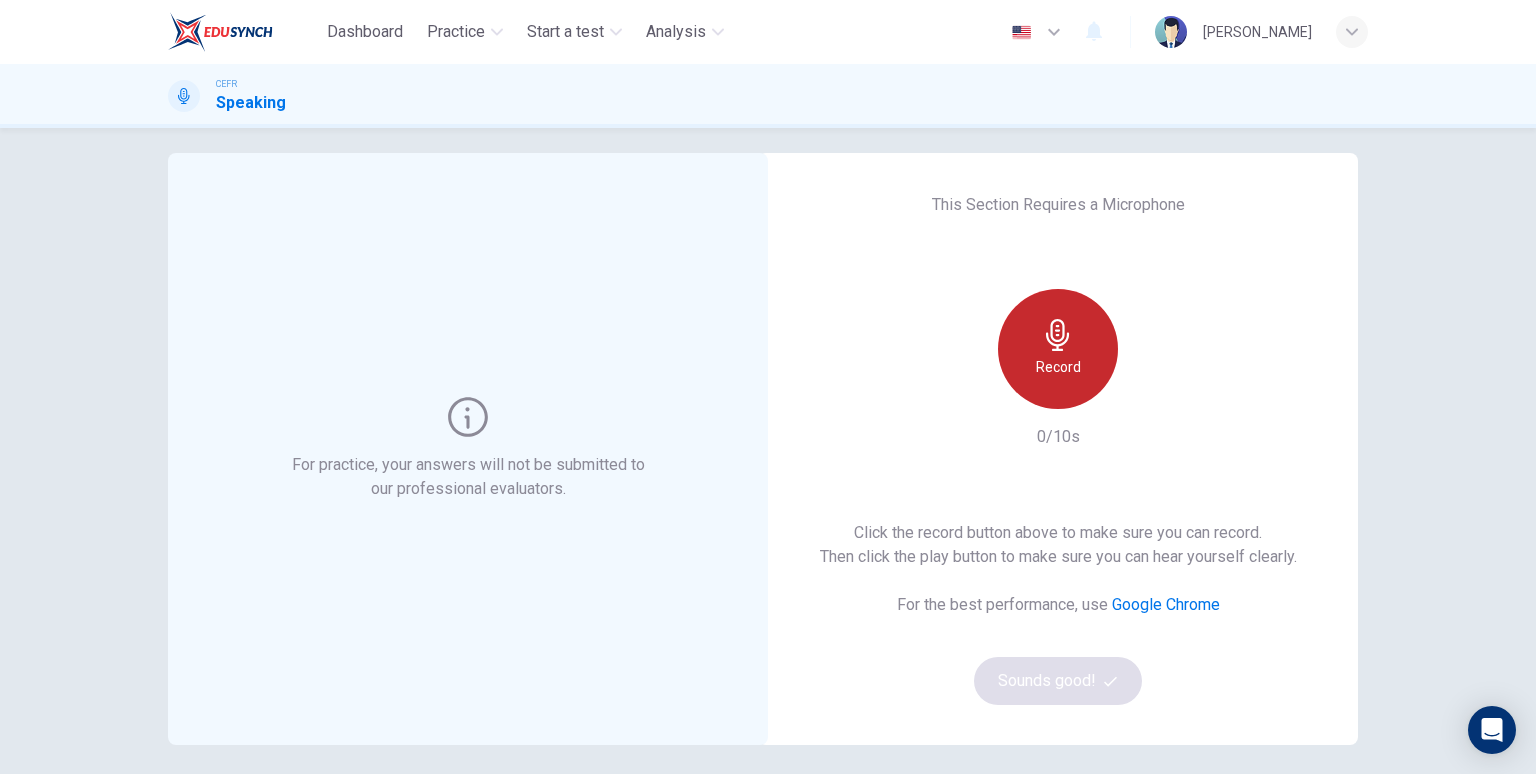 click on "Record" at bounding box center (1058, 367) 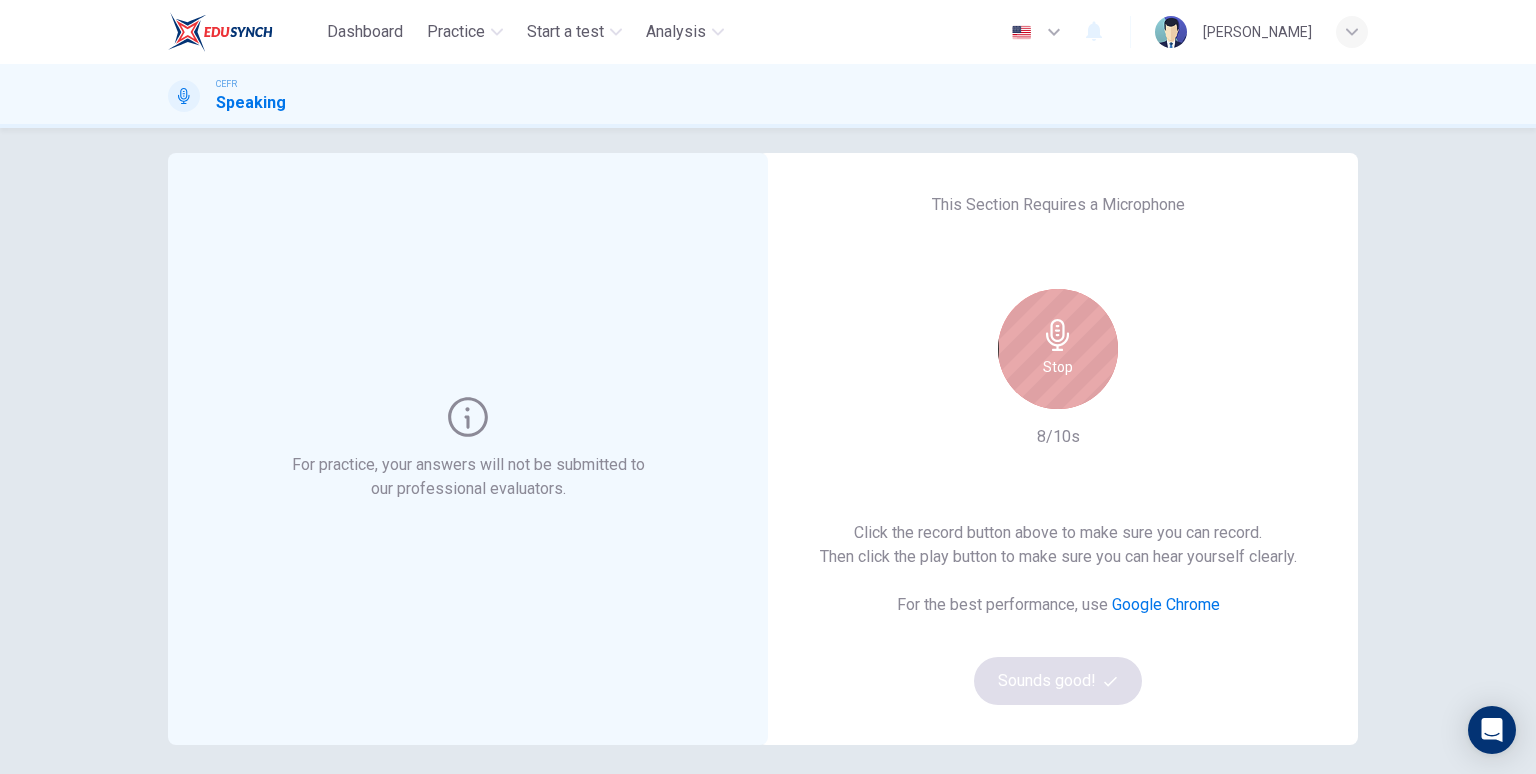 click on "Stop" at bounding box center (1058, 349) 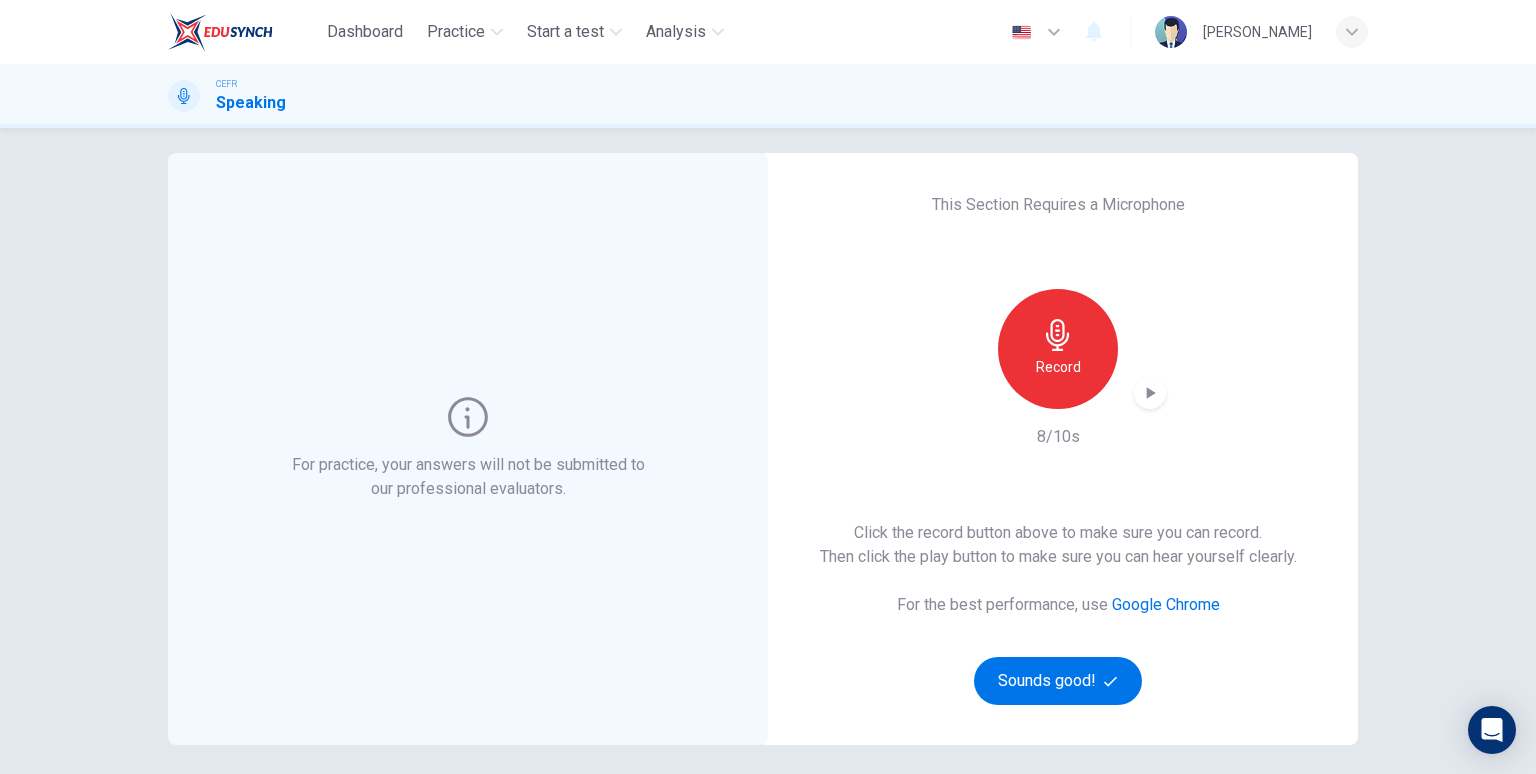 click 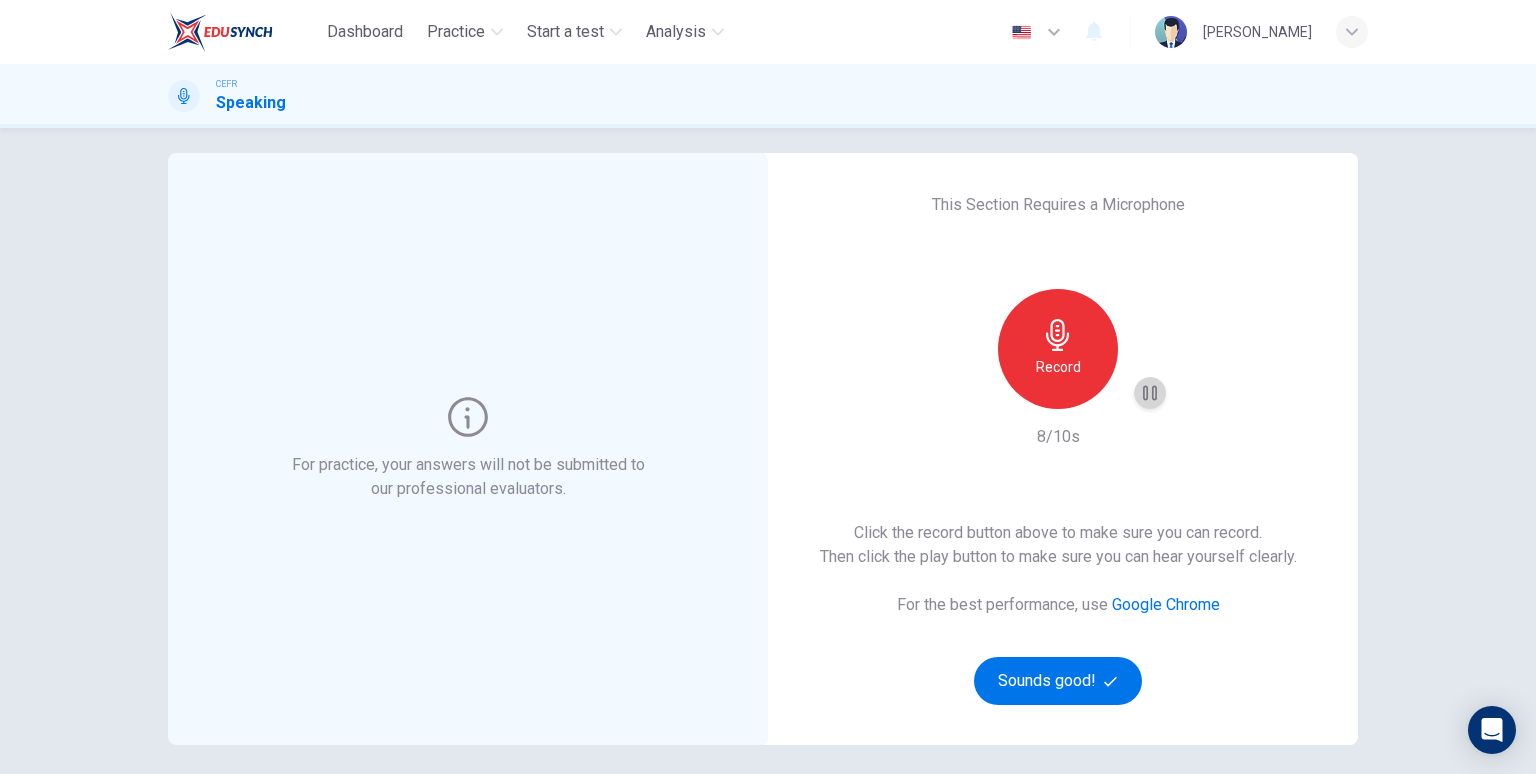click 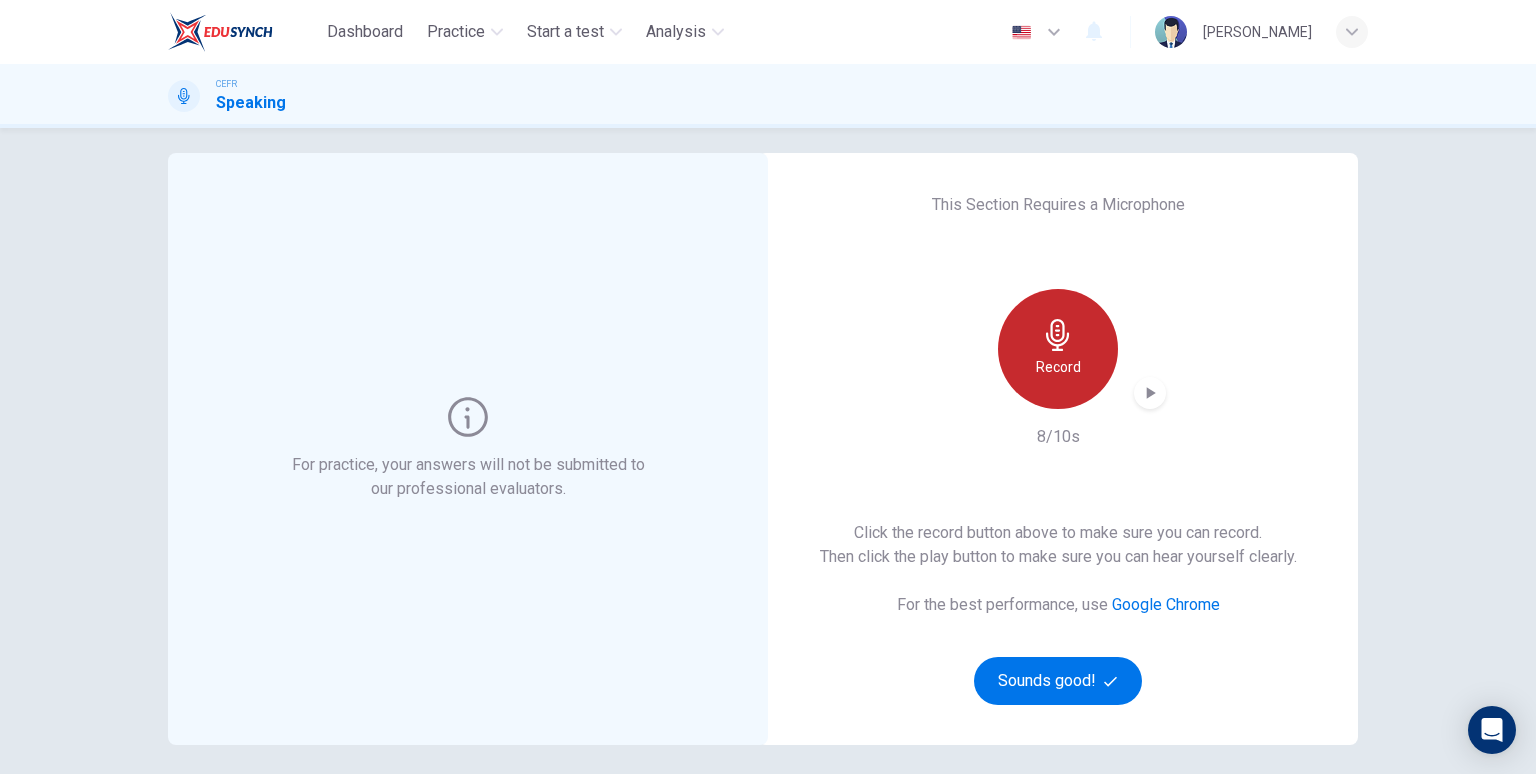 click on "Record" at bounding box center [1058, 349] 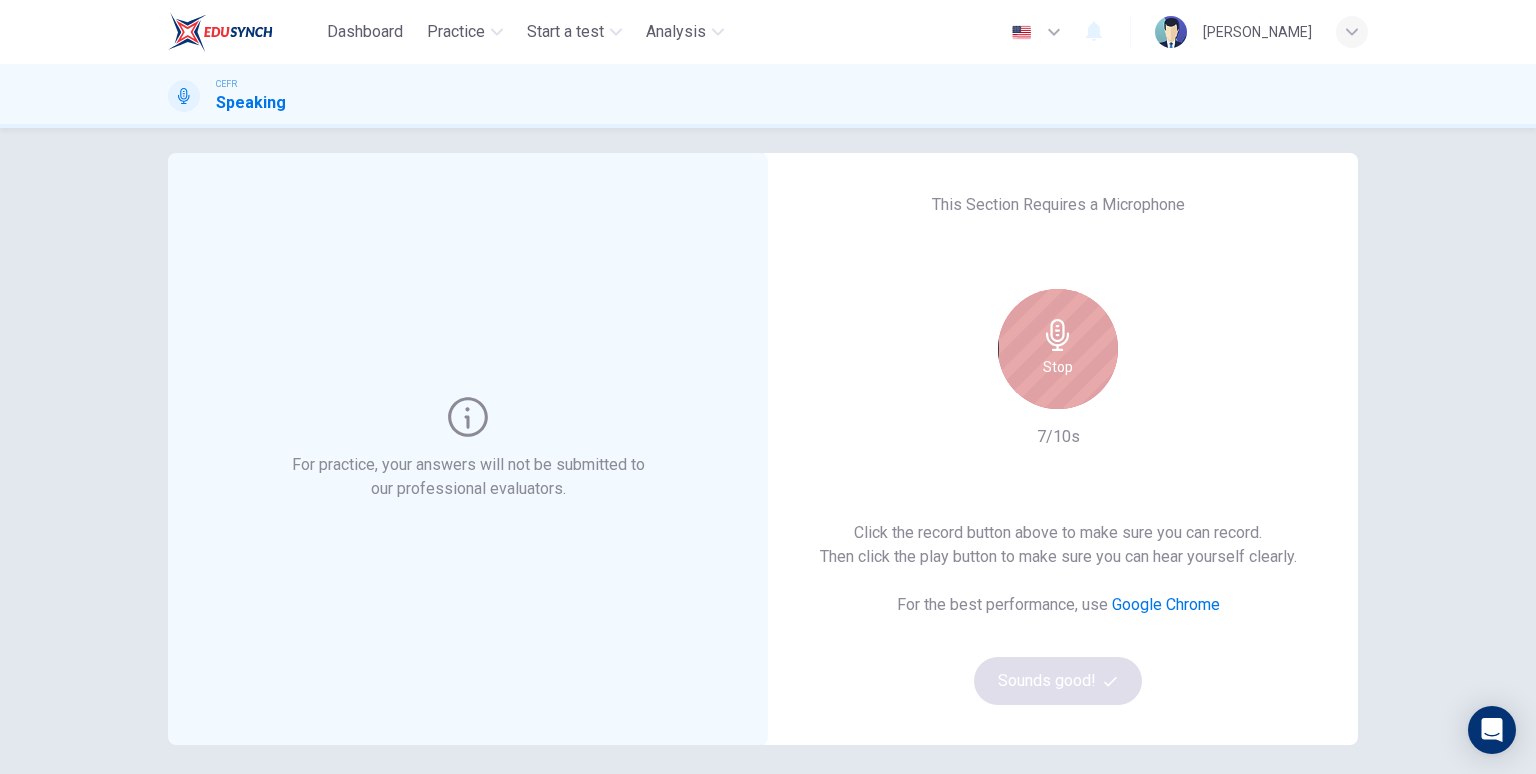 click on "Stop" at bounding box center [1058, 349] 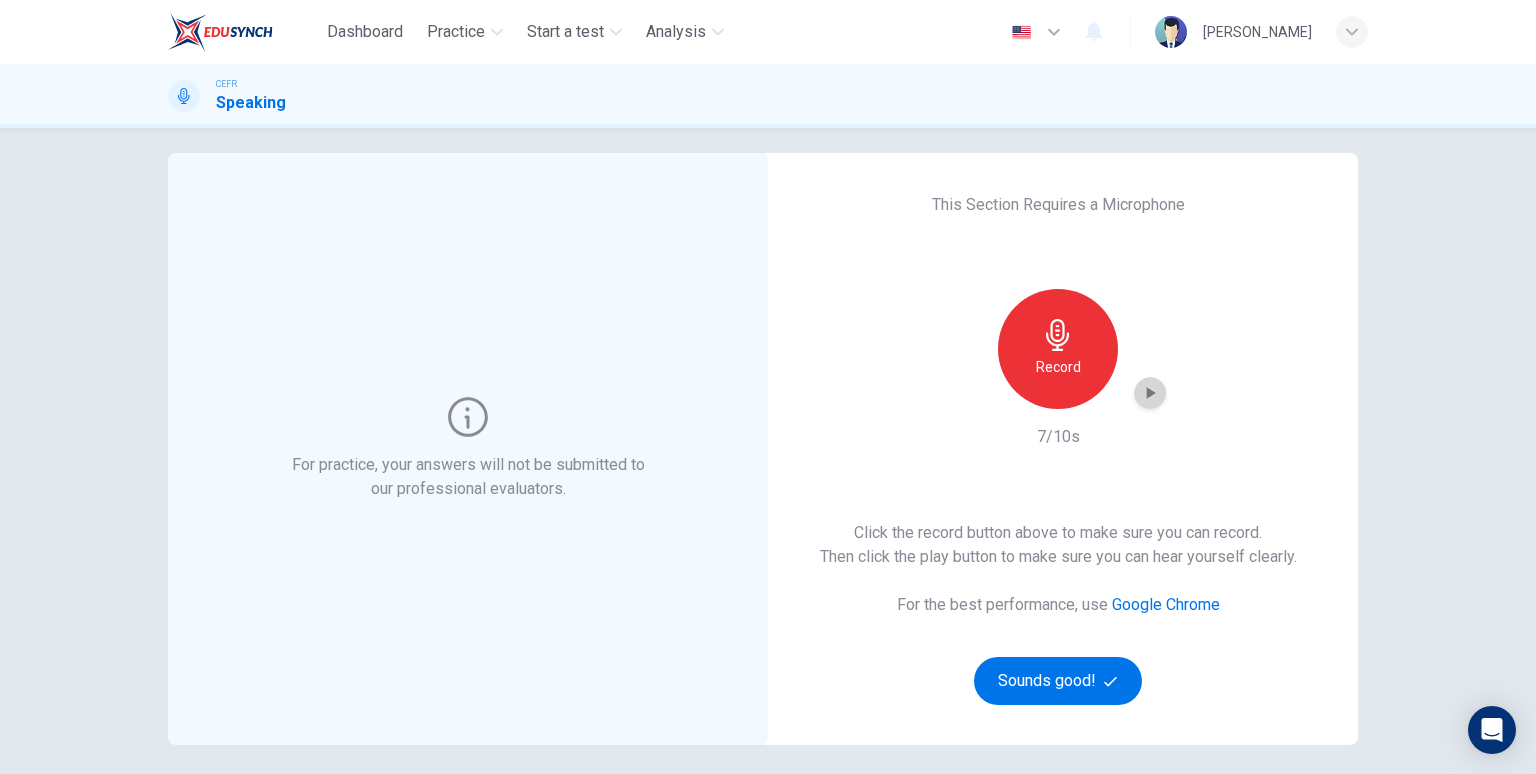 click 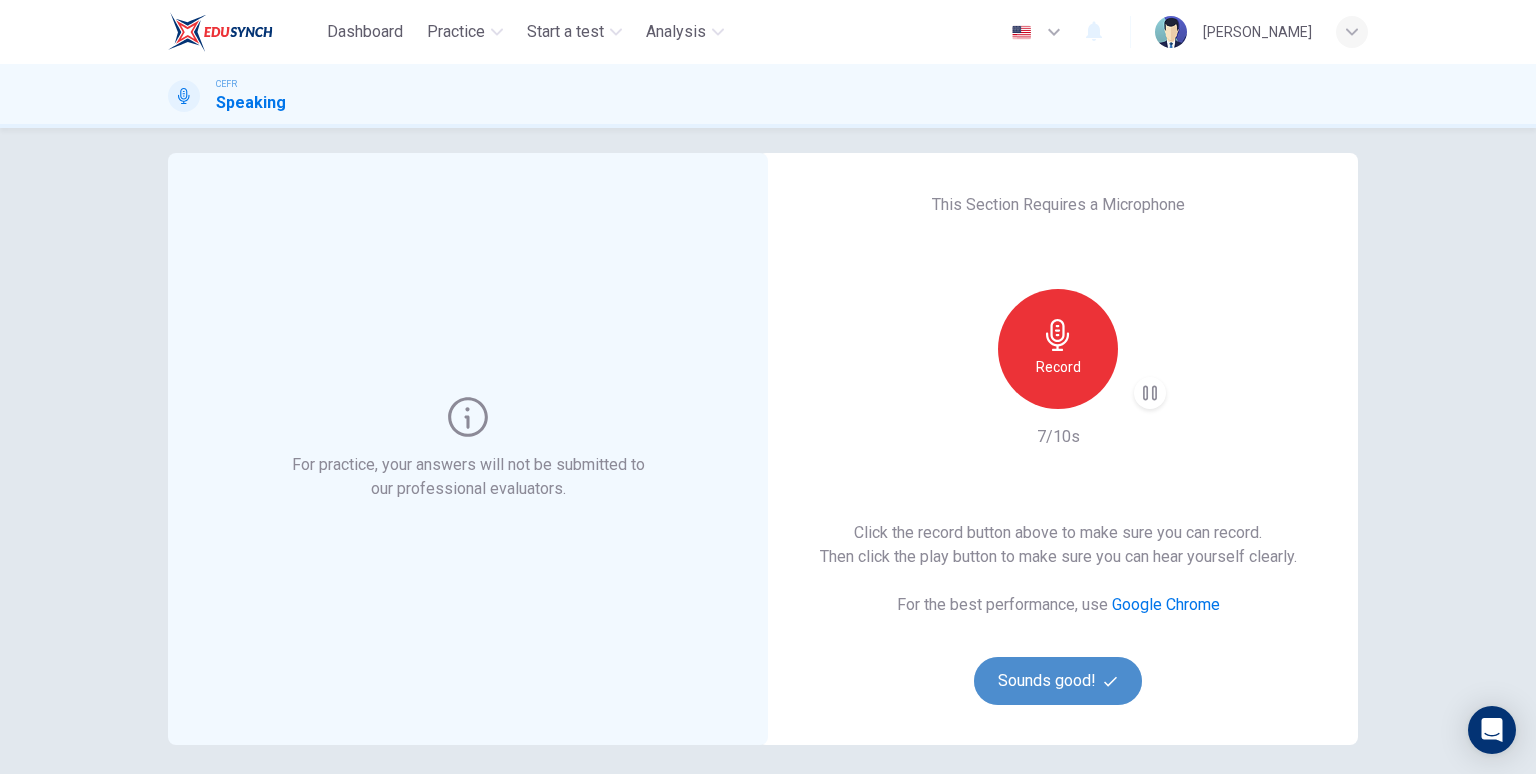 click on "Sounds good!" at bounding box center [1058, 681] 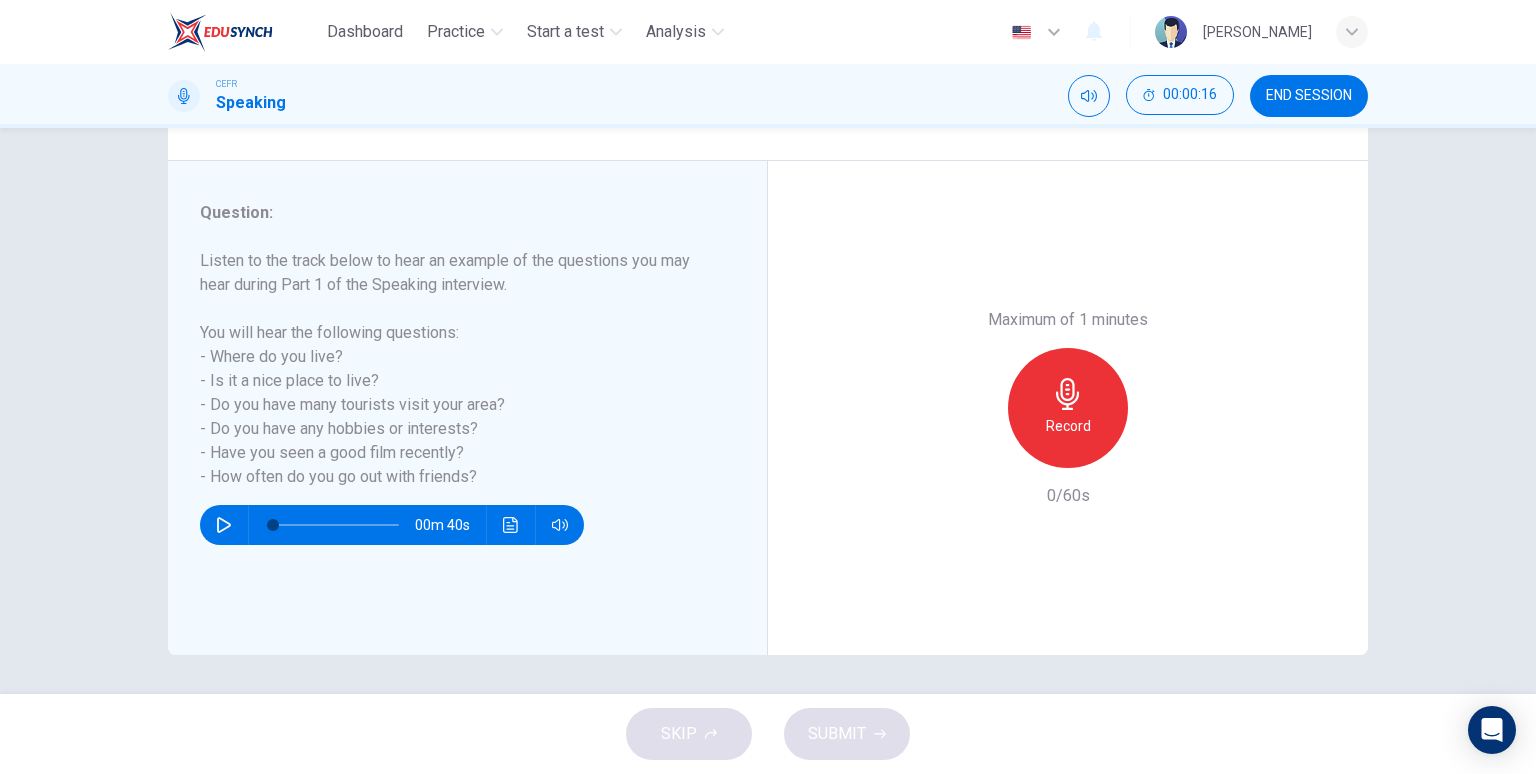 scroll, scrollTop: 209, scrollLeft: 0, axis: vertical 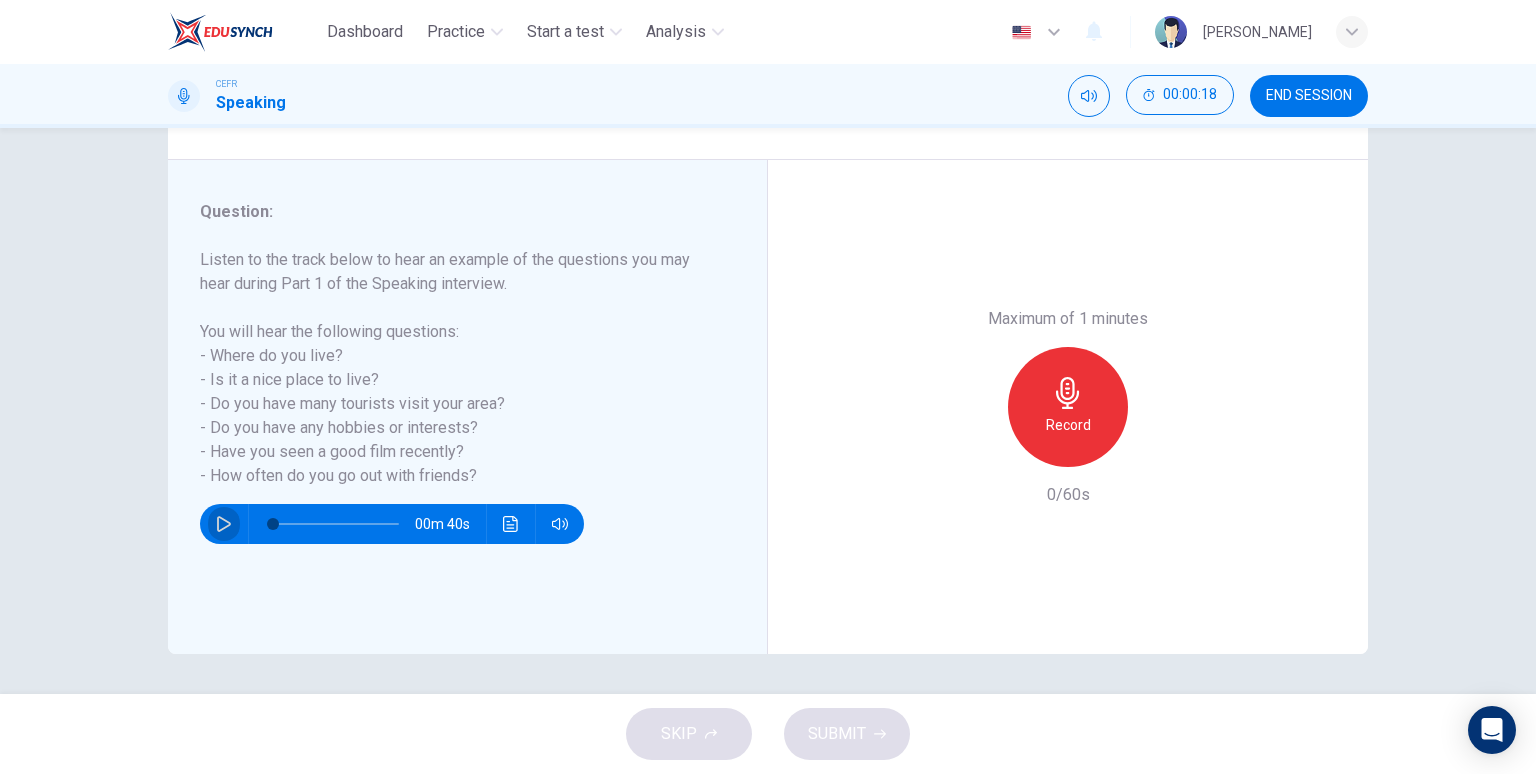 click 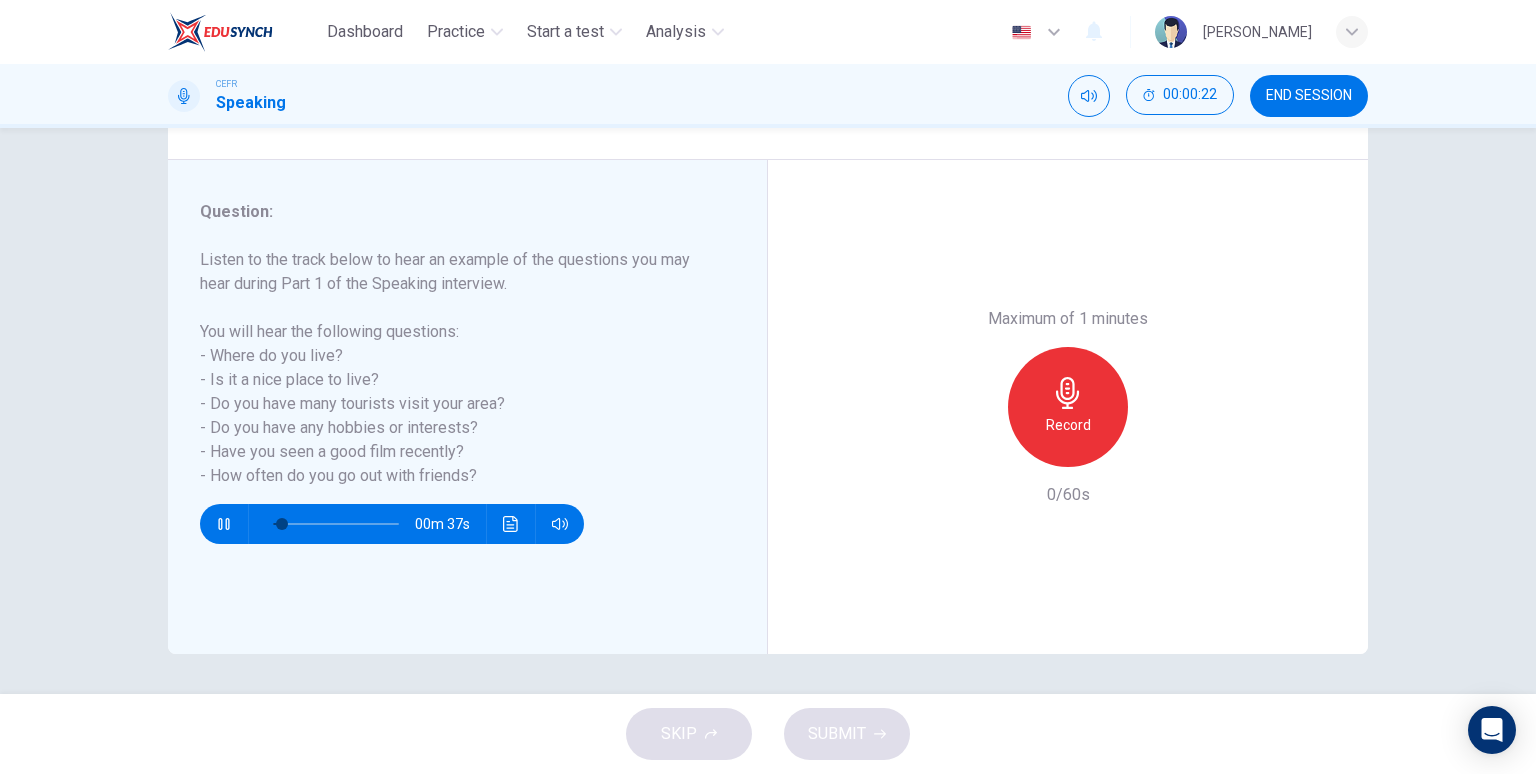 type on "10" 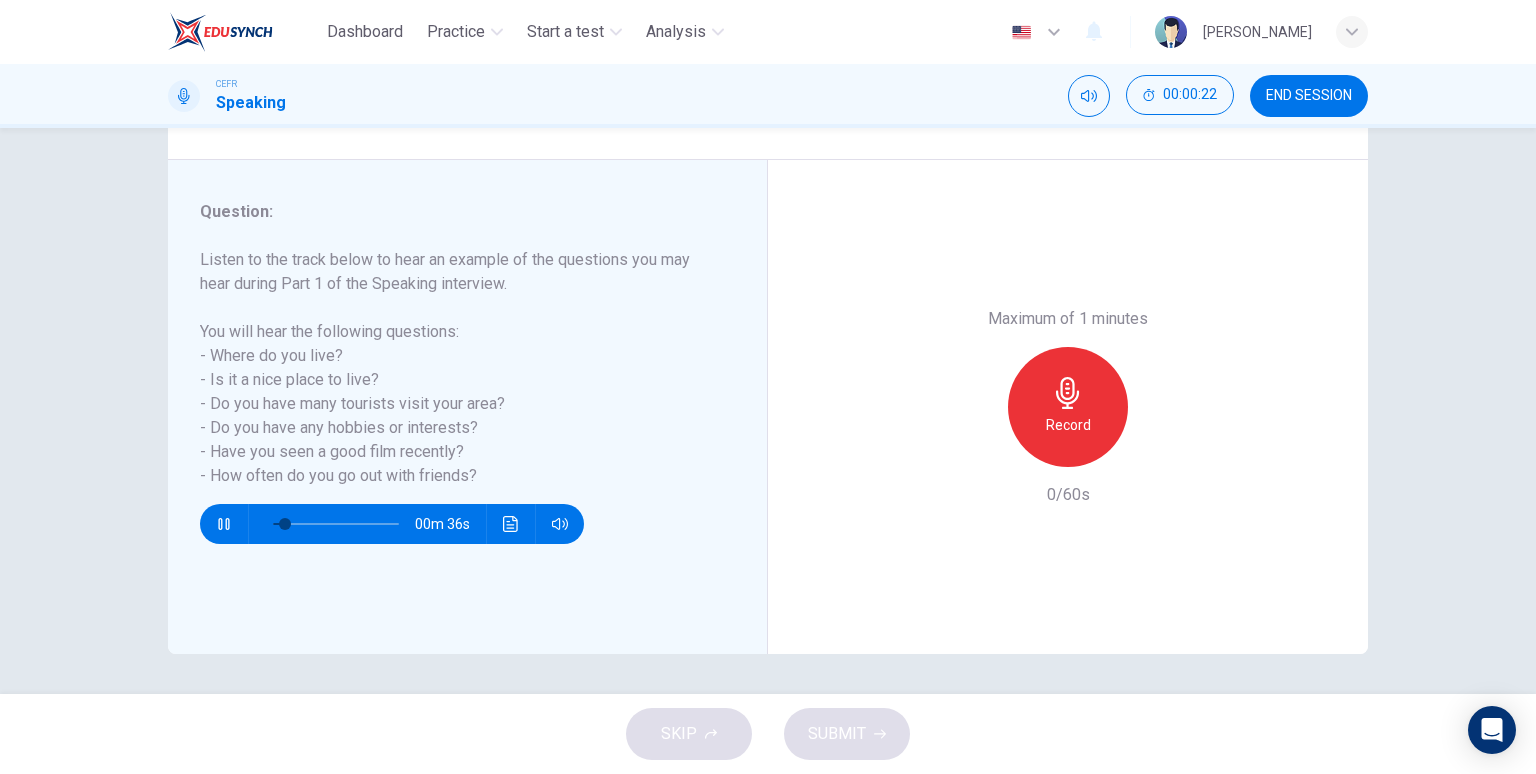 type 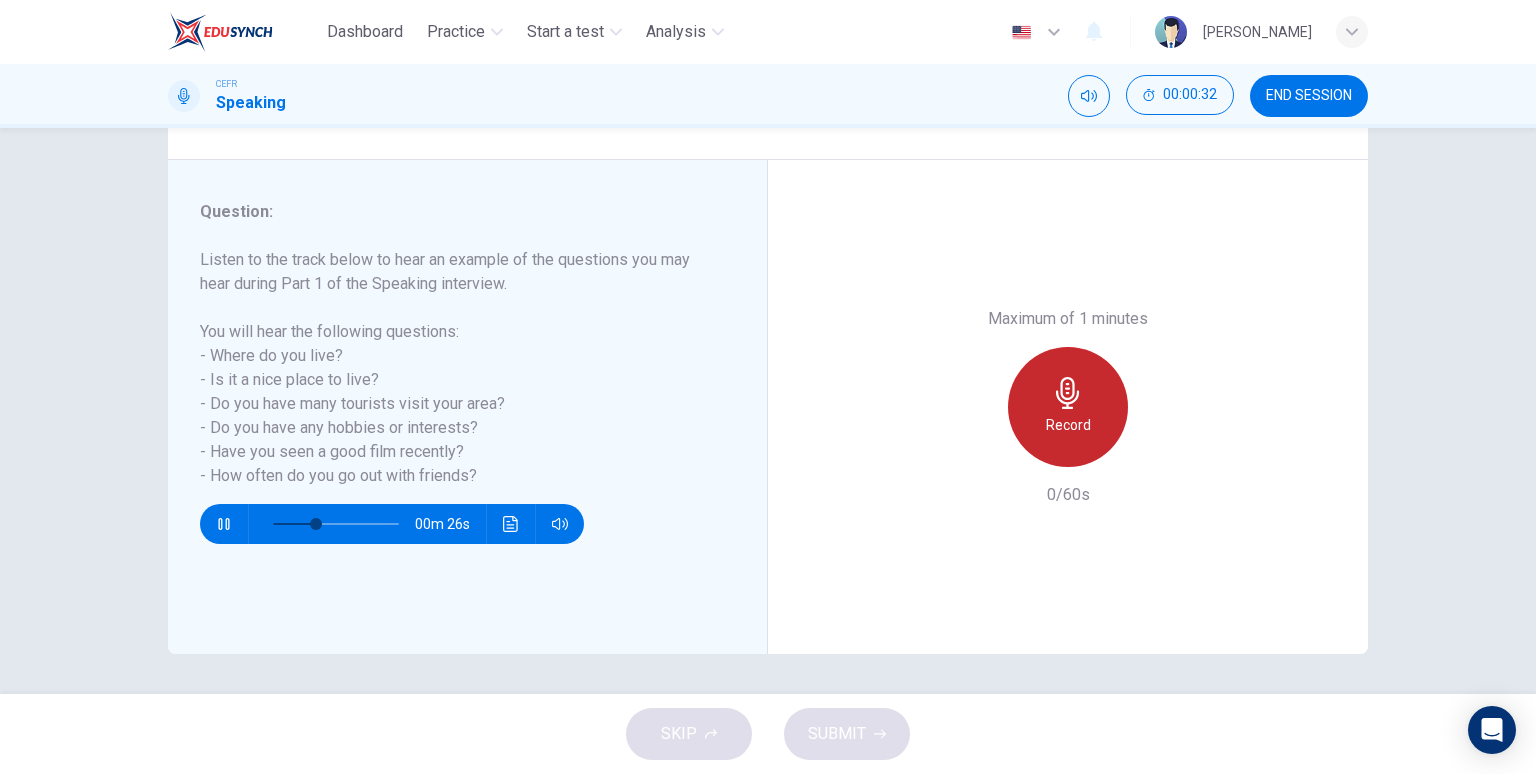 click 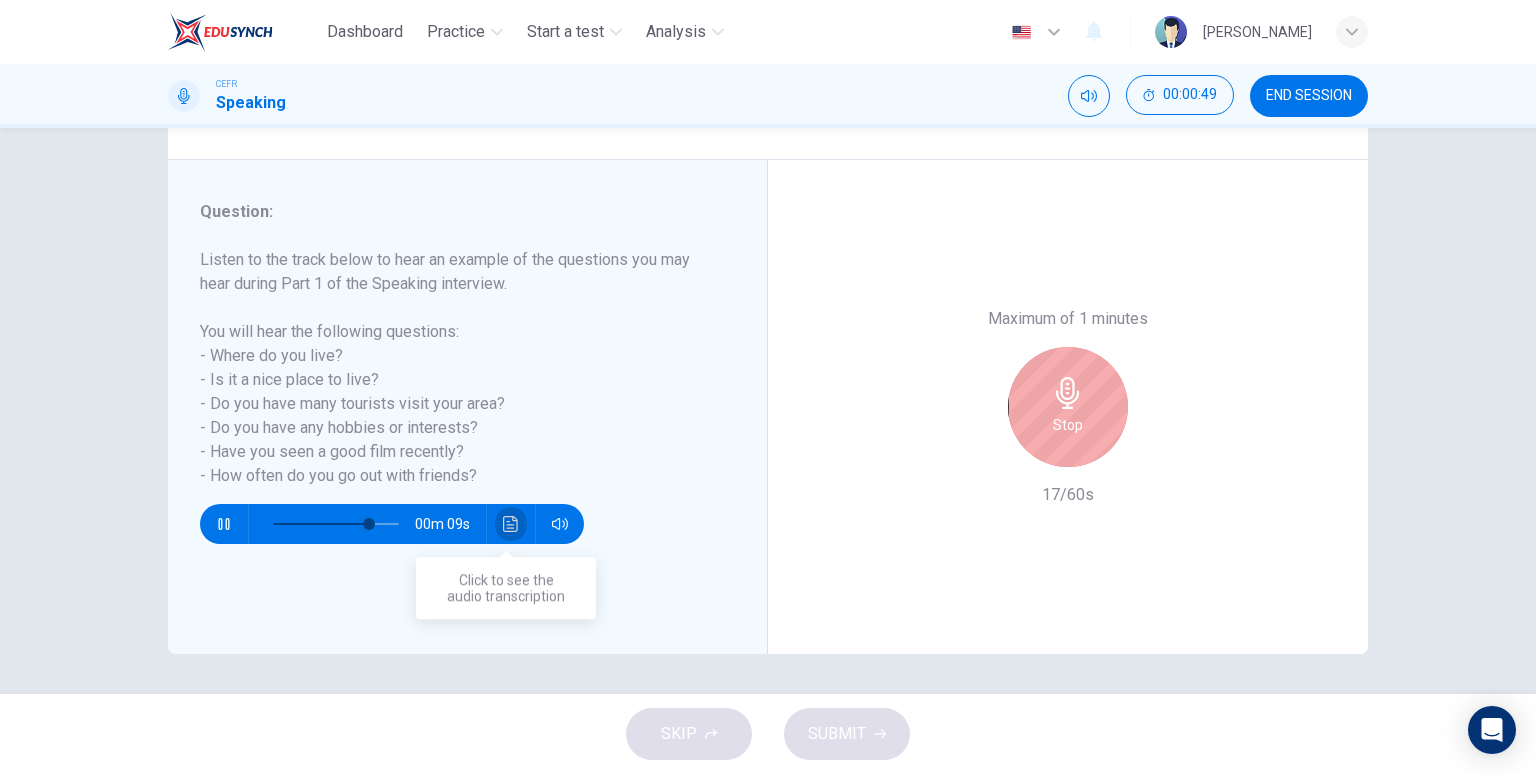 click at bounding box center (511, 524) 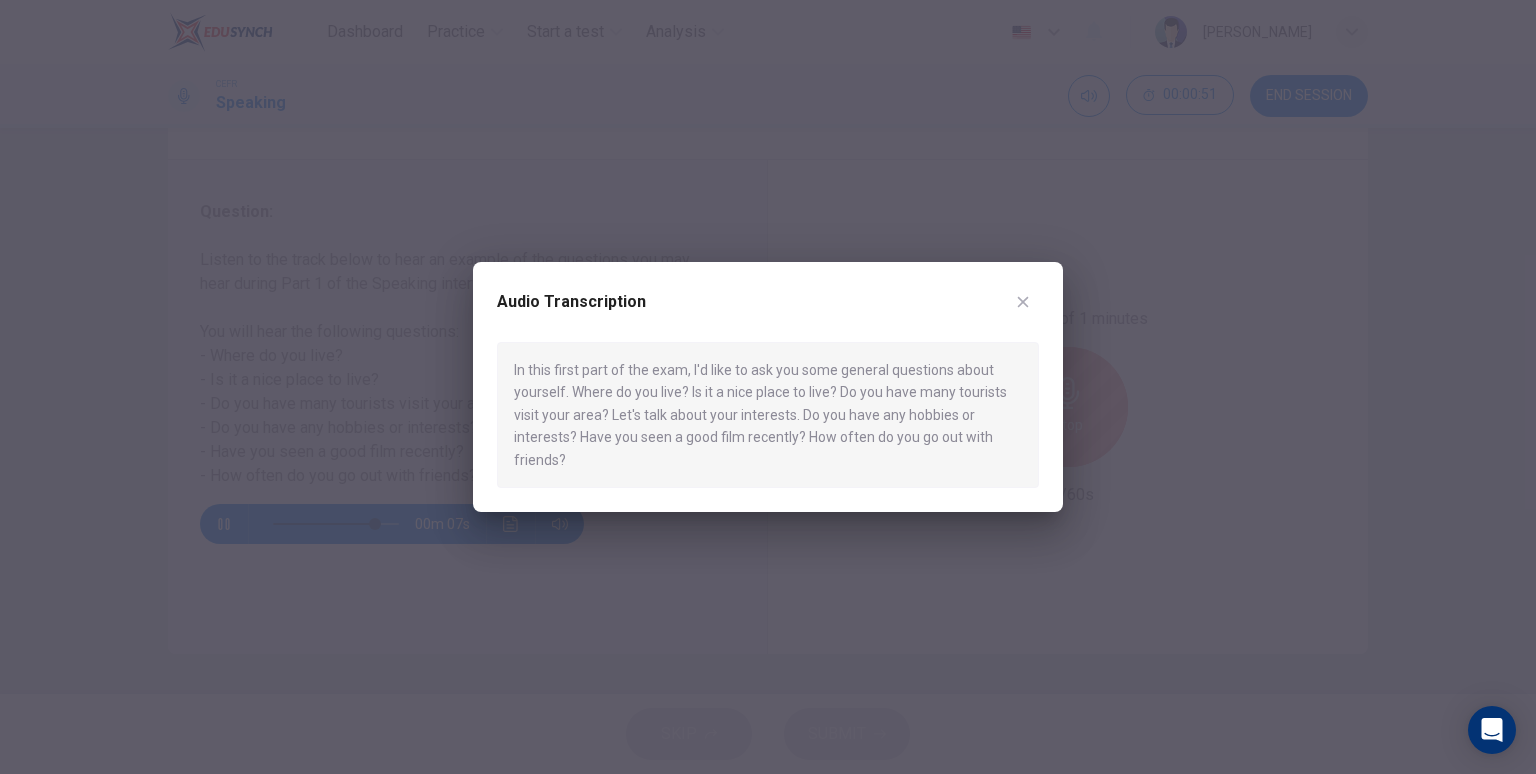 click 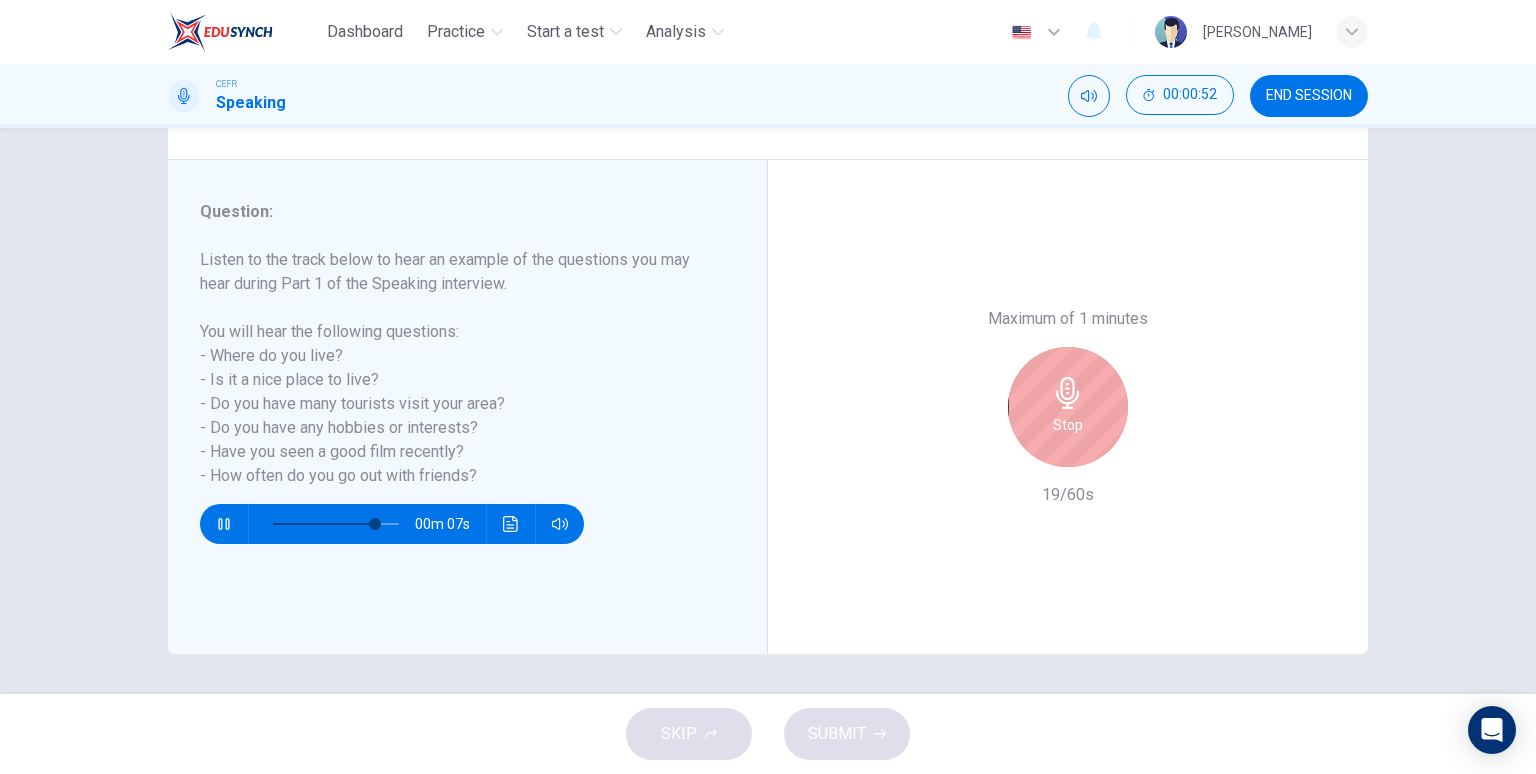 click 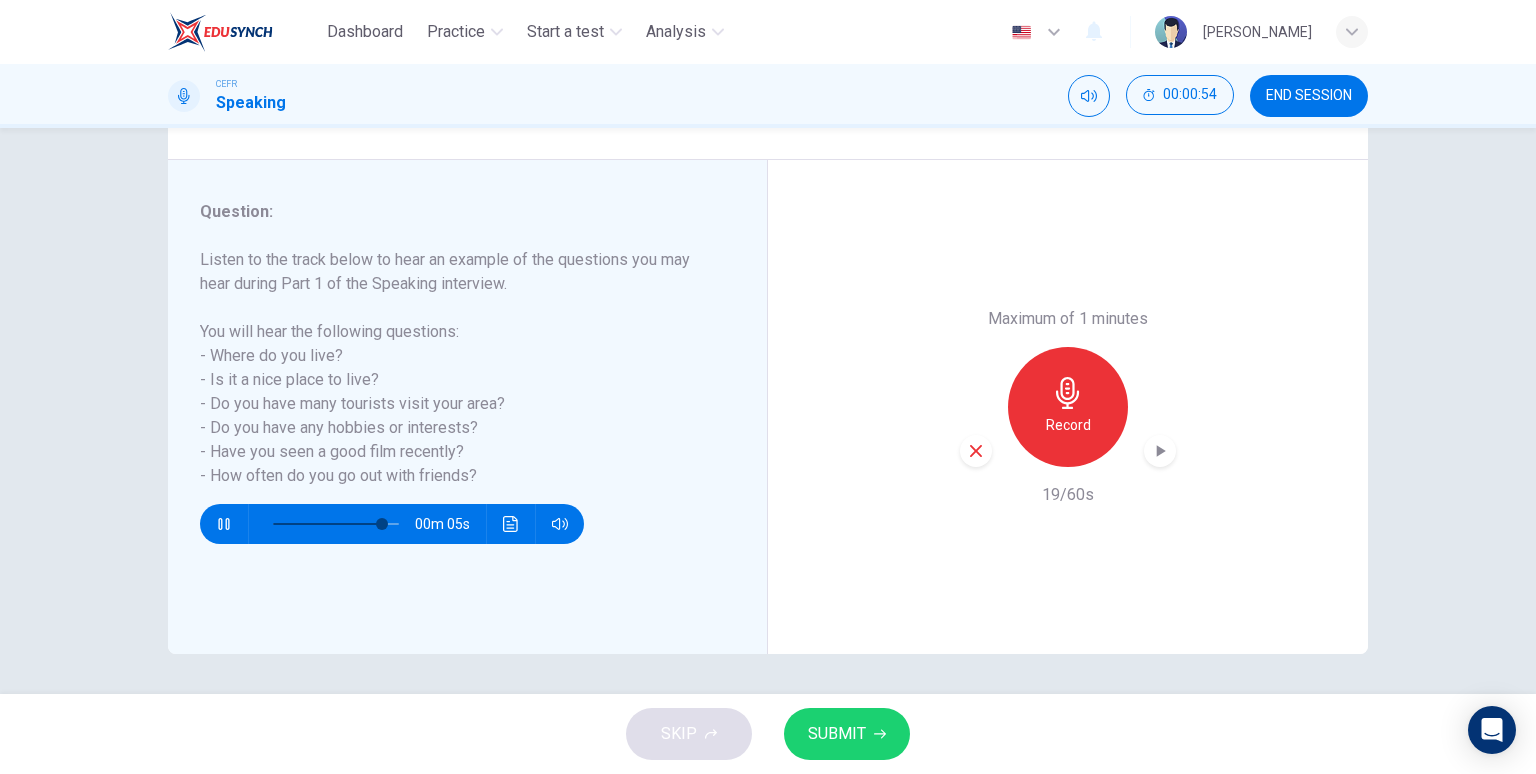 click 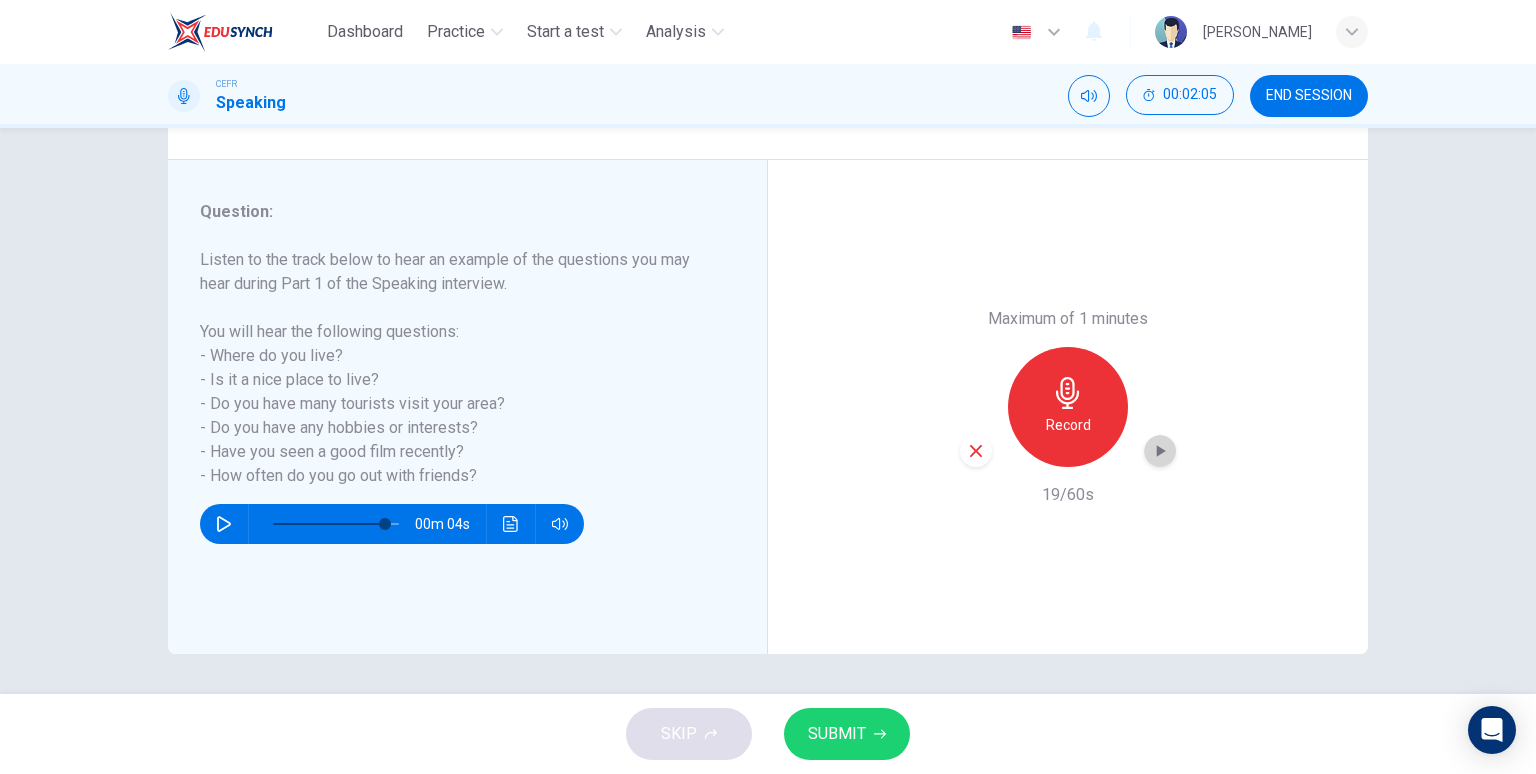click 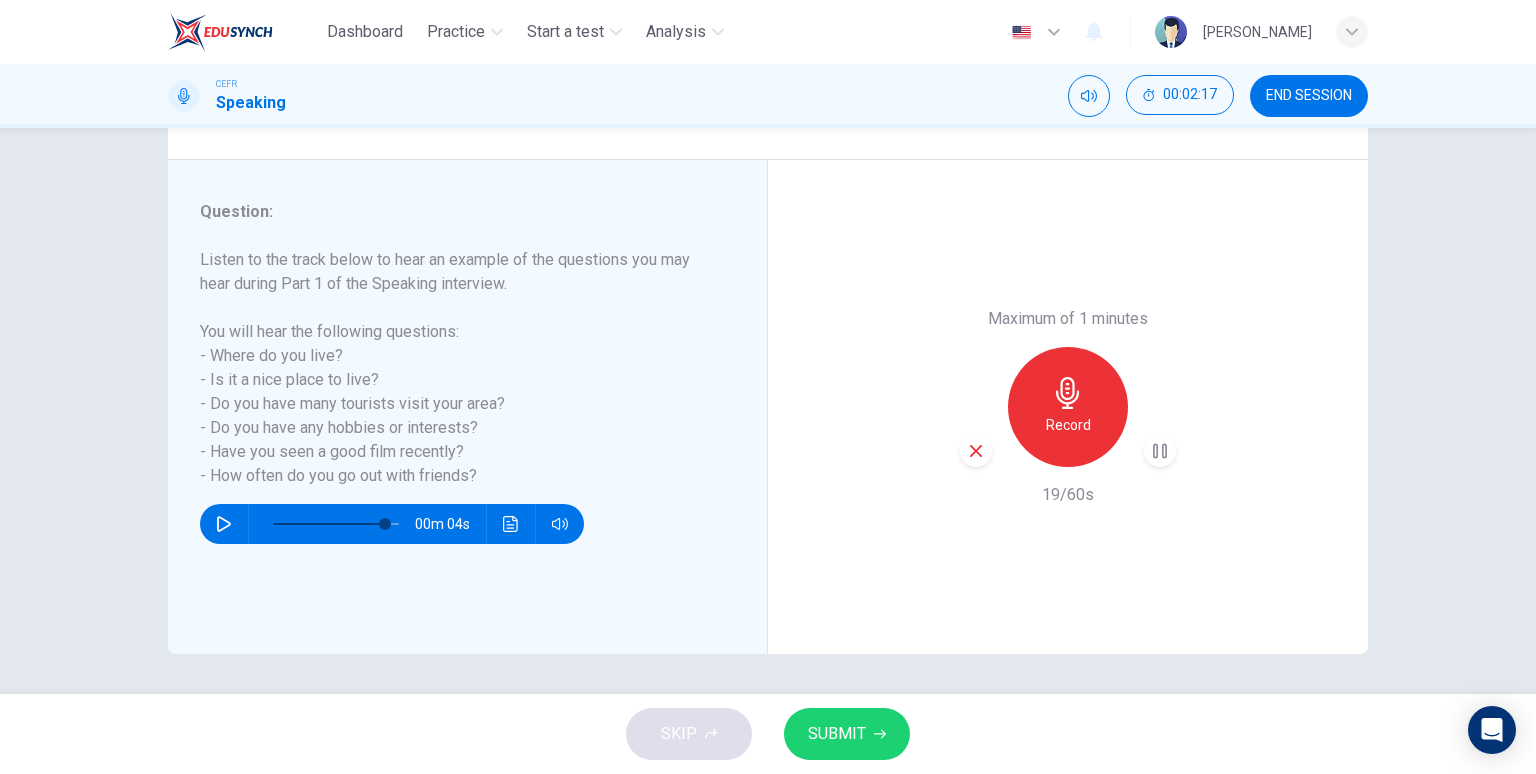 click 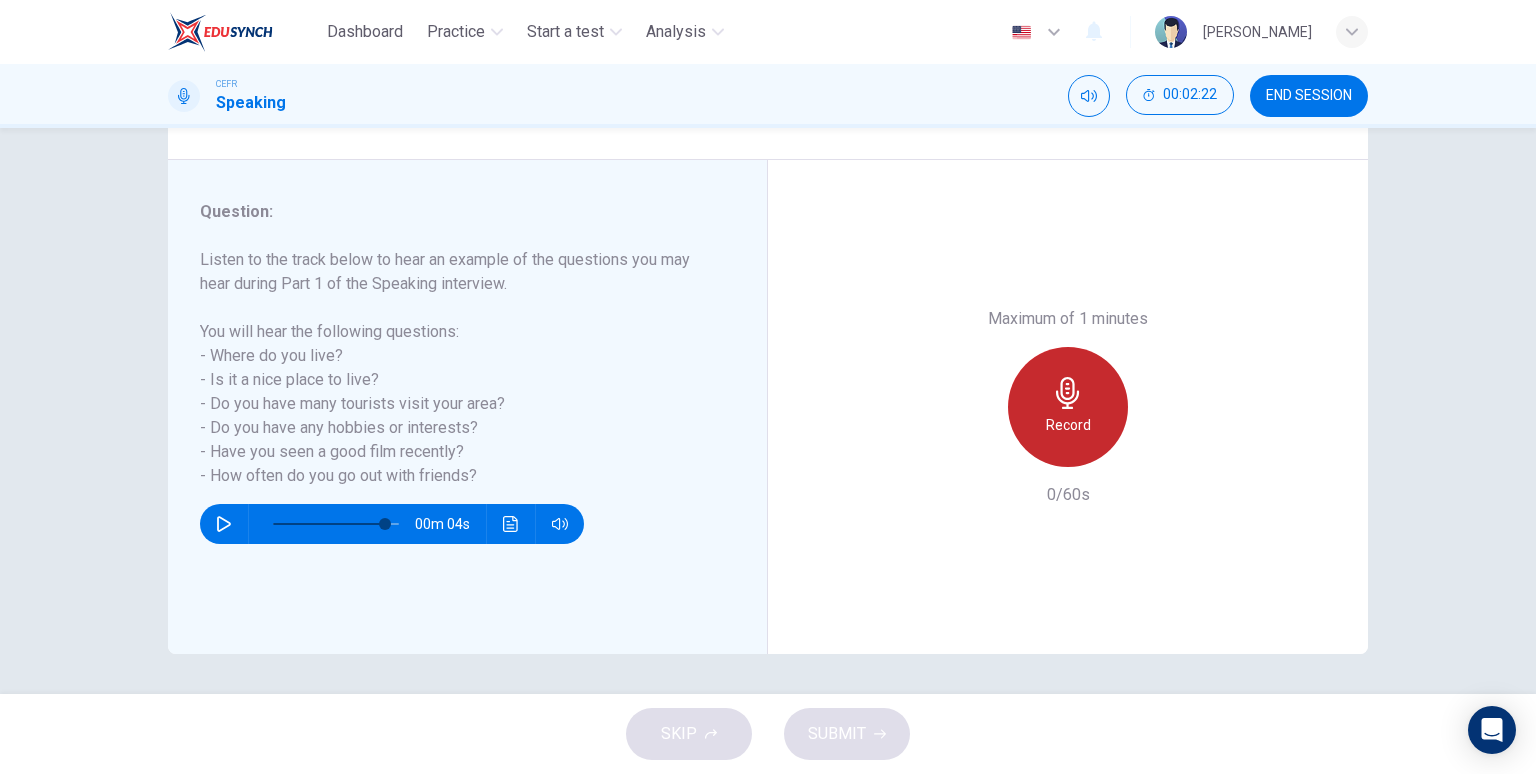 click on "Record" at bounding box center (1068, 425) 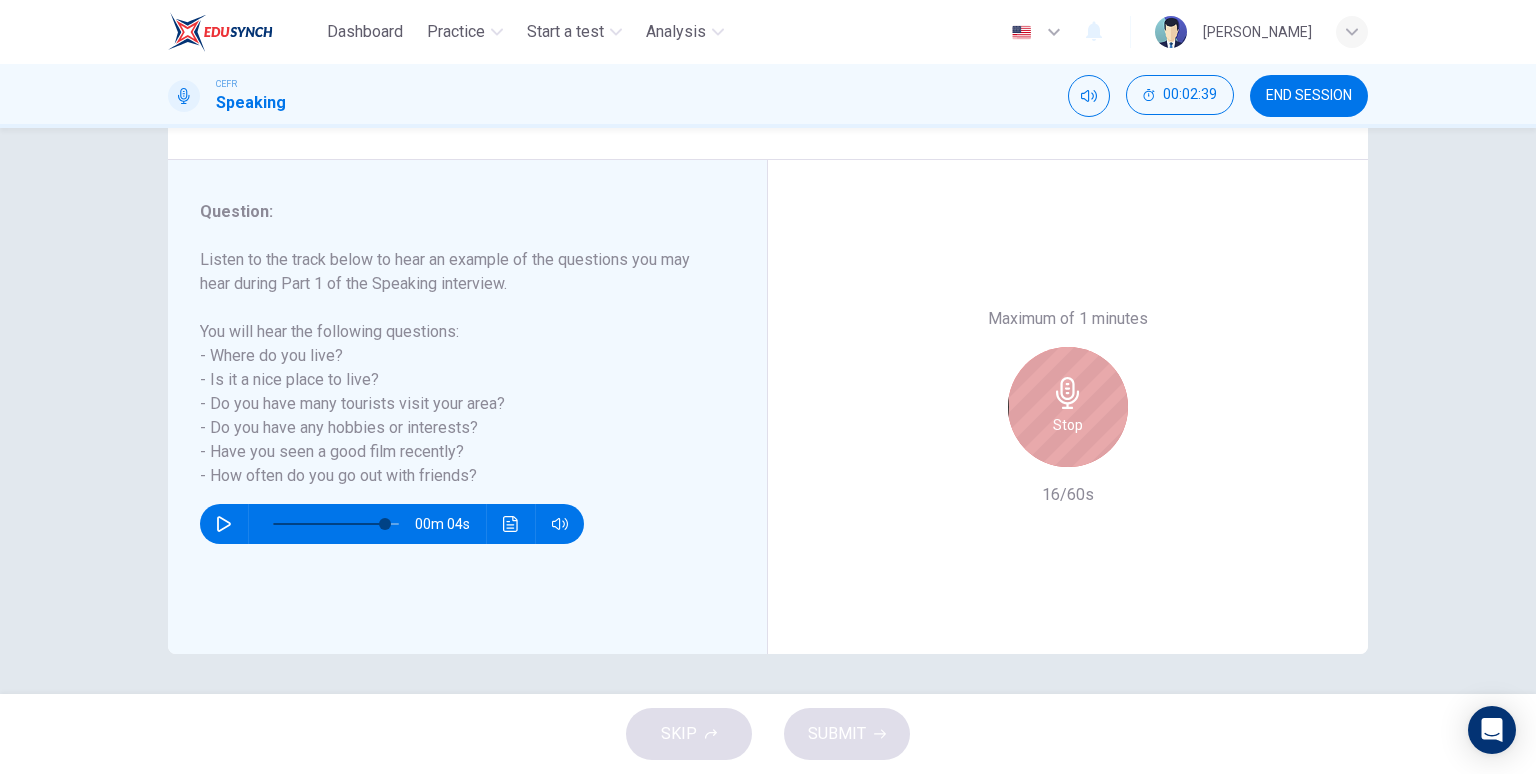click on "Stop" at bounding box center [1068, 425] 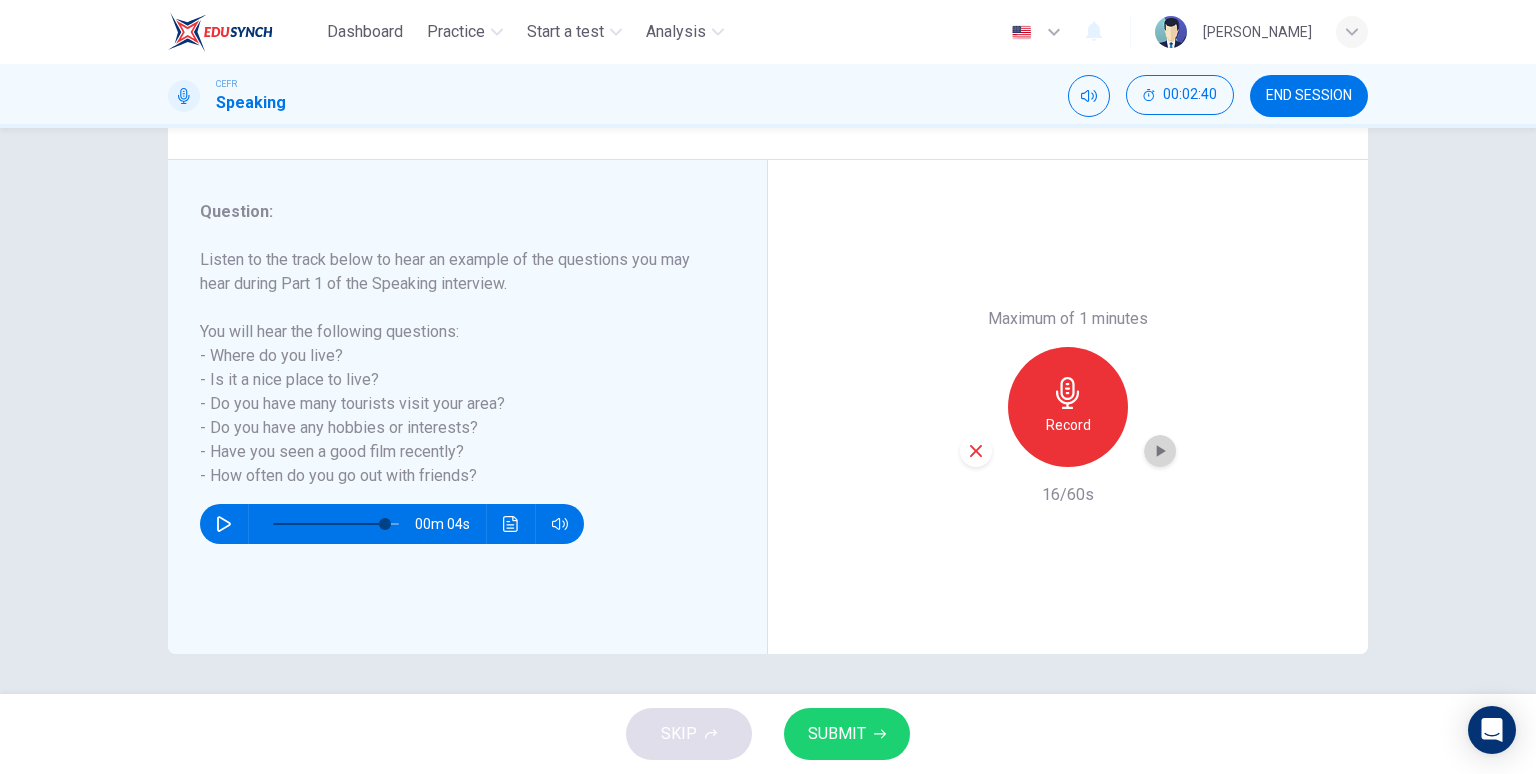 click 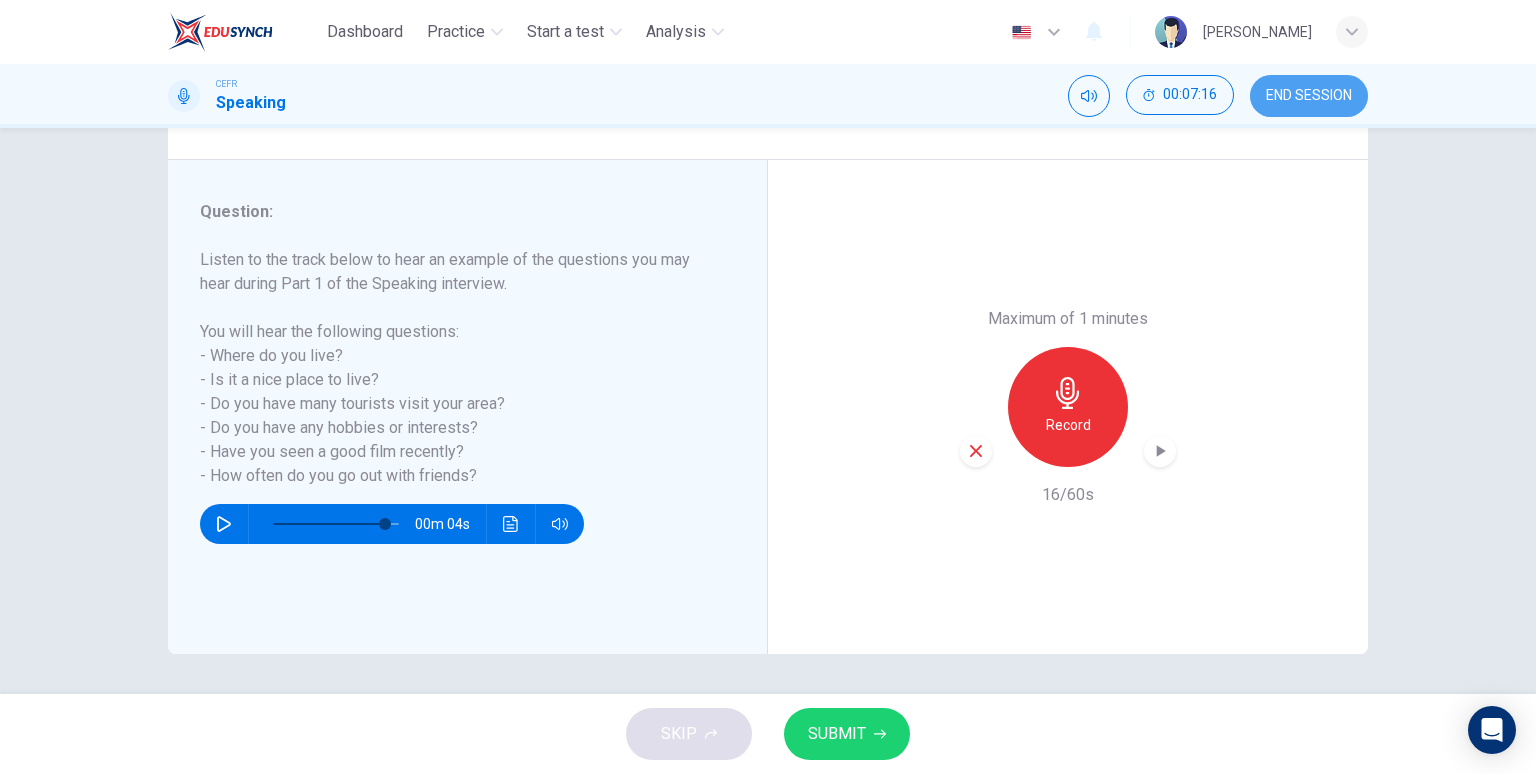 click on "END SESSION" at bounding box center (1309, 96) 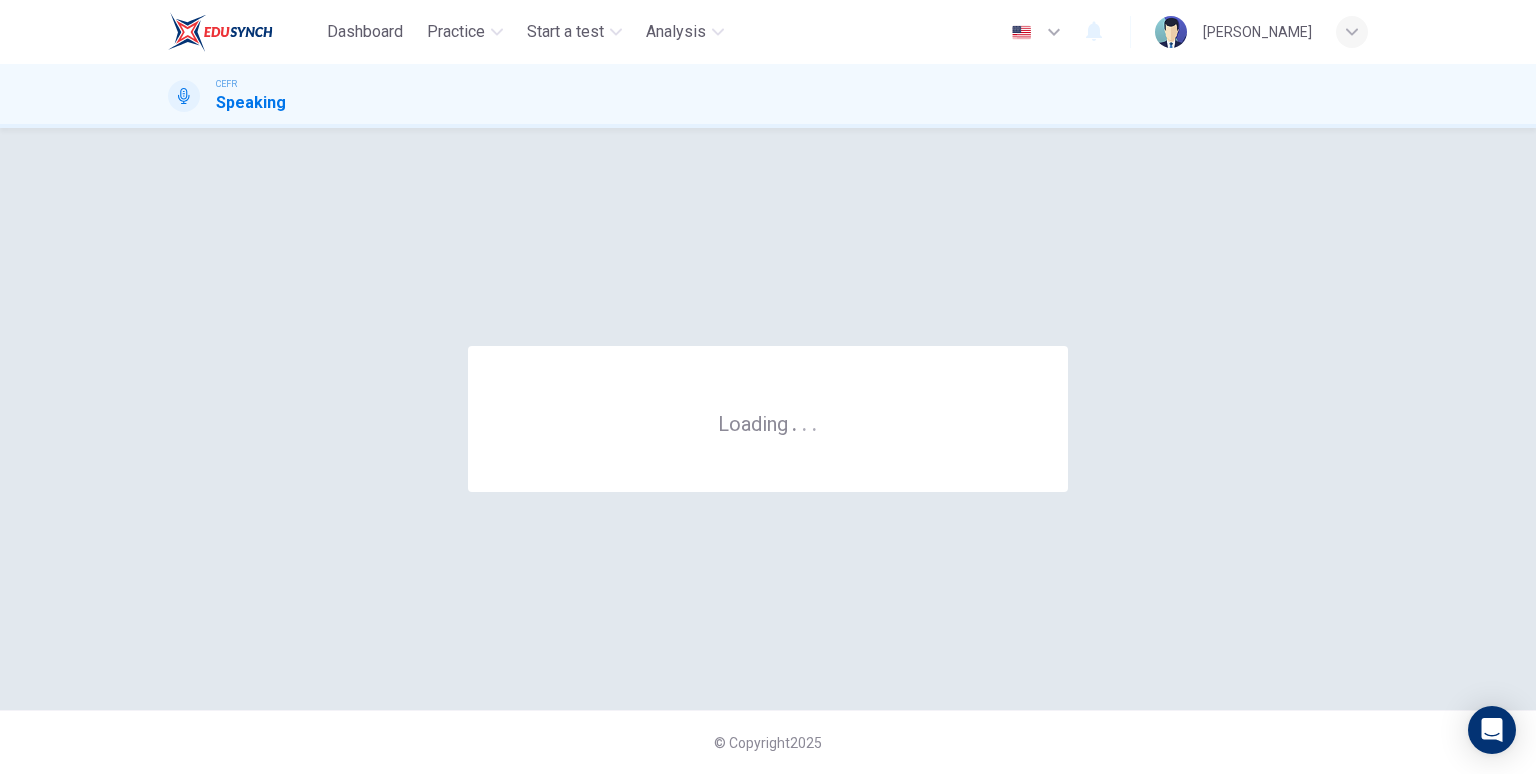 scroll, scrollTop: 0, scrollLeft: 0, axis: both 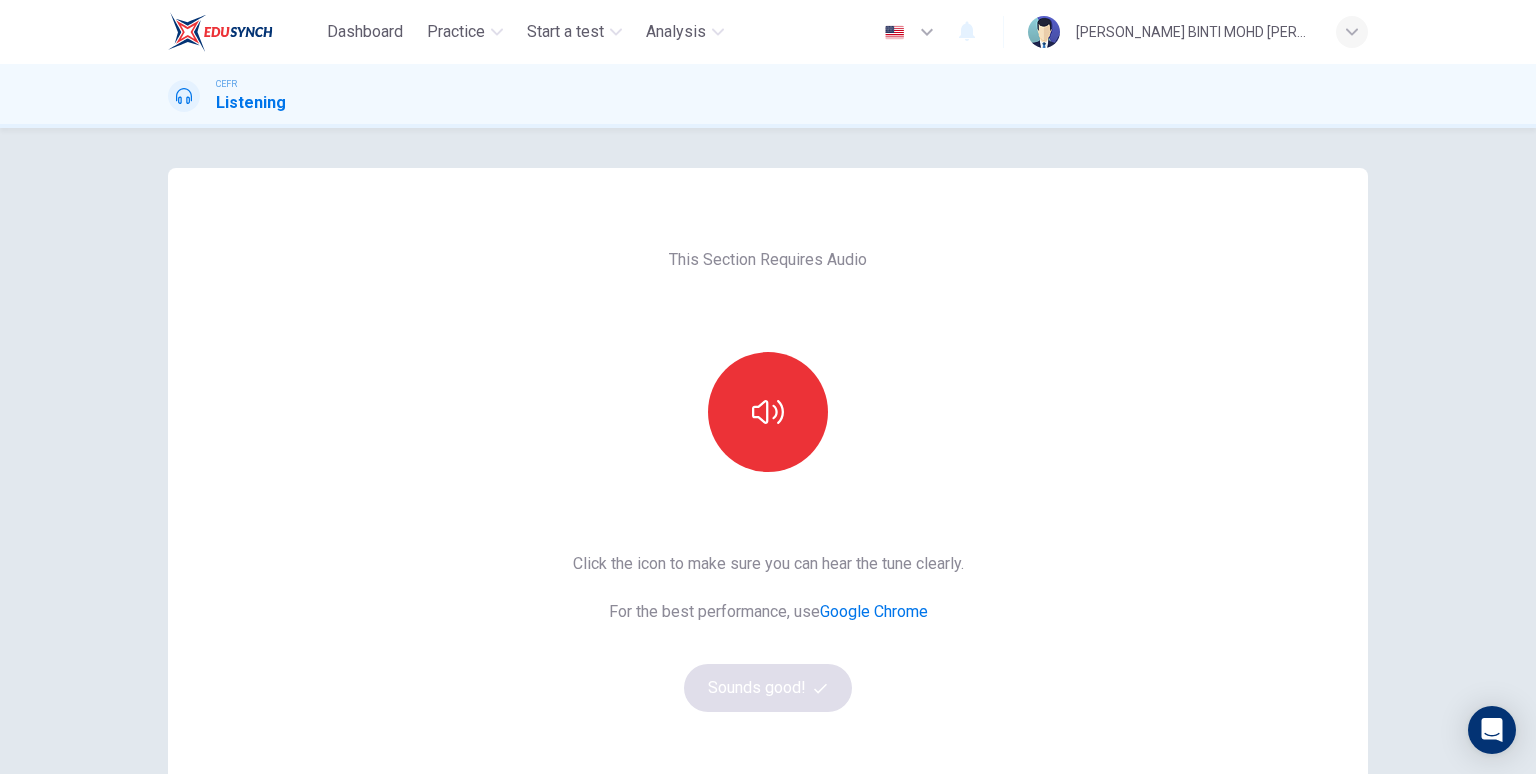 click on "This Section Requires Audio Click the icon to make sure you can hear the tune clearly. For the best performance, use  Google Chrome Sounds good!" at bounding box center (768, 515) 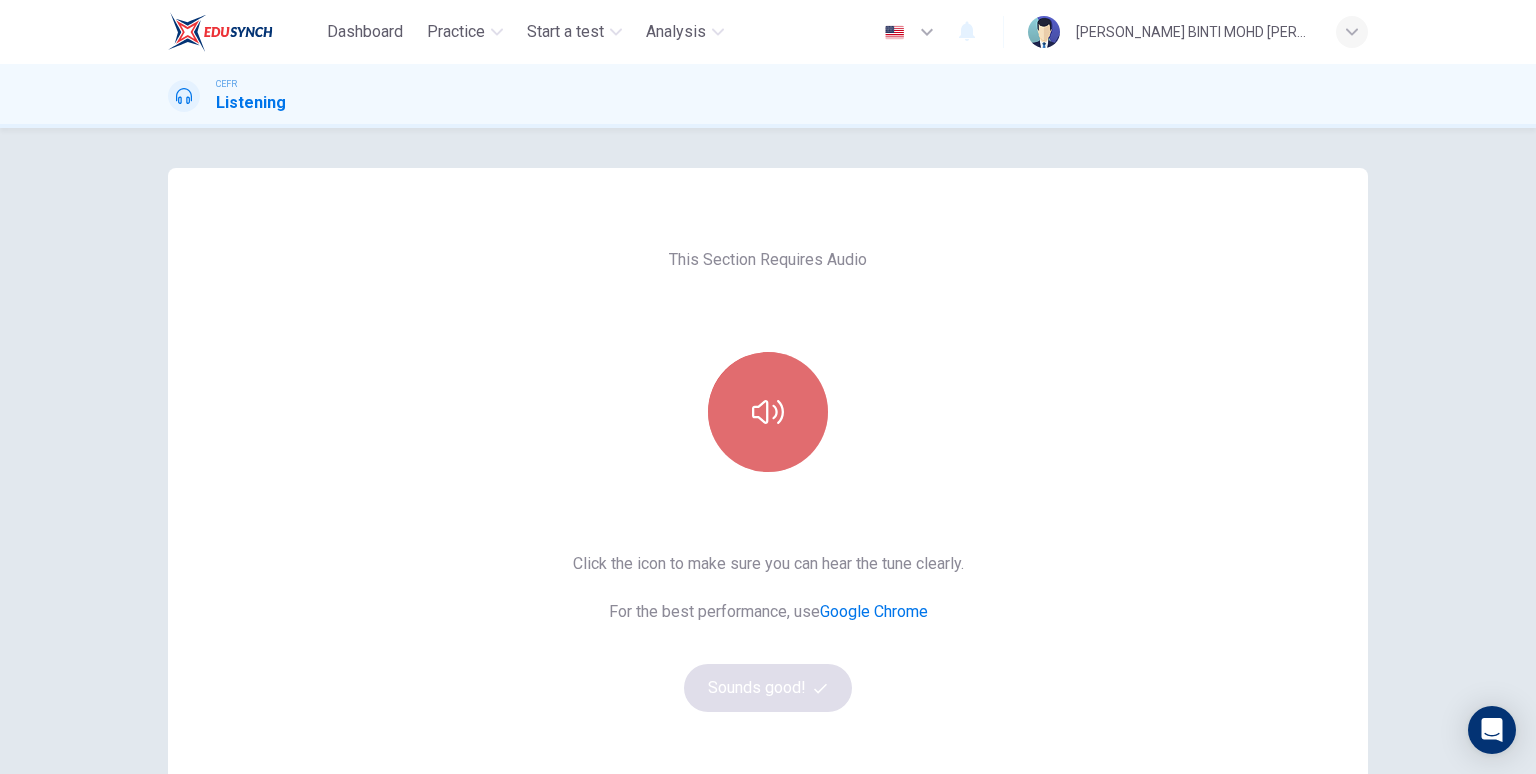 click 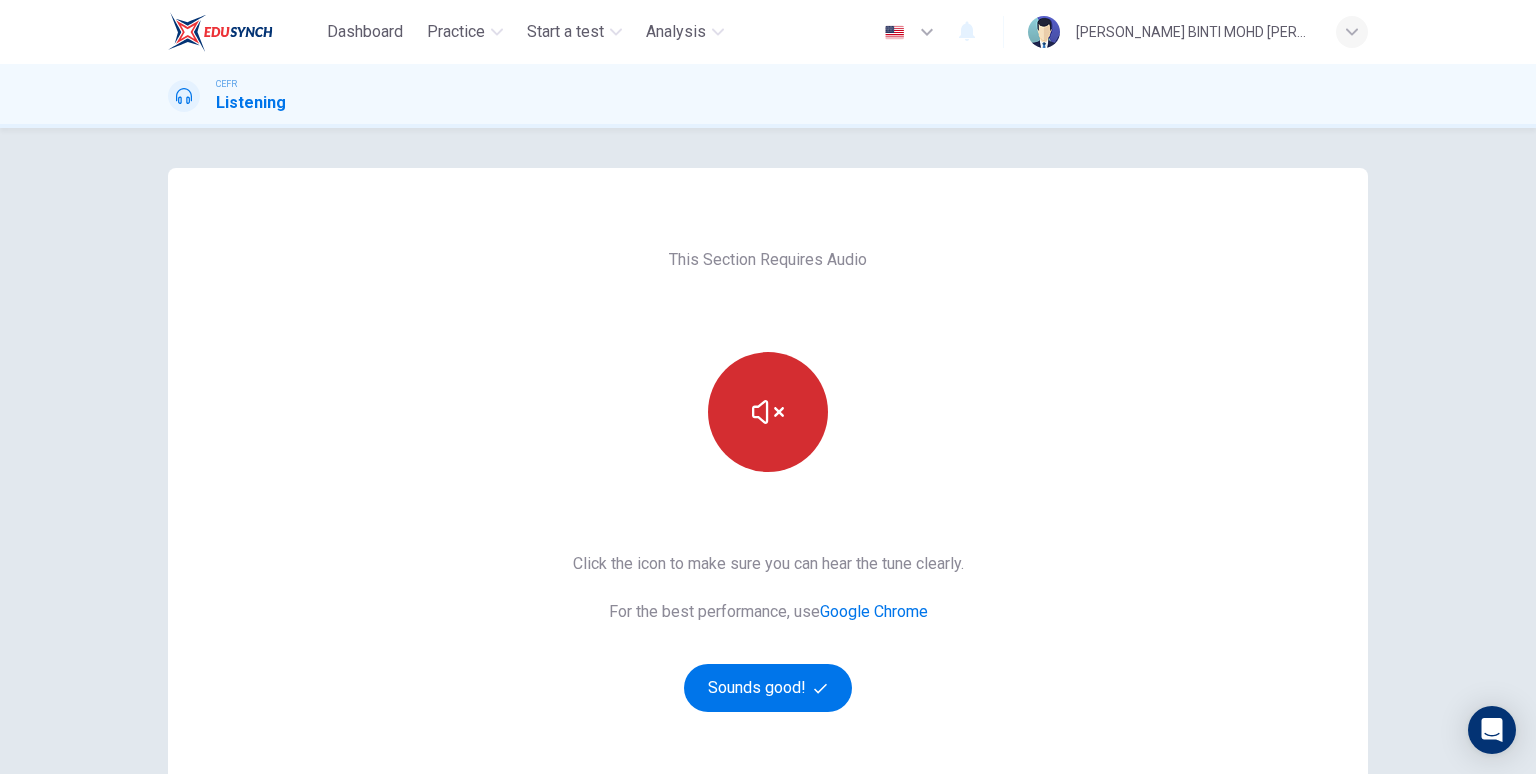click at bounding box center [768, 412] 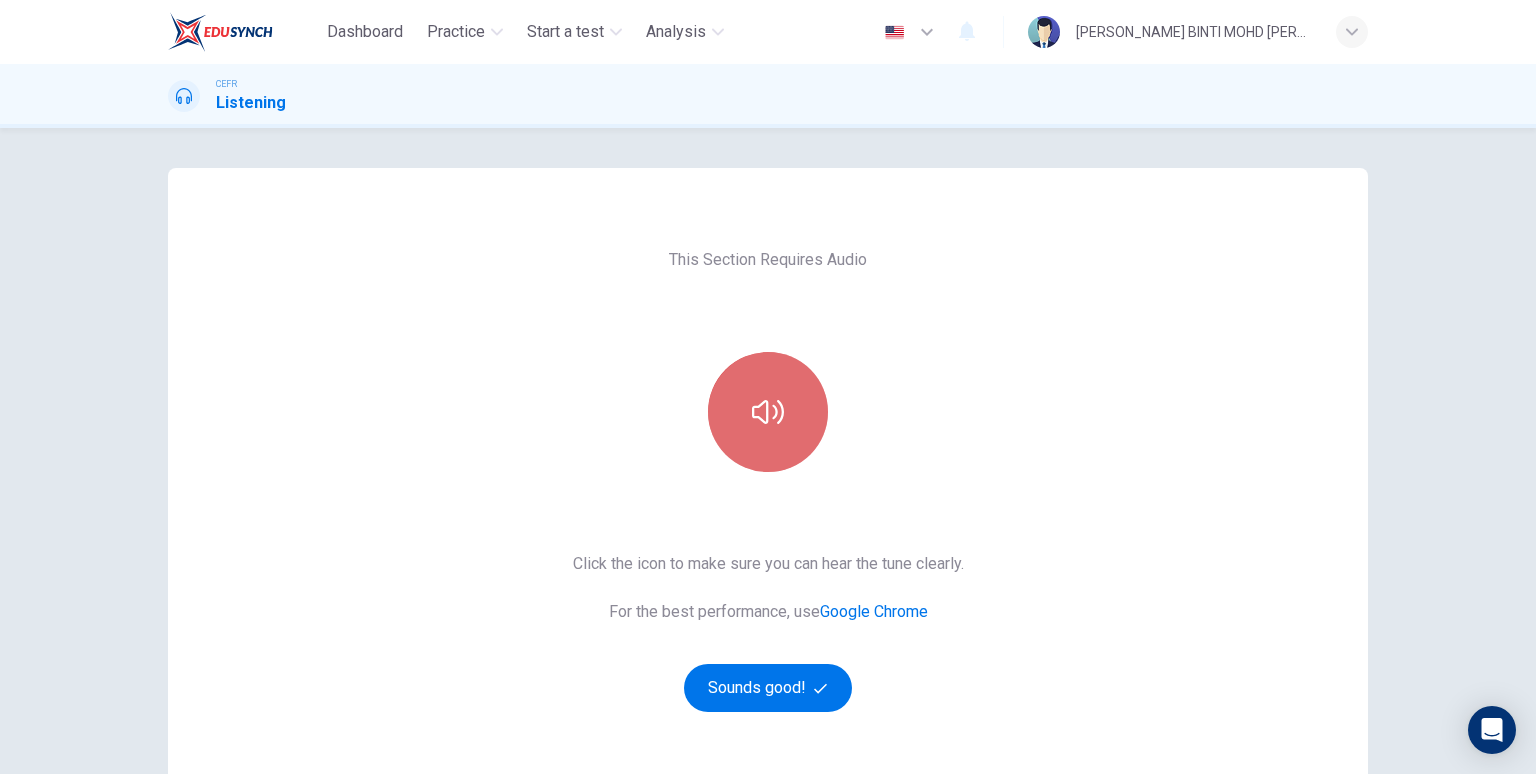 click 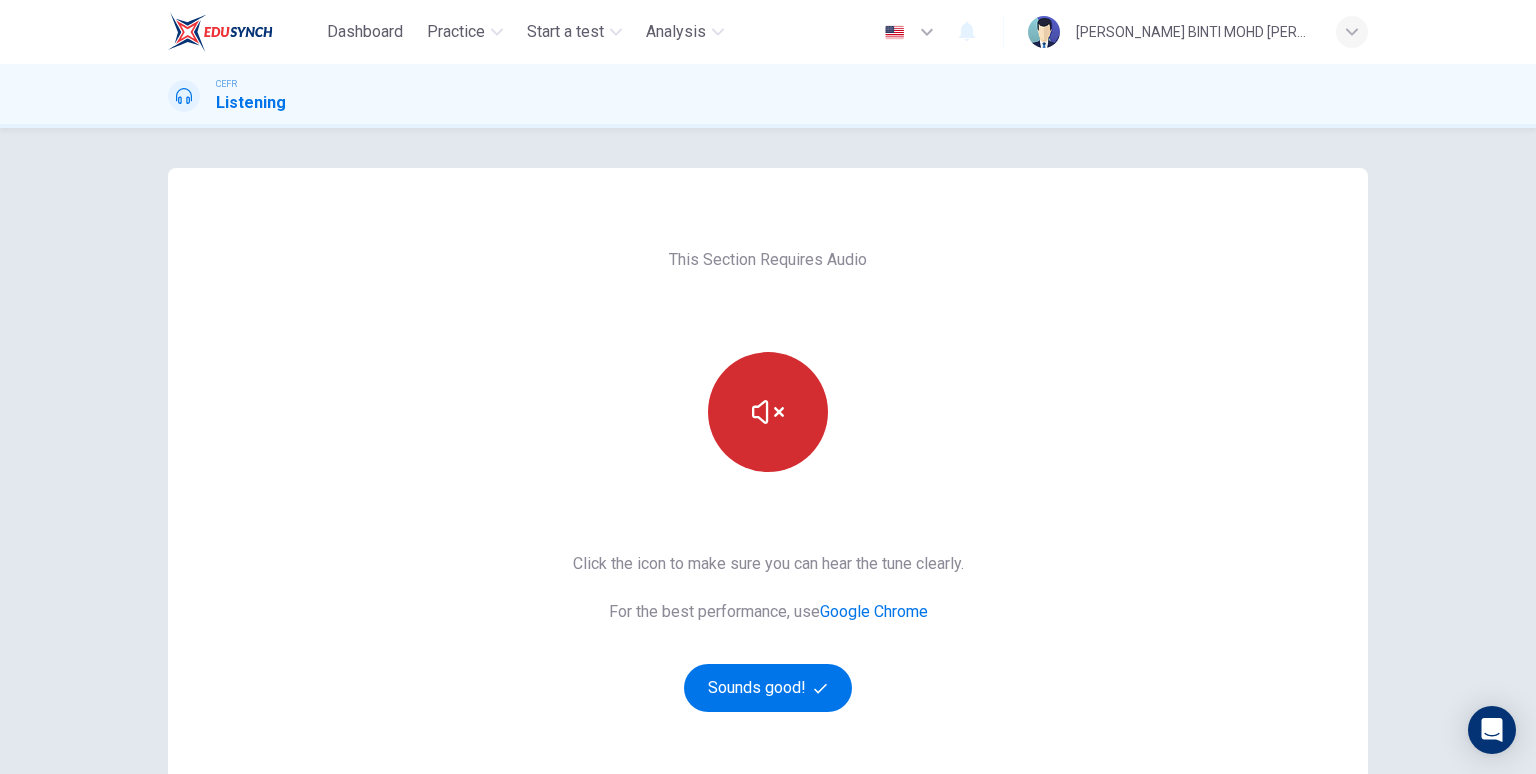 click 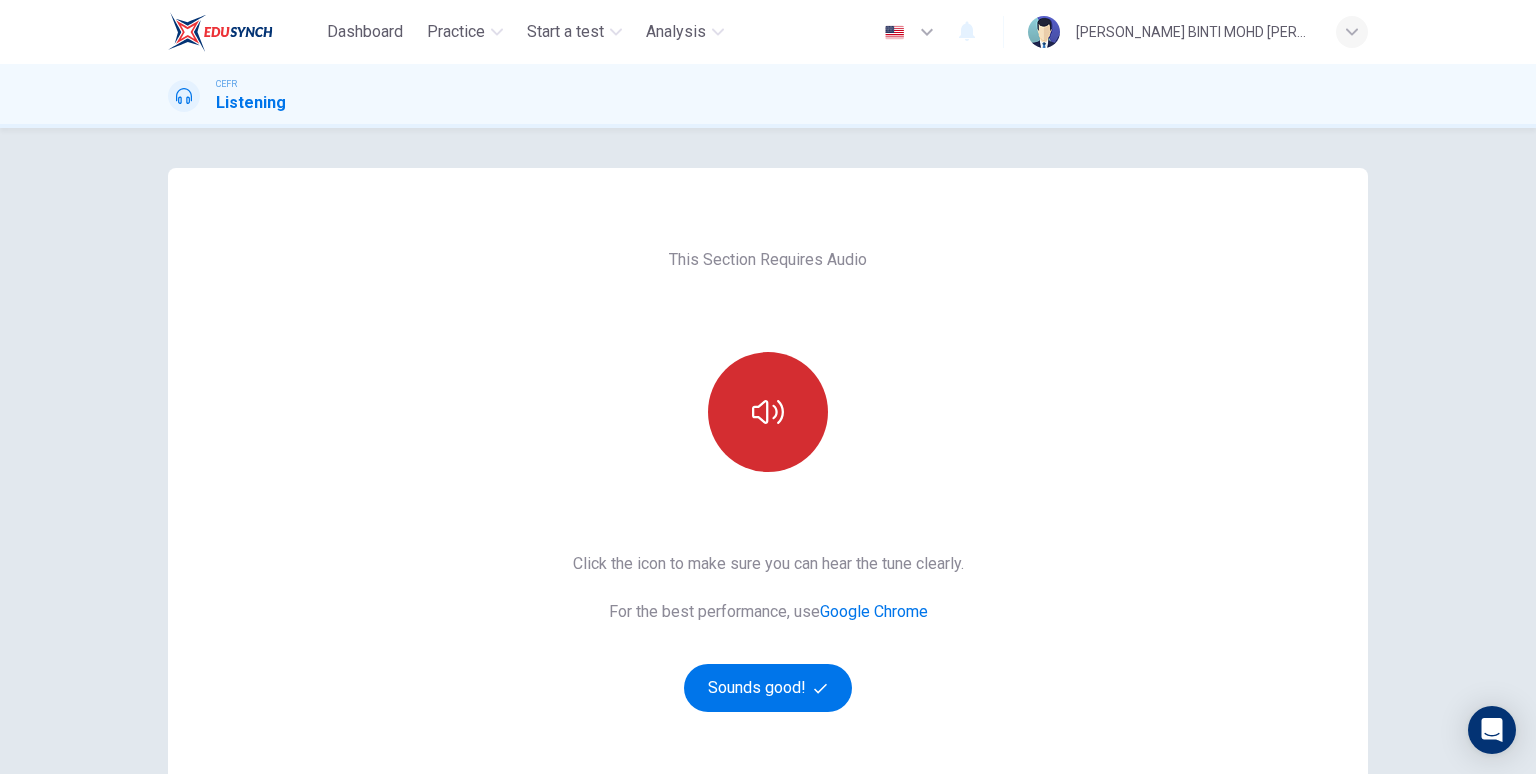 type 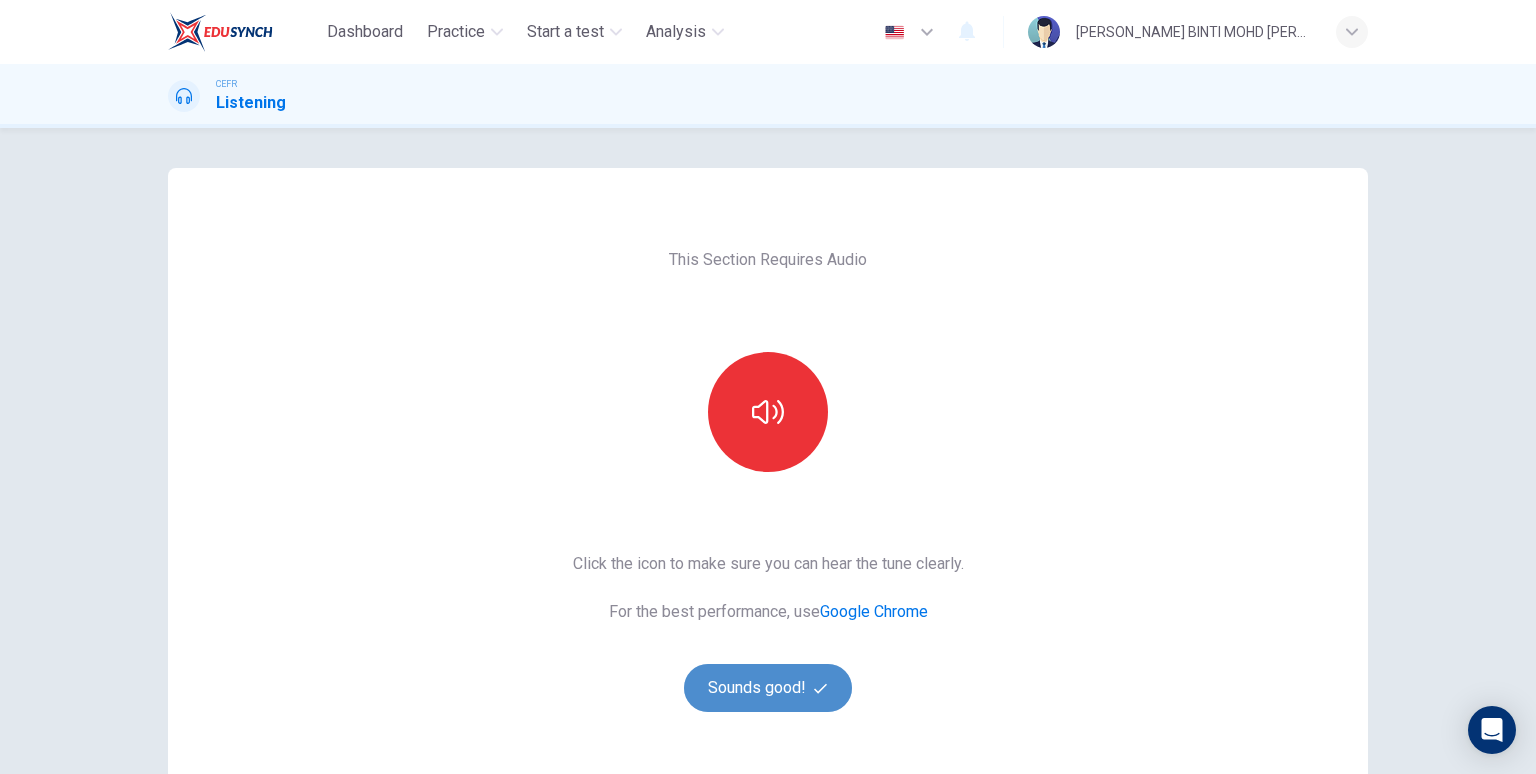 click on "Sounds good!" at bounding box center [768, 688] 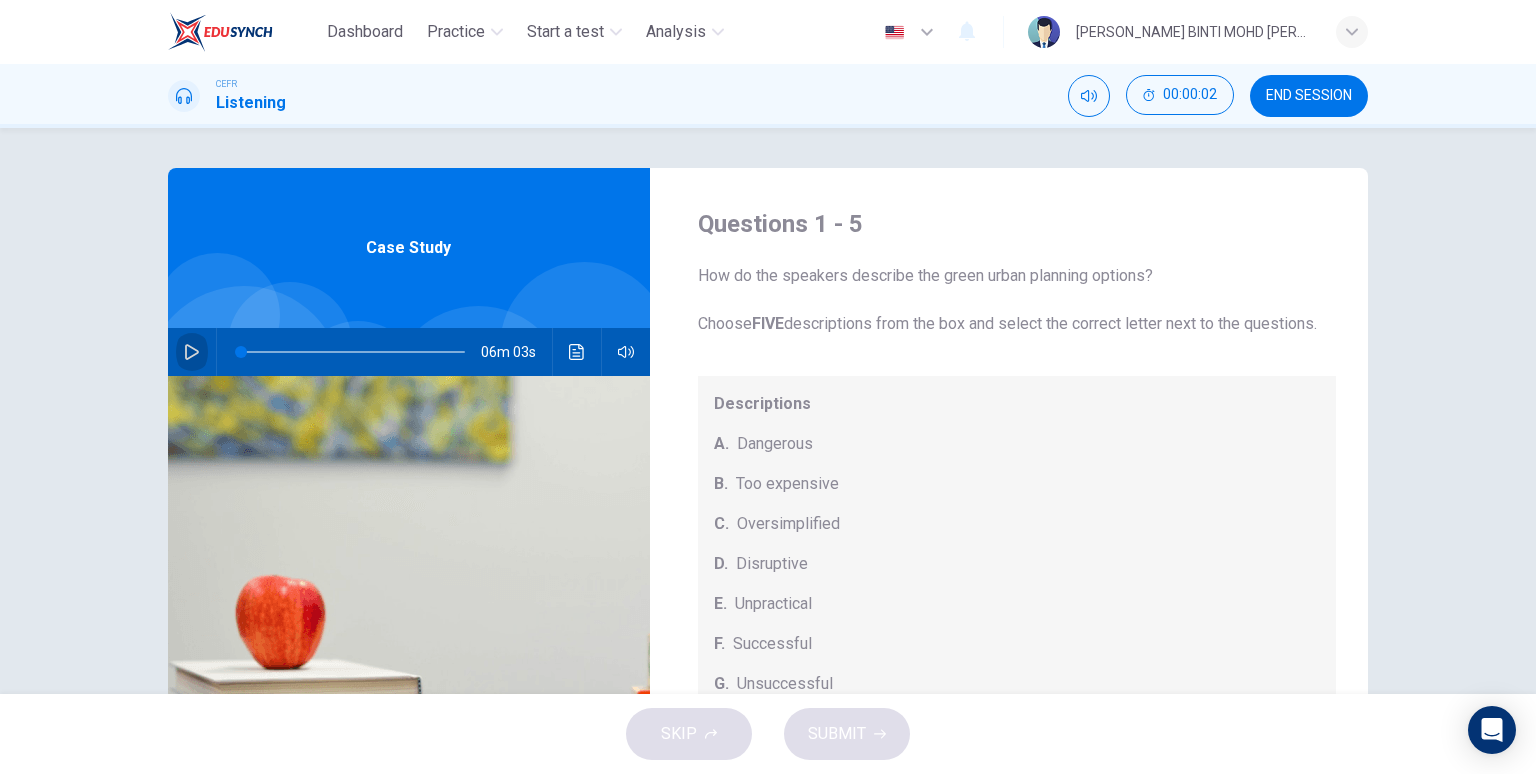 click 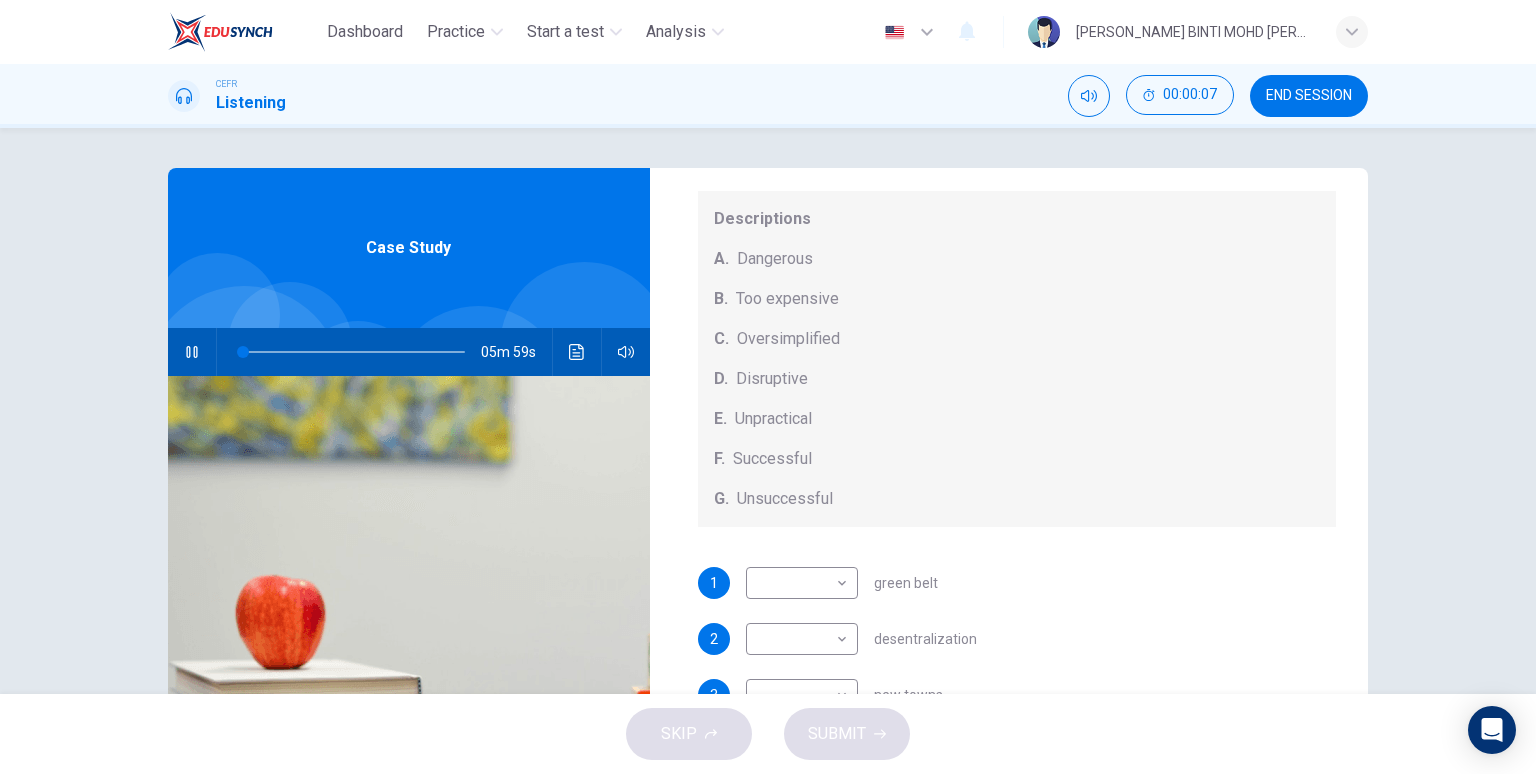 scroll, scrollTop: 208, scrollLeft: 0, axis: vertical 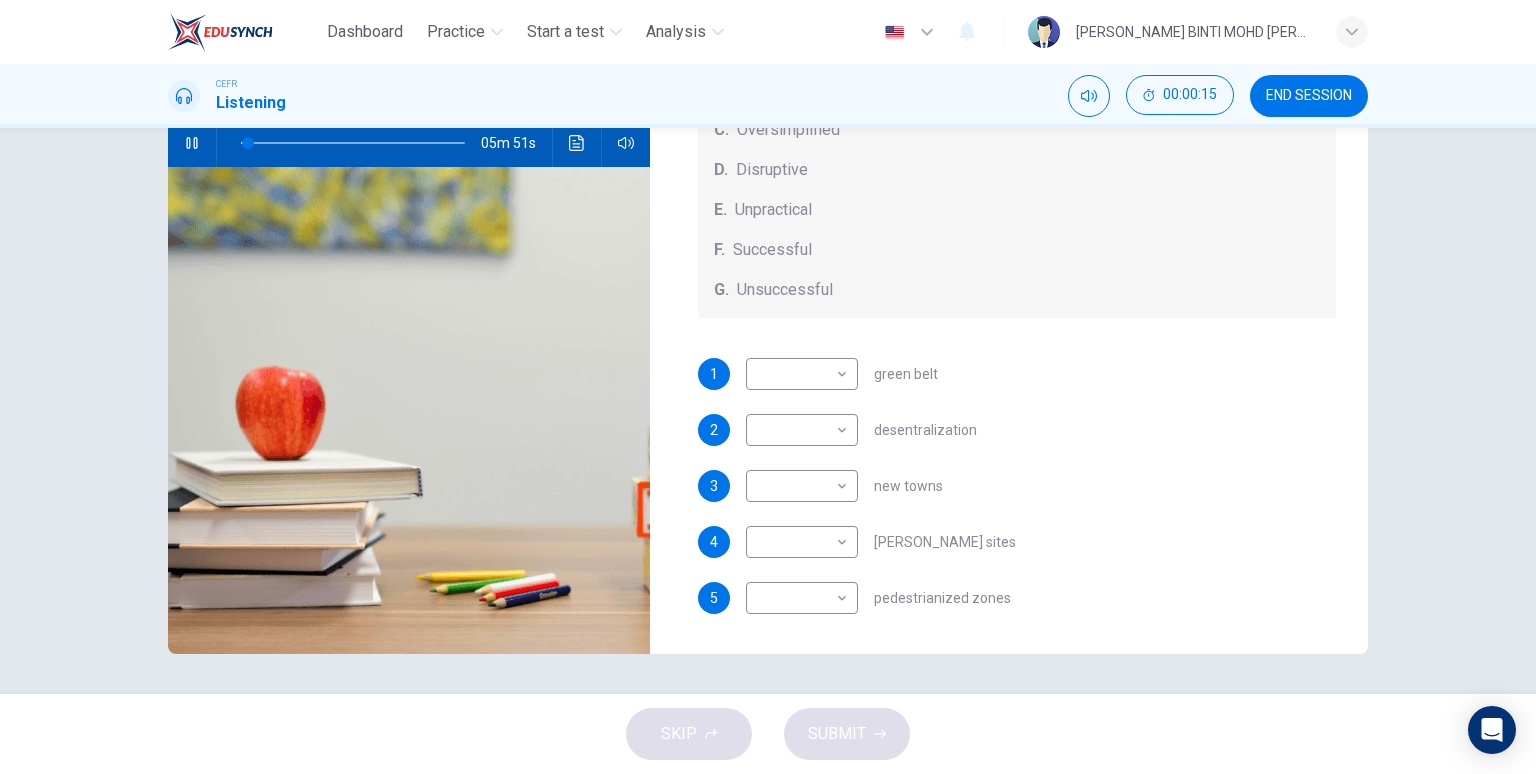 type on "4" 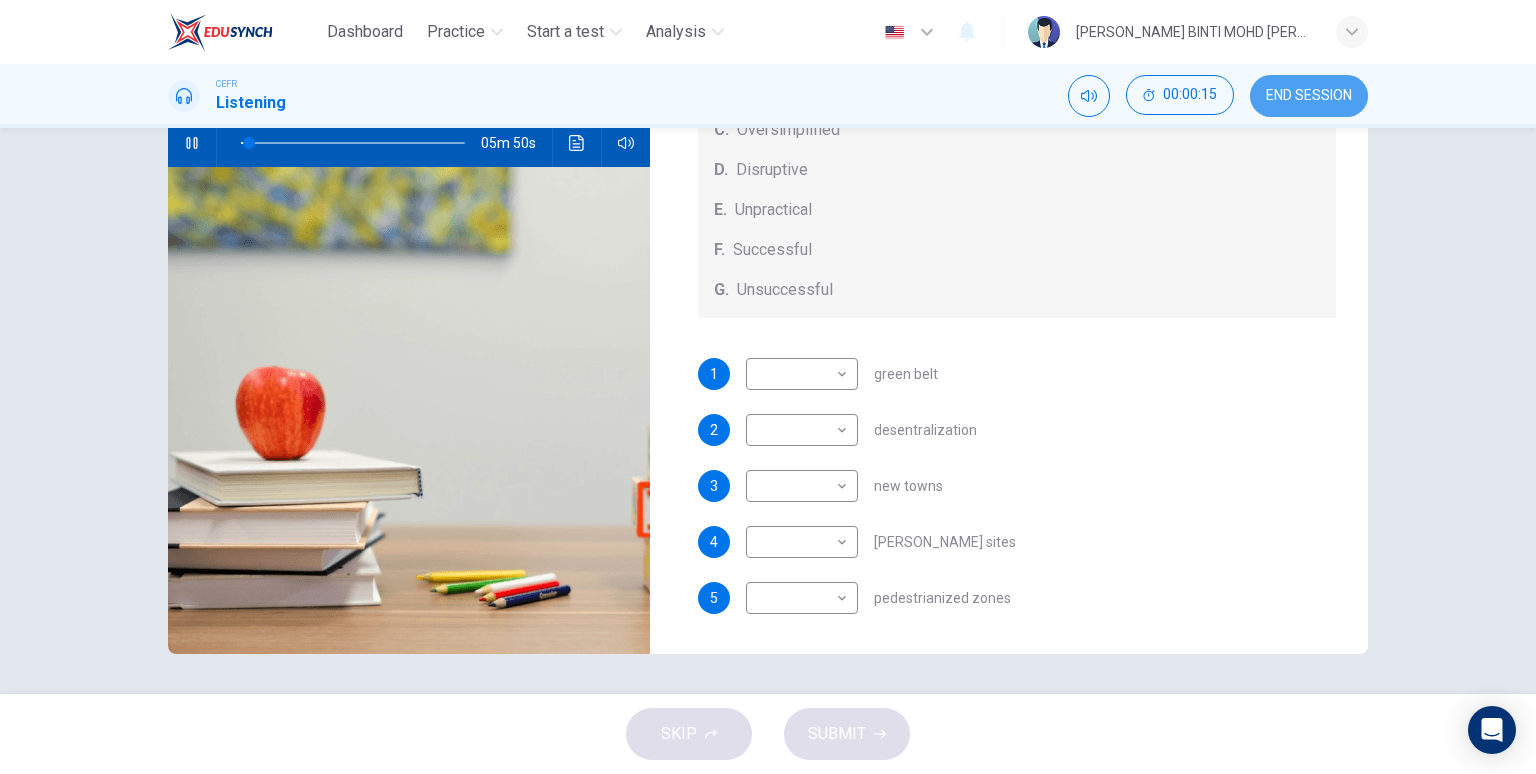 click on "END SESSION" at bounding box center (1309, 96) 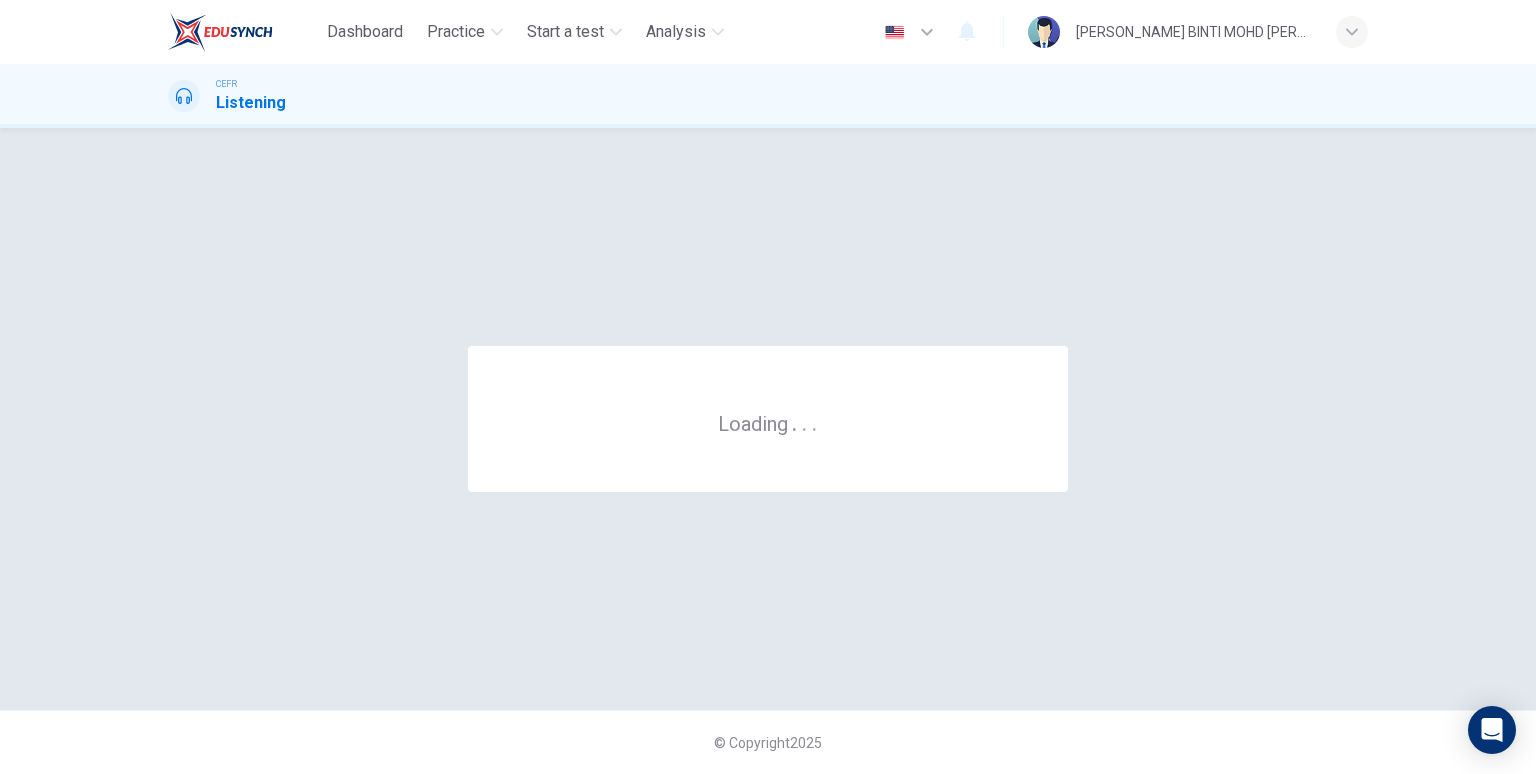 scroll, scrollTop: 0, scrollLeft: 0, axis: both 